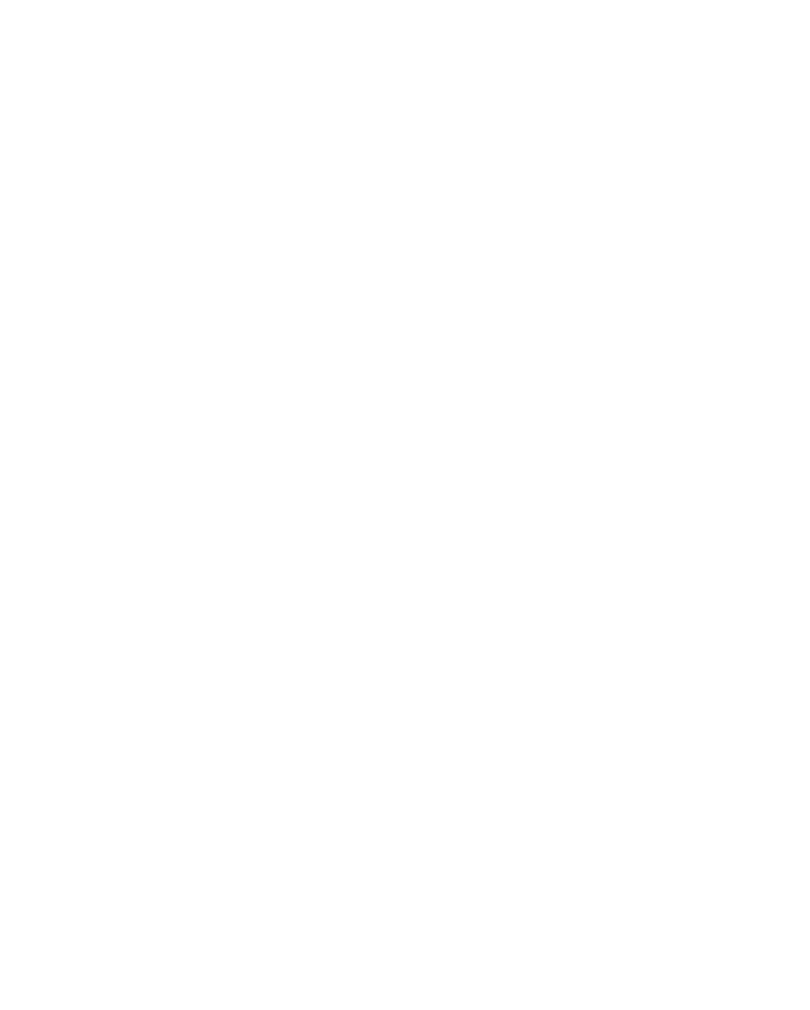 scroll, scrollTop: 0, scrollLeft: 0, axis: both 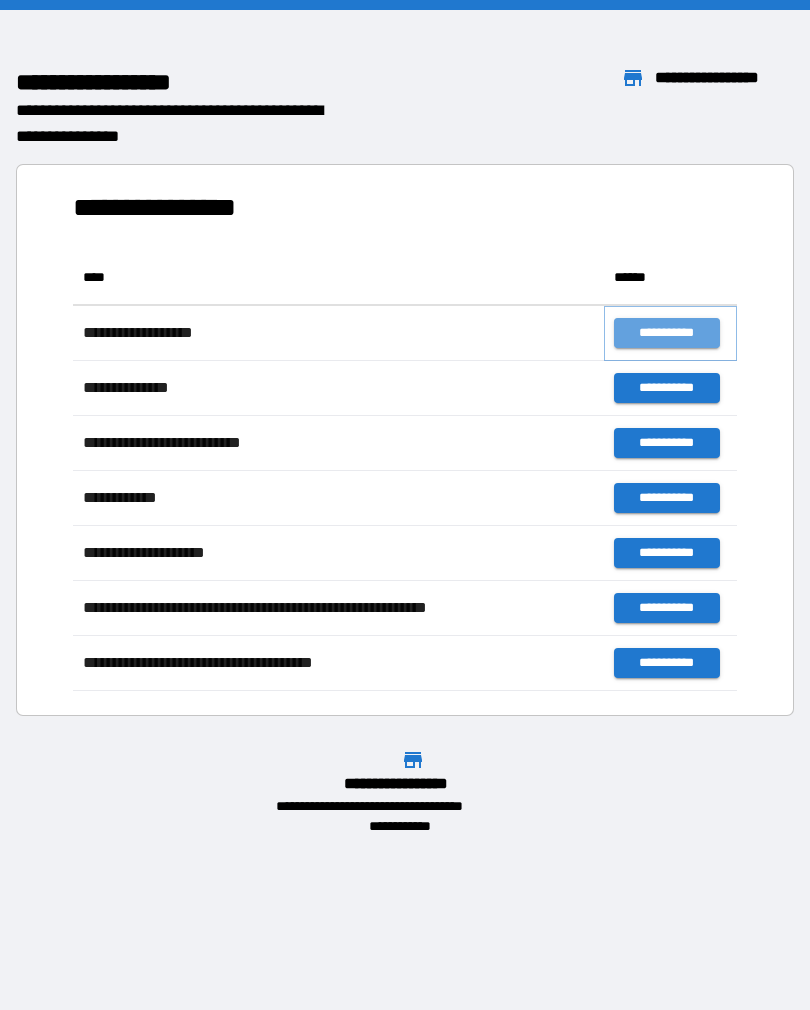 click on "**********" at bounding box center [666, 333] 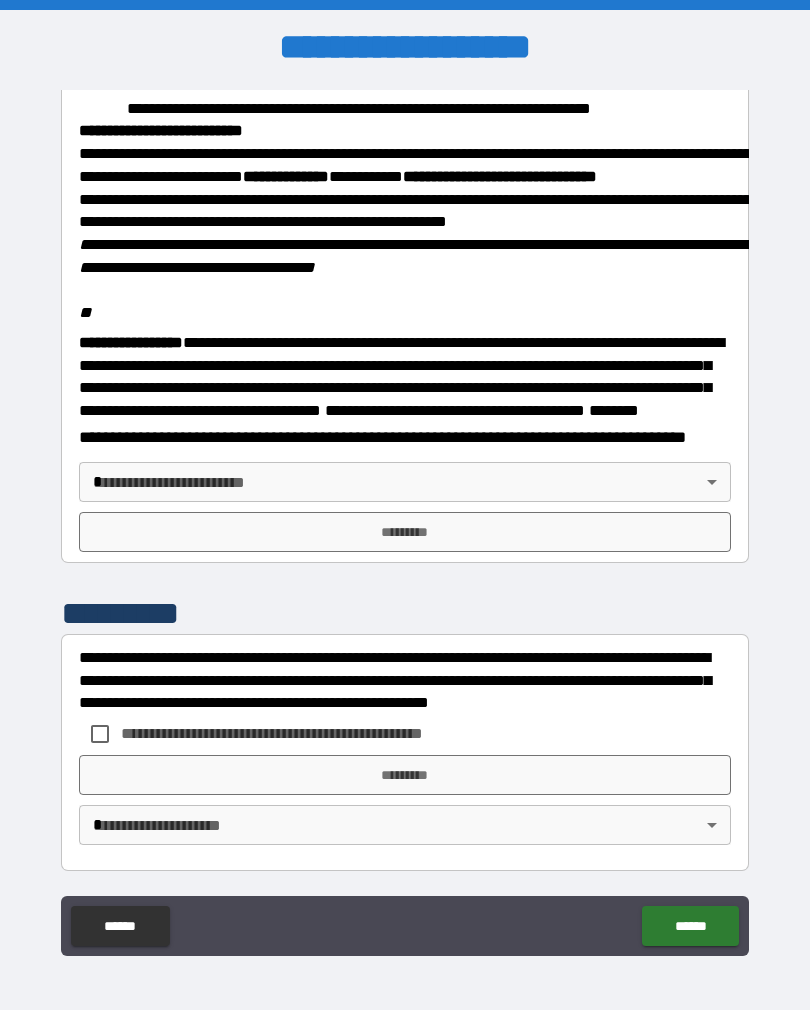 scroll, scrollTop: 2323, scrollLeft: 0, axis: vertical 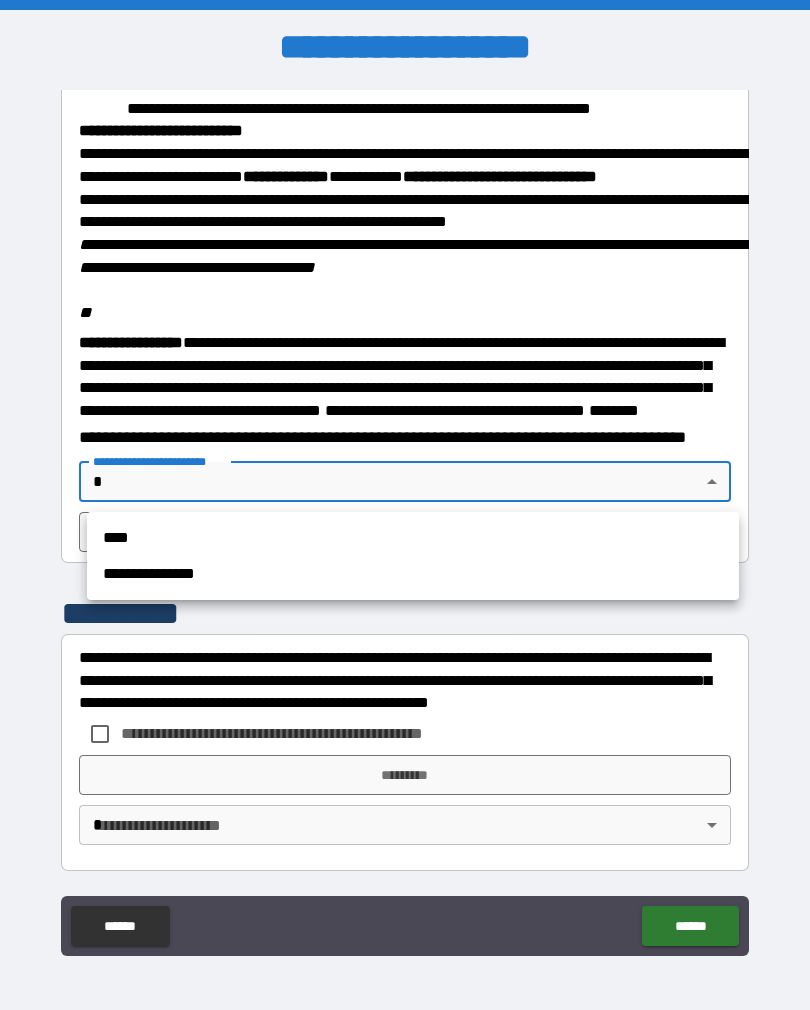 click on "****" at bounding box center [413, 538] 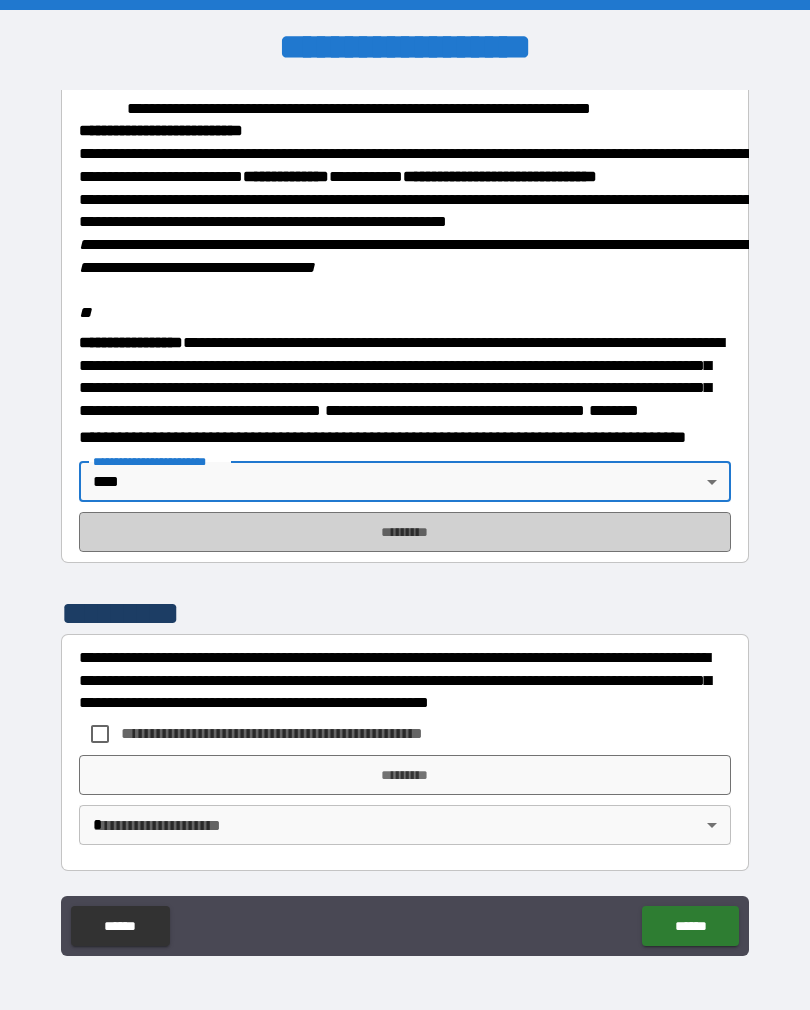 click on "*********" at bounding box center (405, 532) 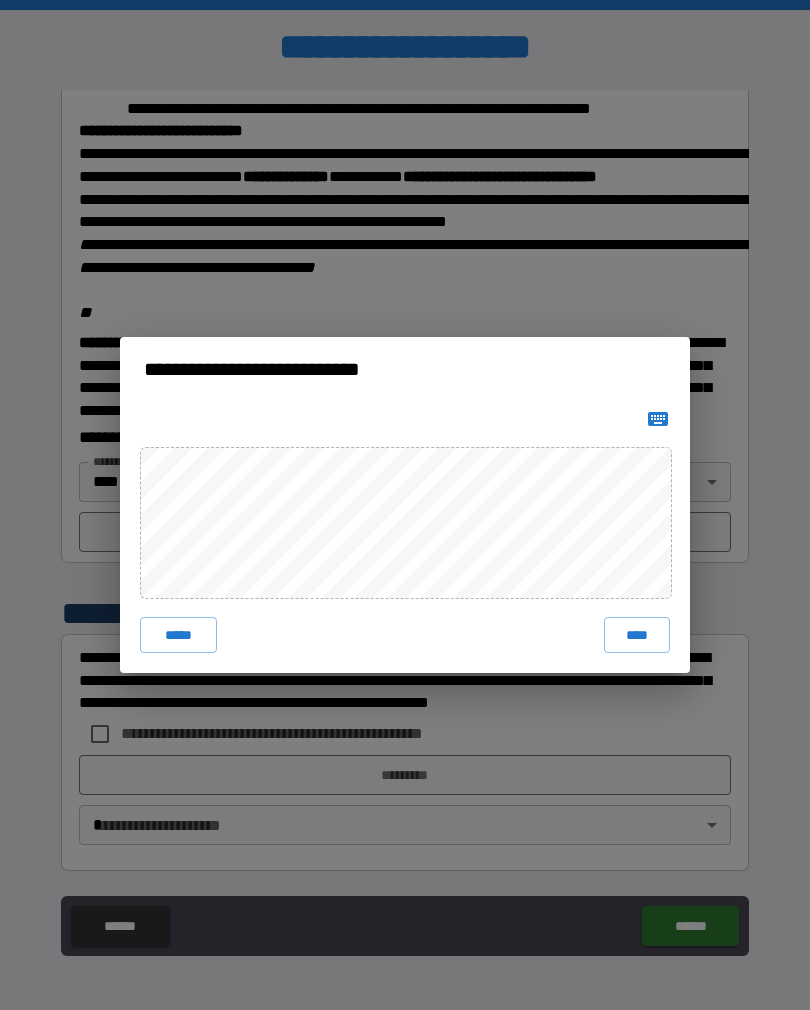 click on "****" at bounding box center [637, 635] 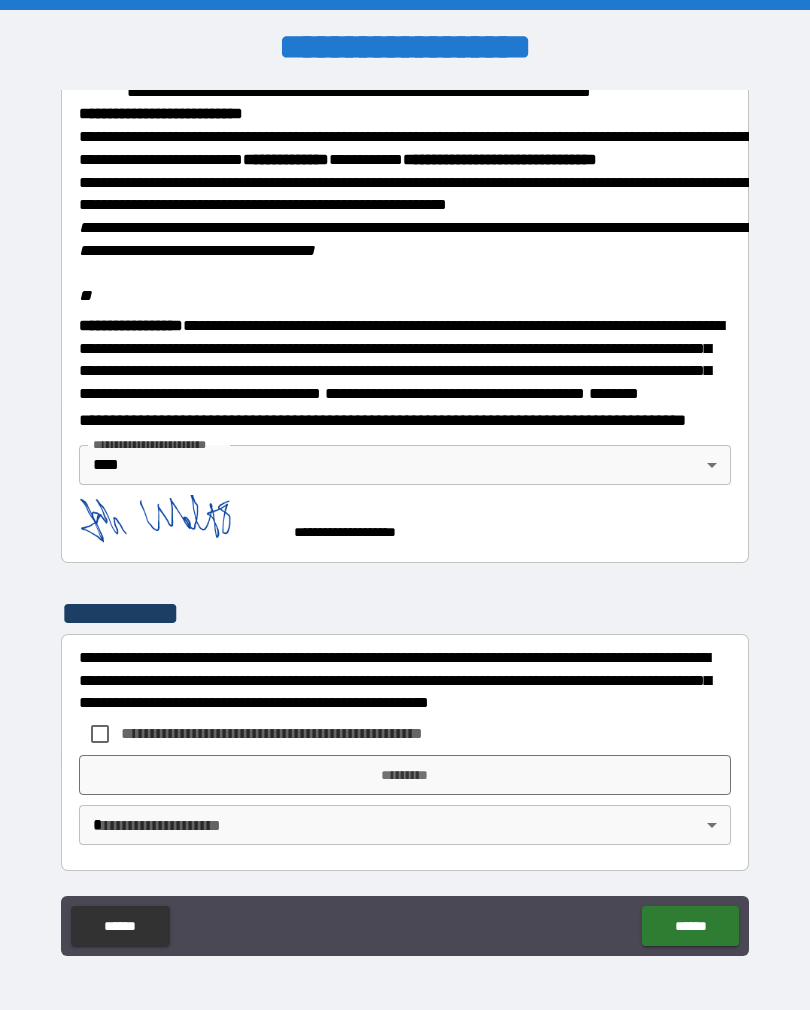 scroll, scrollTop: 2340, scrollLeft: 0, axis: vertical 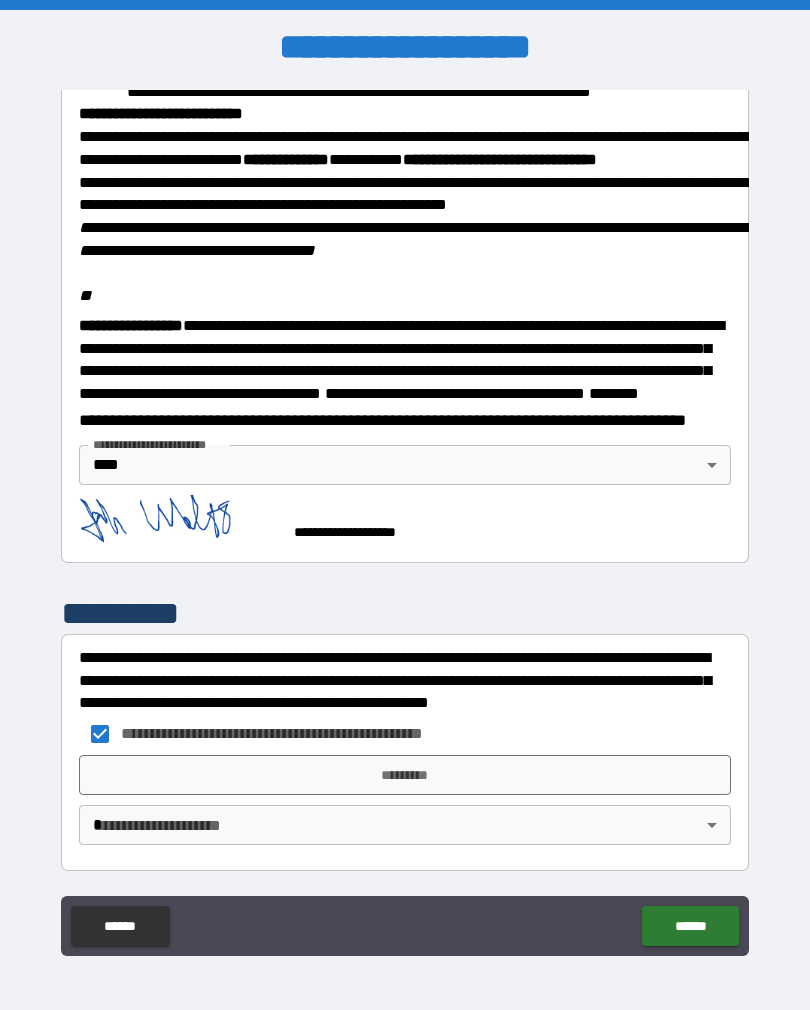 click on "**********" at bounding box center (405, 520) 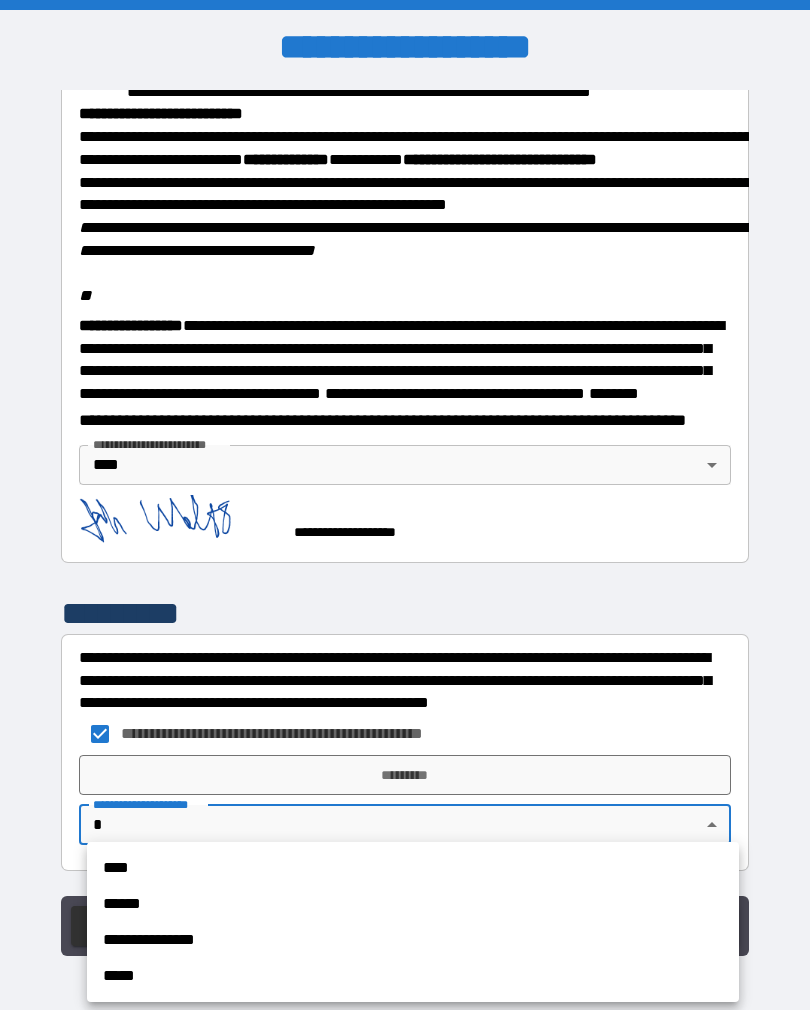 click on "****" at bounding box center [413, 868] 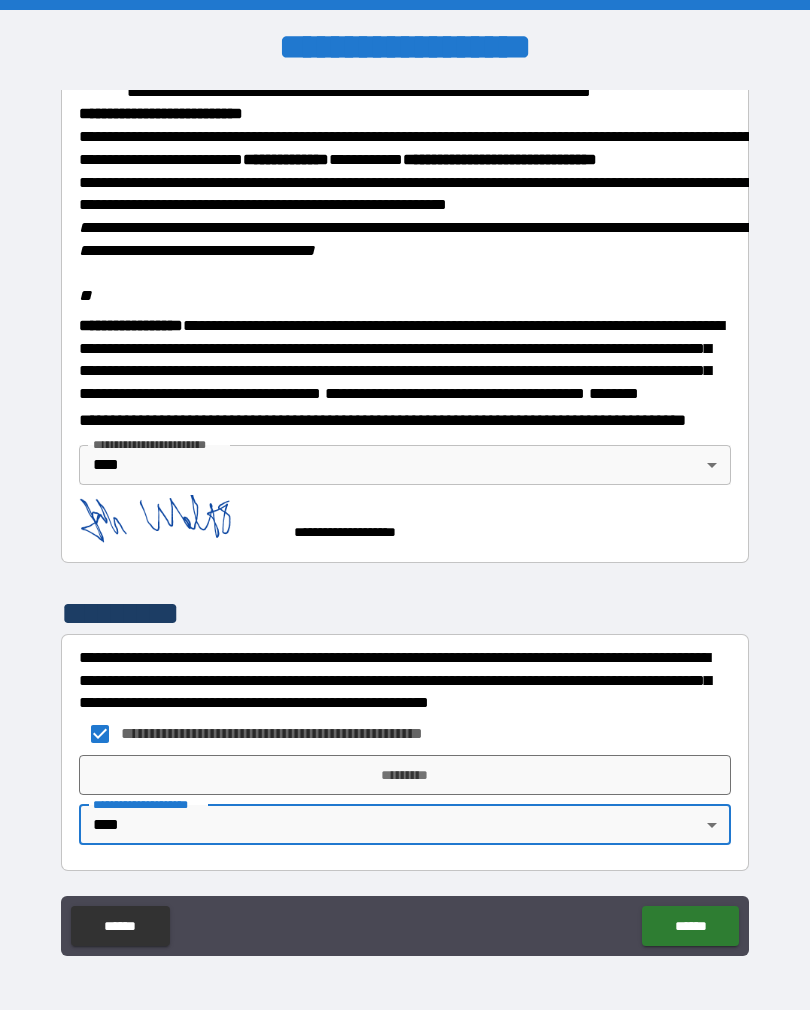 click on "*********" at bounding box center (405, 775) 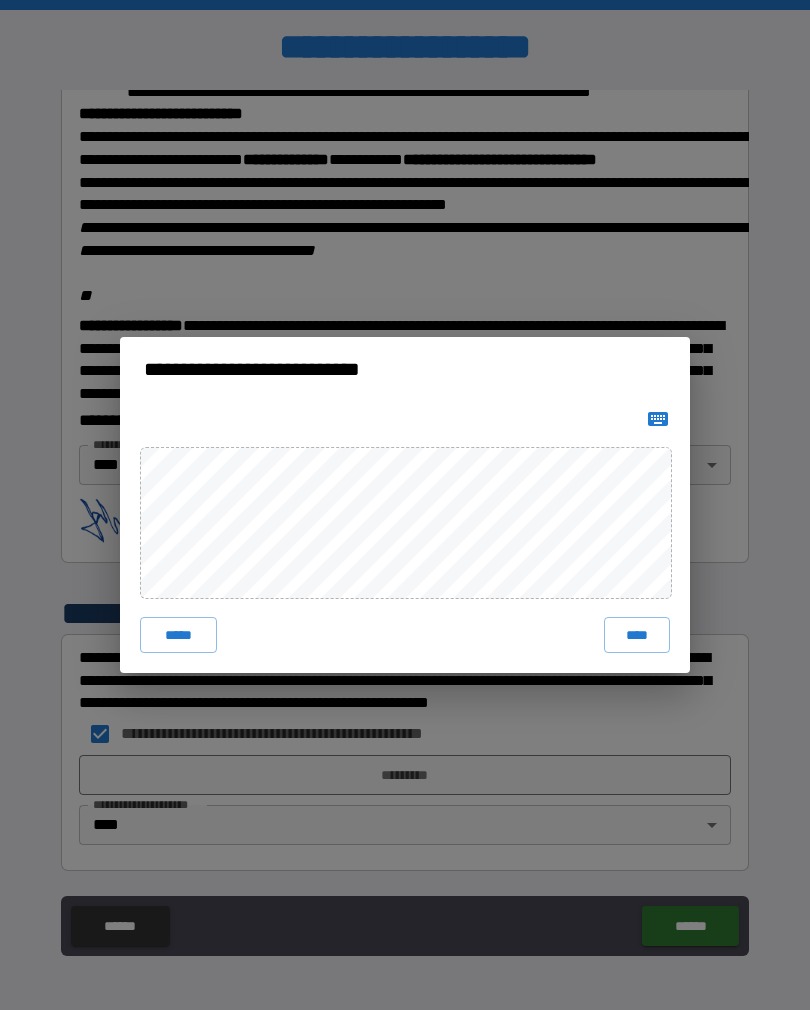 click on "****" at bounding box center (637, 635) 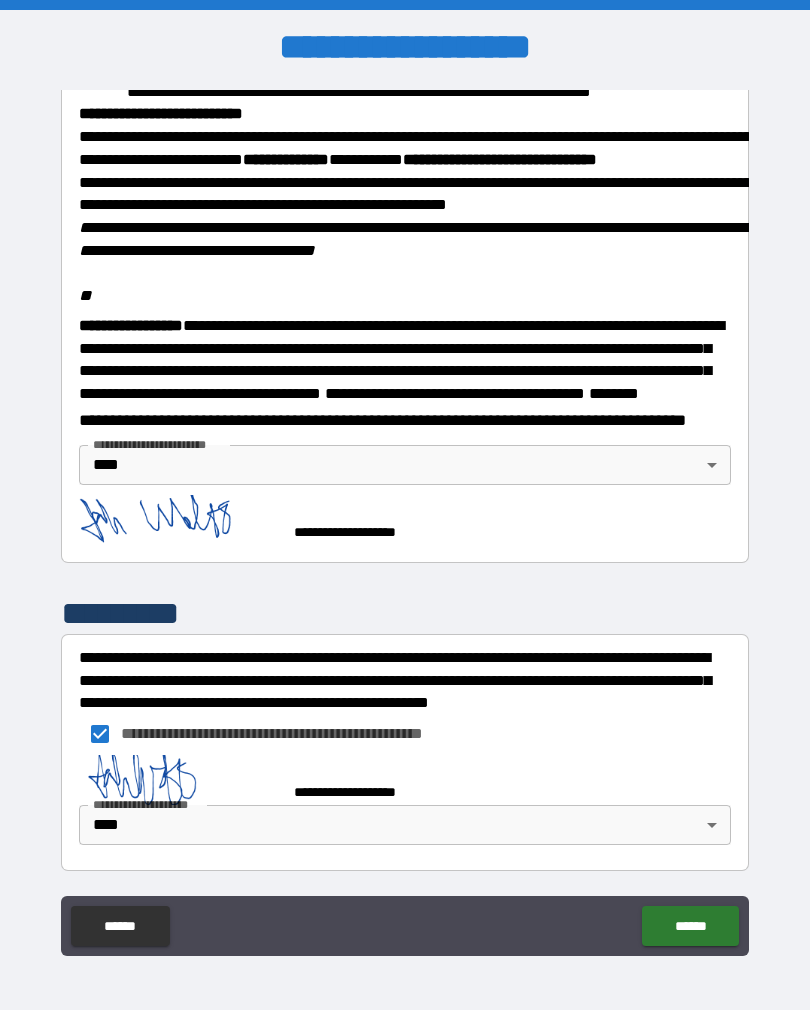 scroll, scrollTop: 2330, scrollLeft: 0, axis: vertical 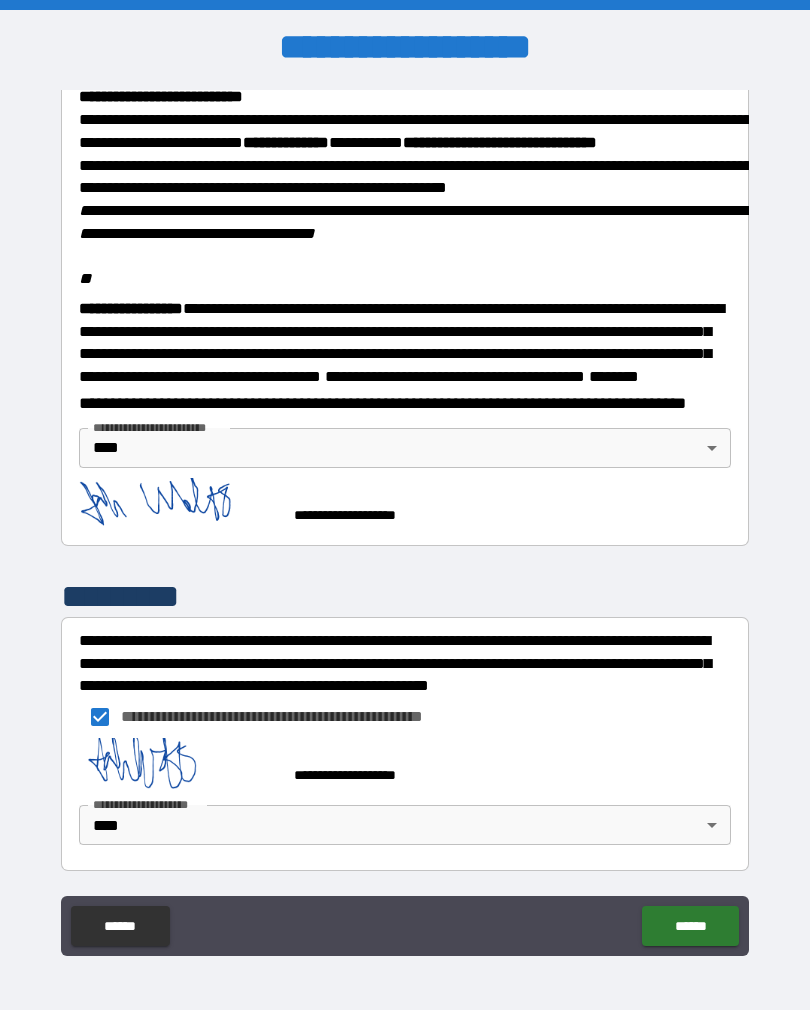 click on "******" at bounding box center [690, 926] 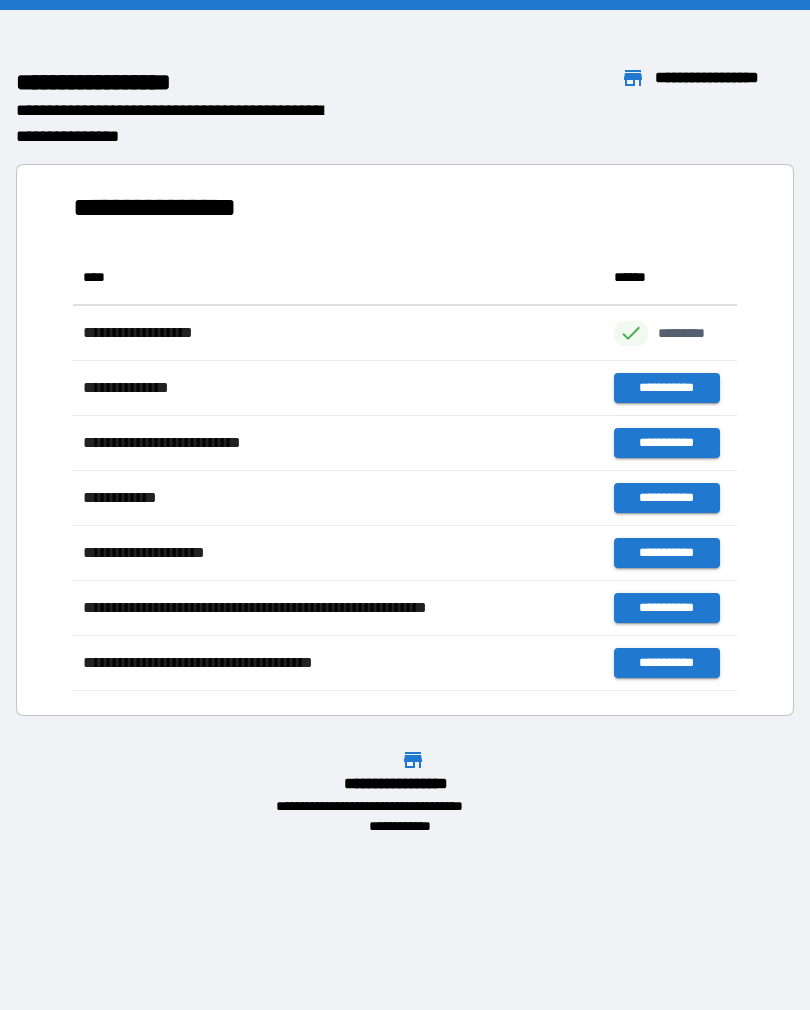 scroll, scrollTop: 1, scrollLeft: 1, axis: both 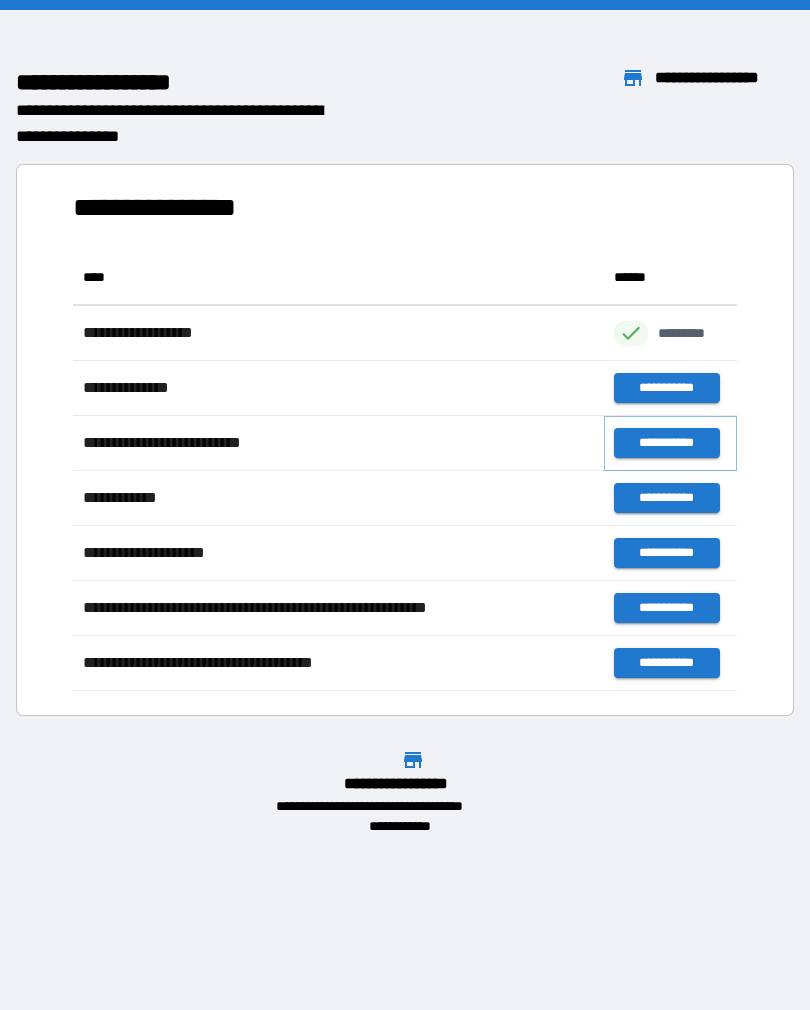click on "**********" at bounding box center [666, 443] 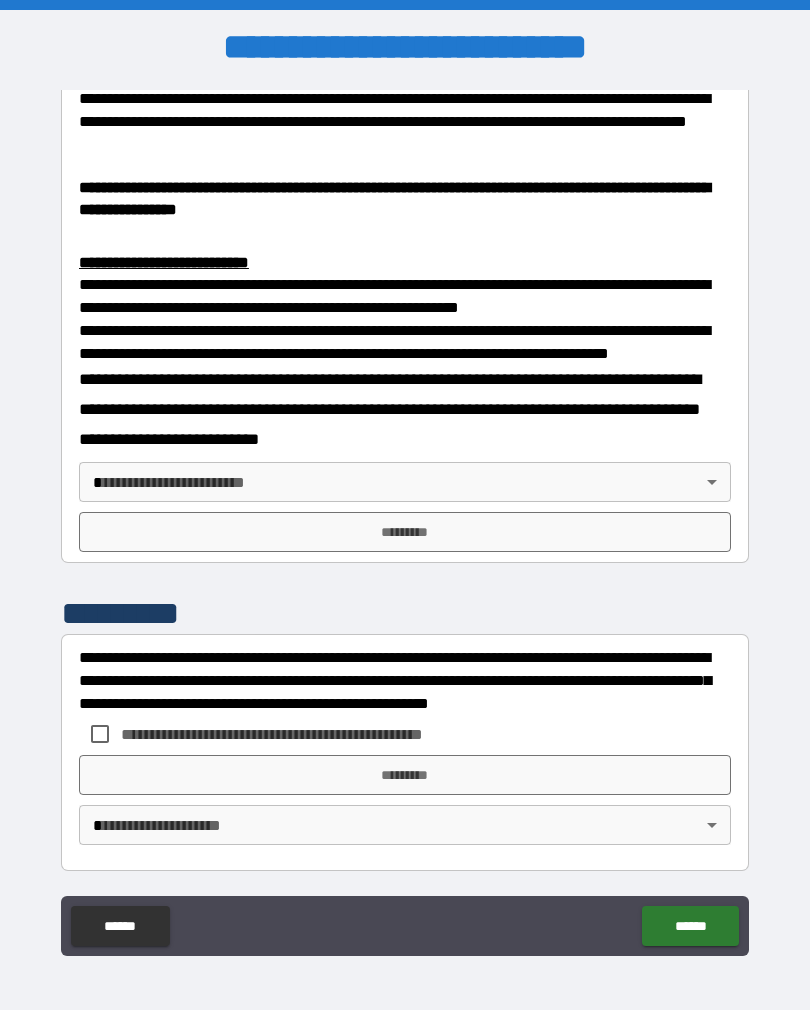 scroll, scrollTop: 748, scrollLeft: 0, axis: vertical 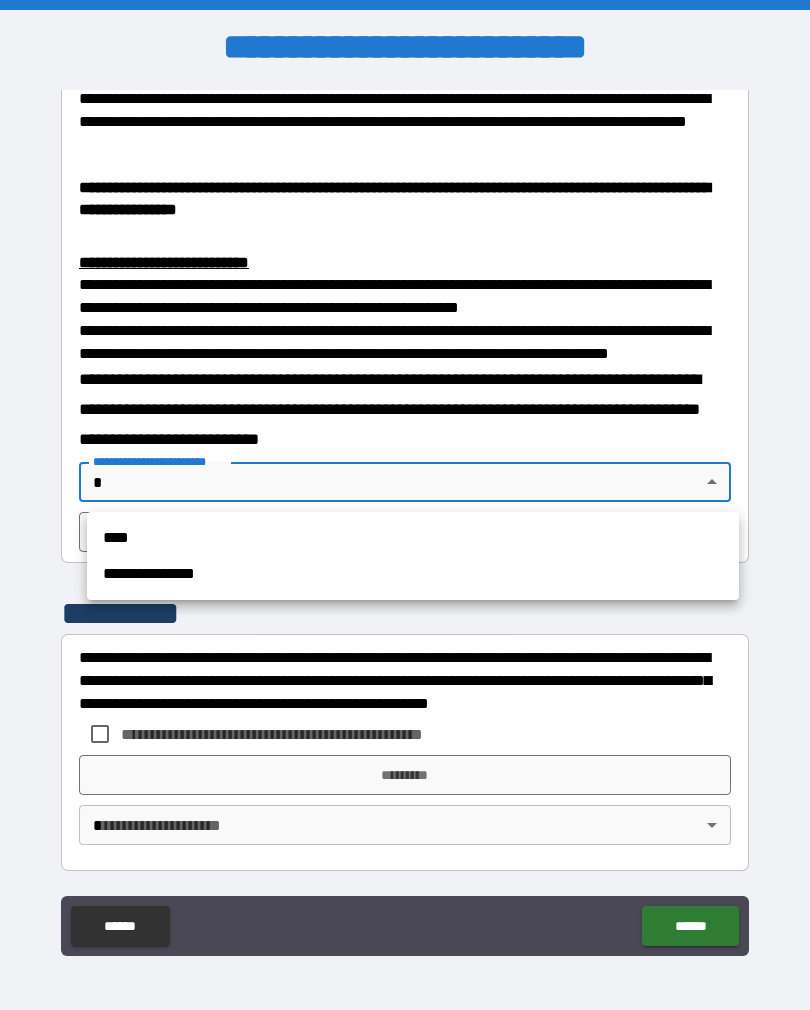click on "****" at bounding box center (413, 538) 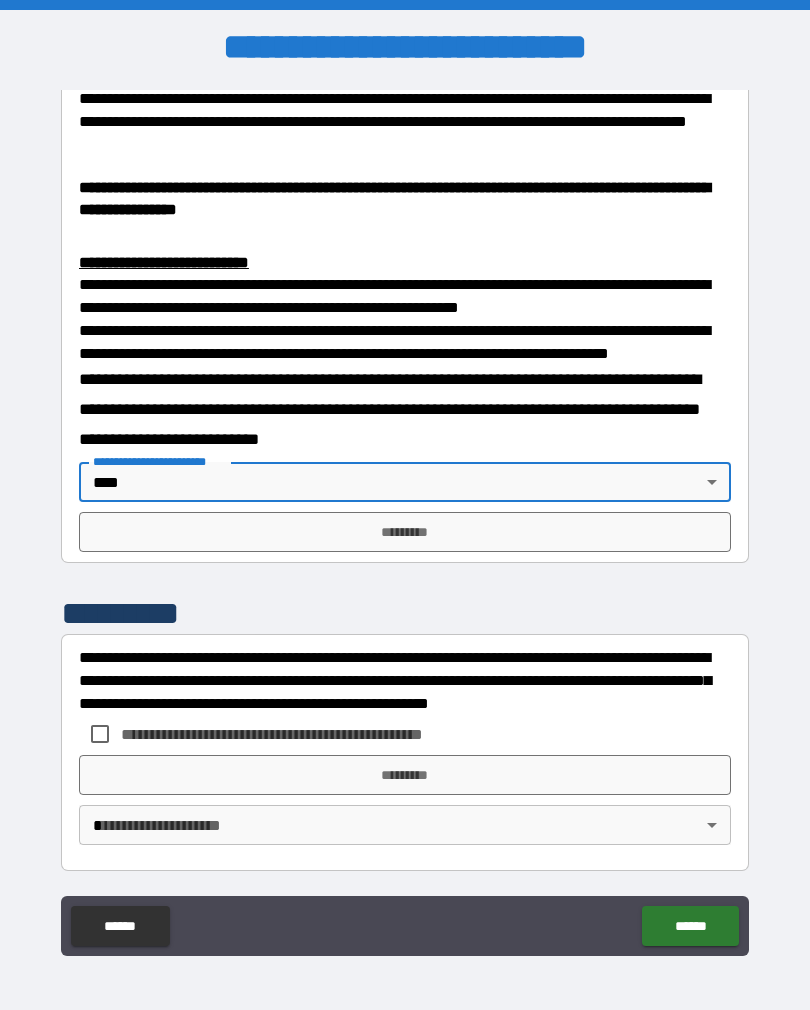 type on "****" 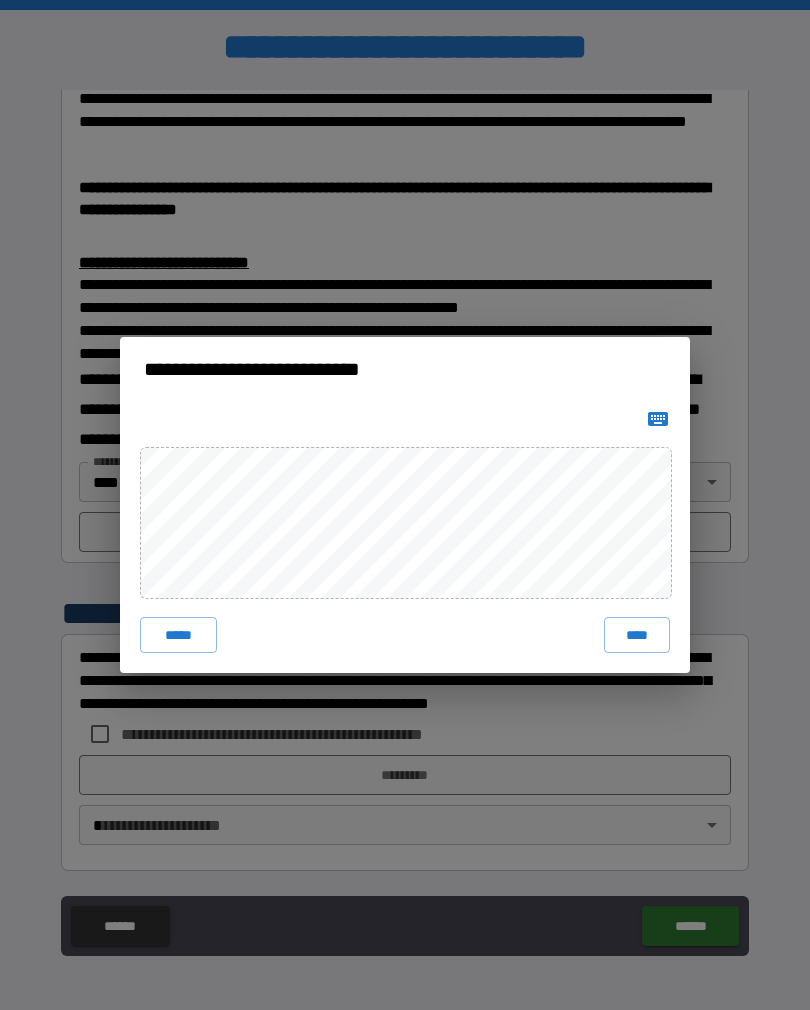 click on "****" at bounding box center (637, 635) 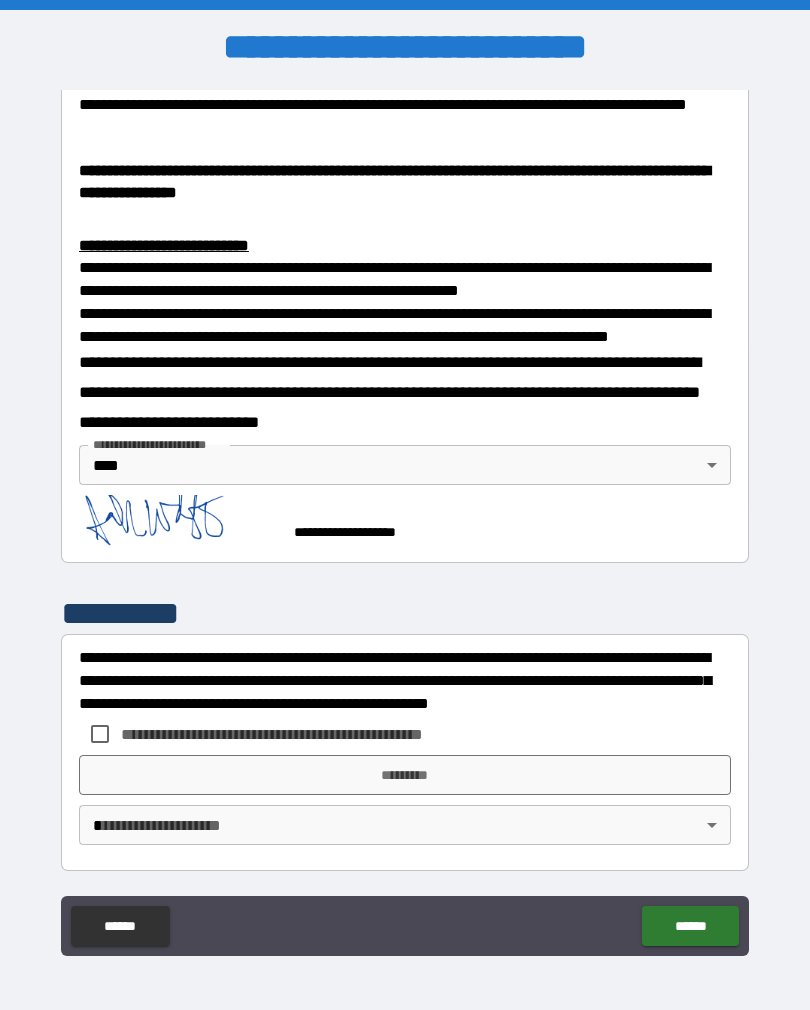 scroll, scrollTop: 765, scrollLeft: 0, axis: vertical 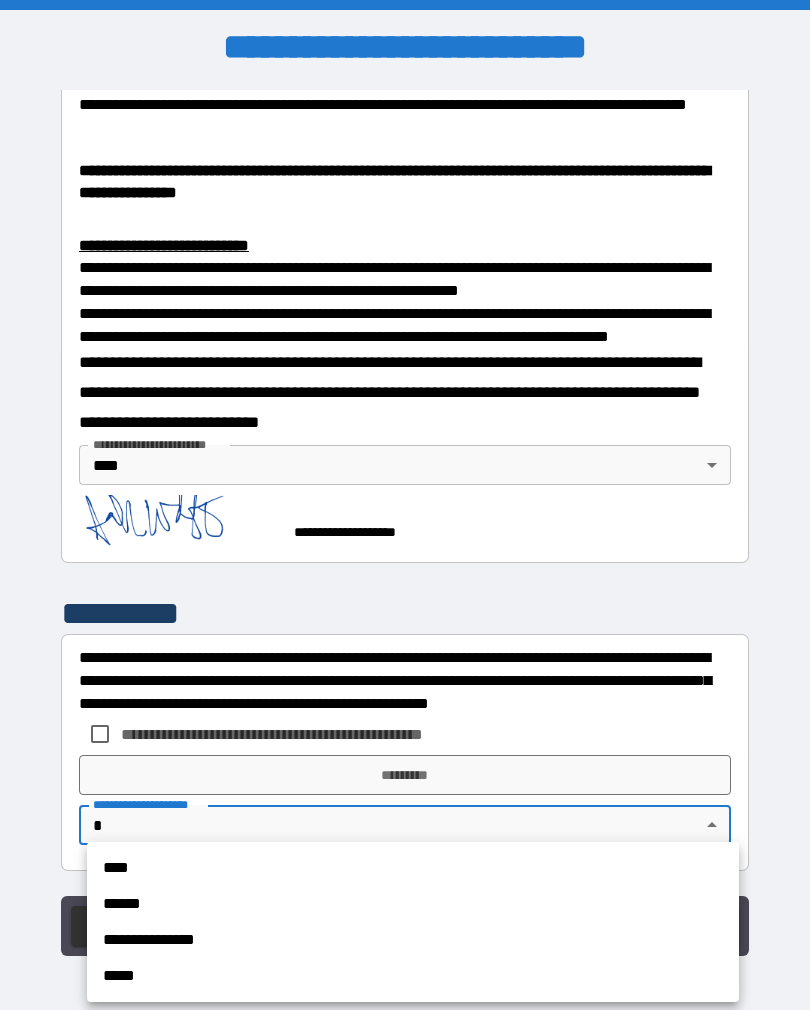 click on "****" at bounding box center (413, 868) 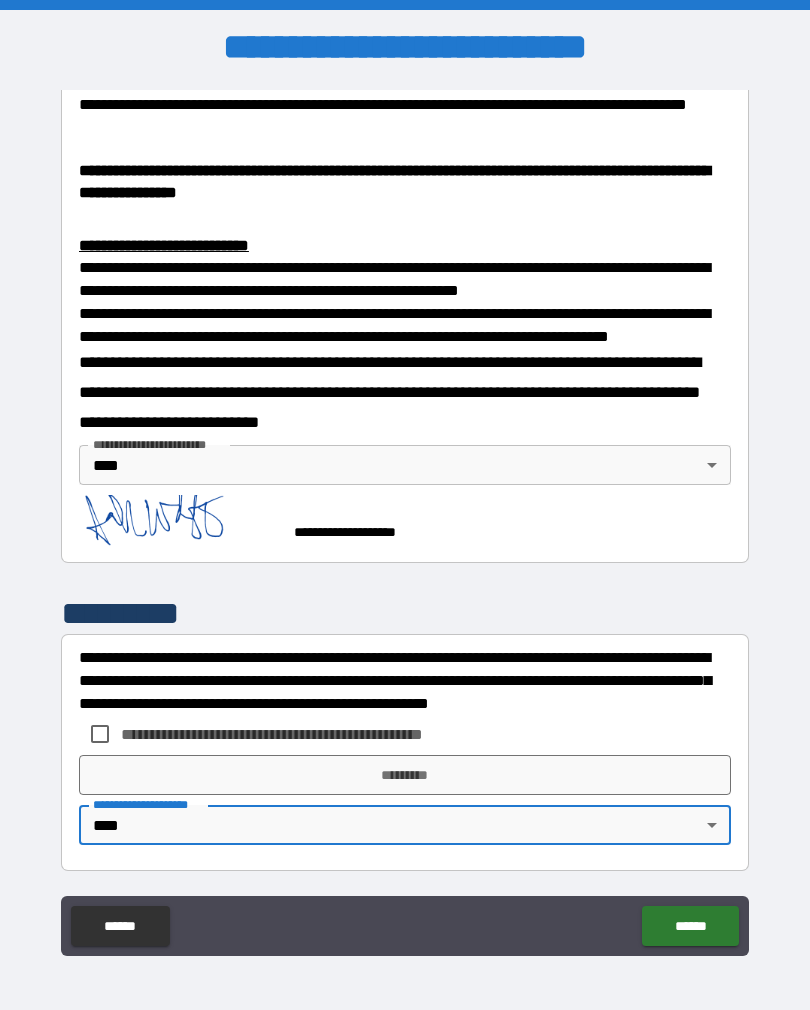 type on "****" 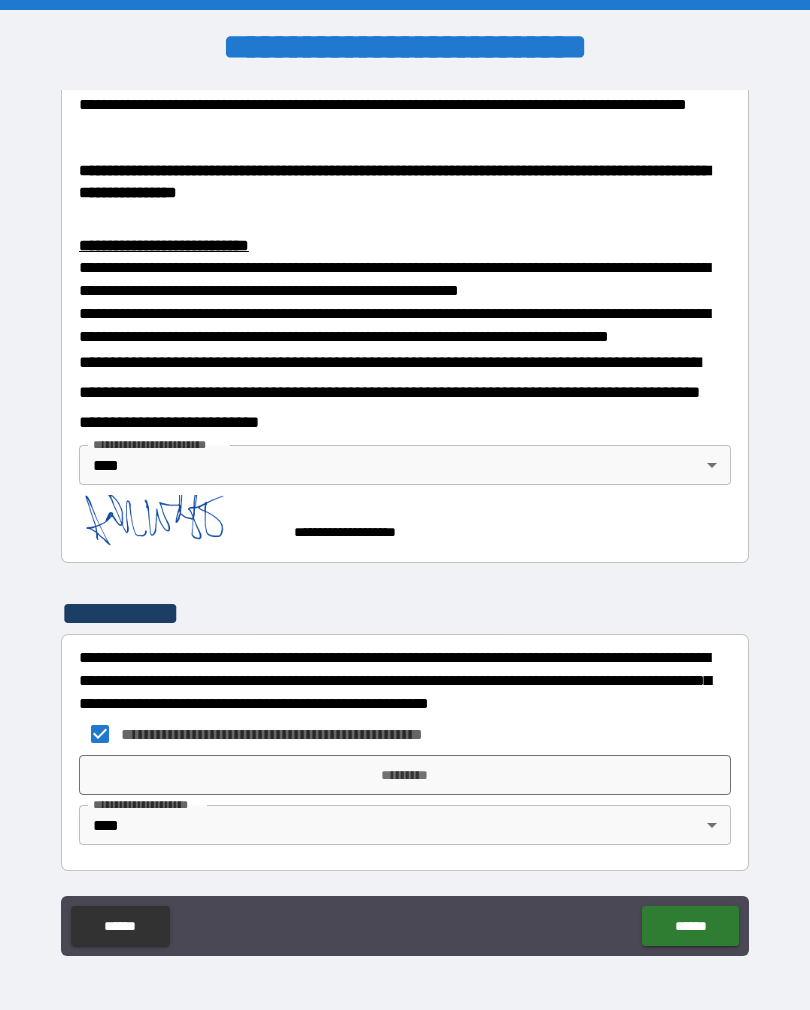 click on "*********" at bounding box center (405, 775) 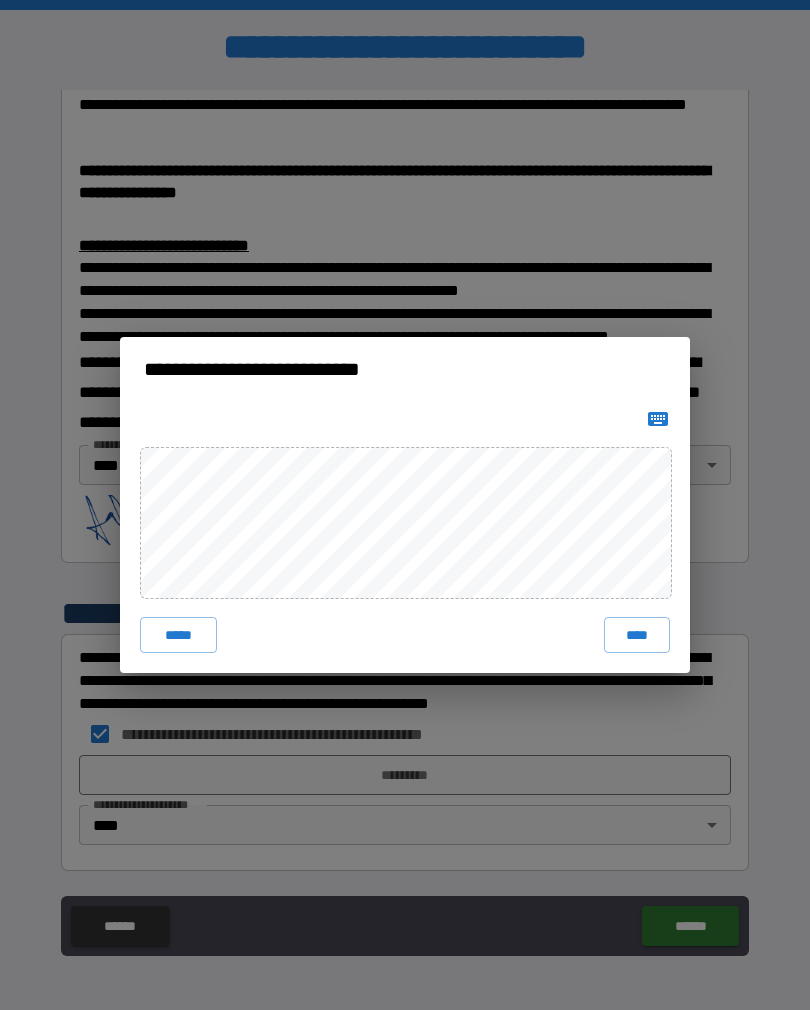 click on "***** ****" at bounding box center [405, 537] 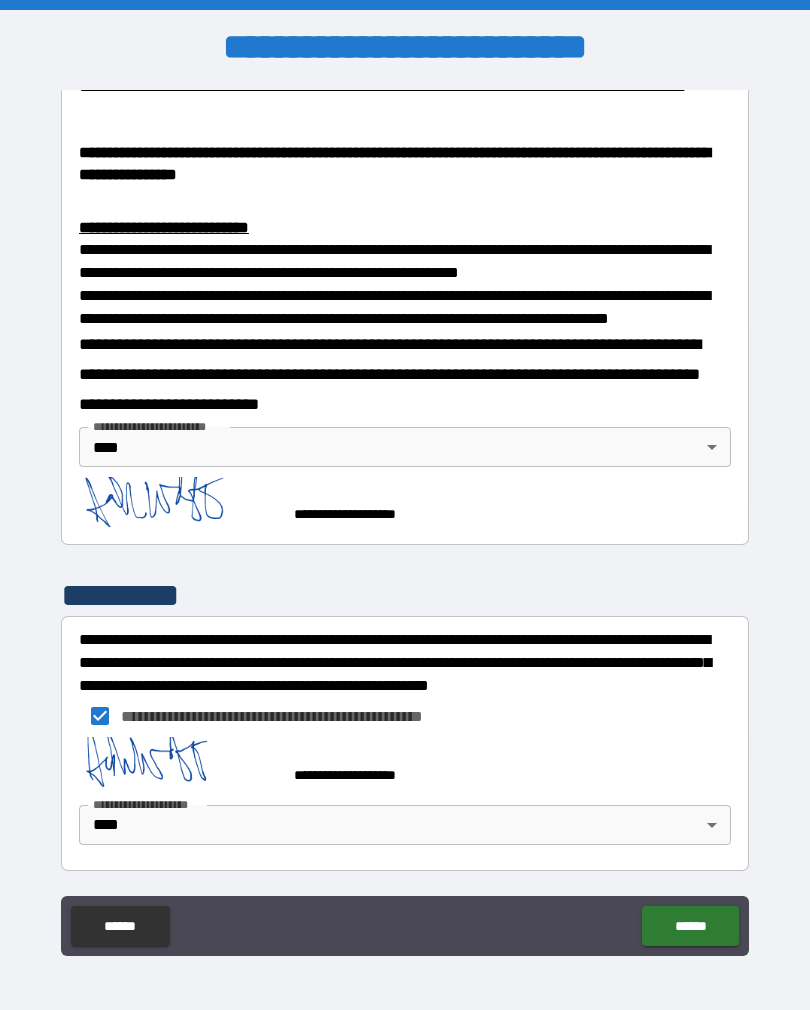 click on "******" at bounding box center (690, 926) 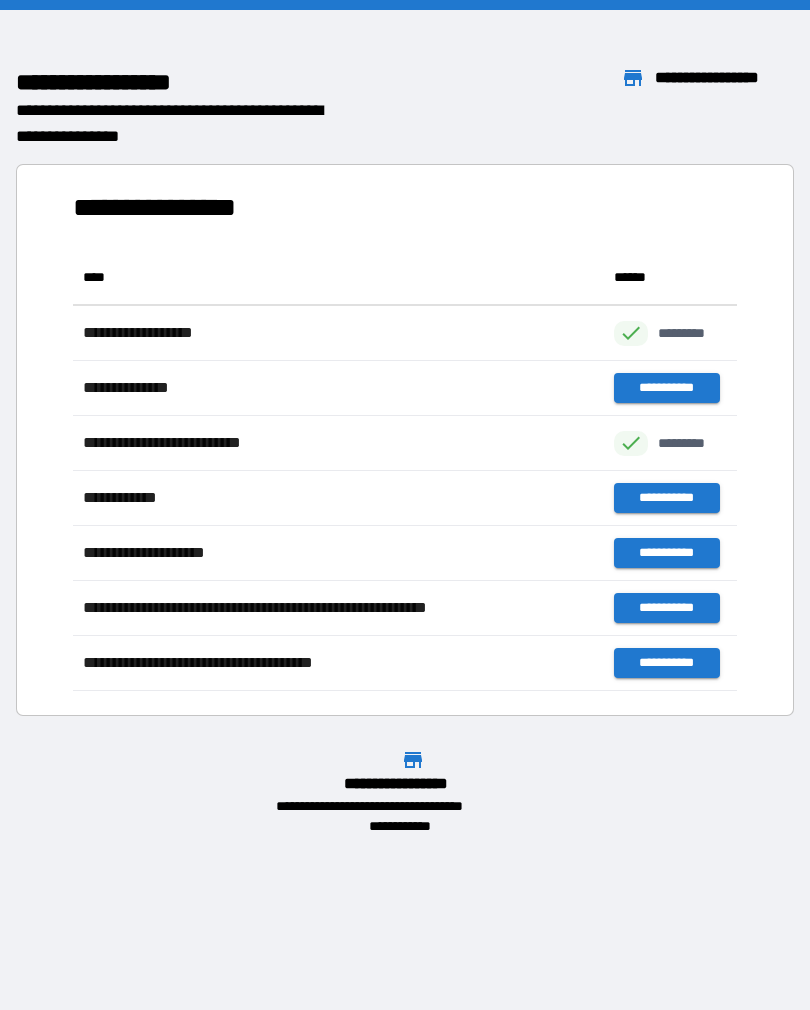 scroll, scrollTop: 441, scrollLeft: 664, axis: both 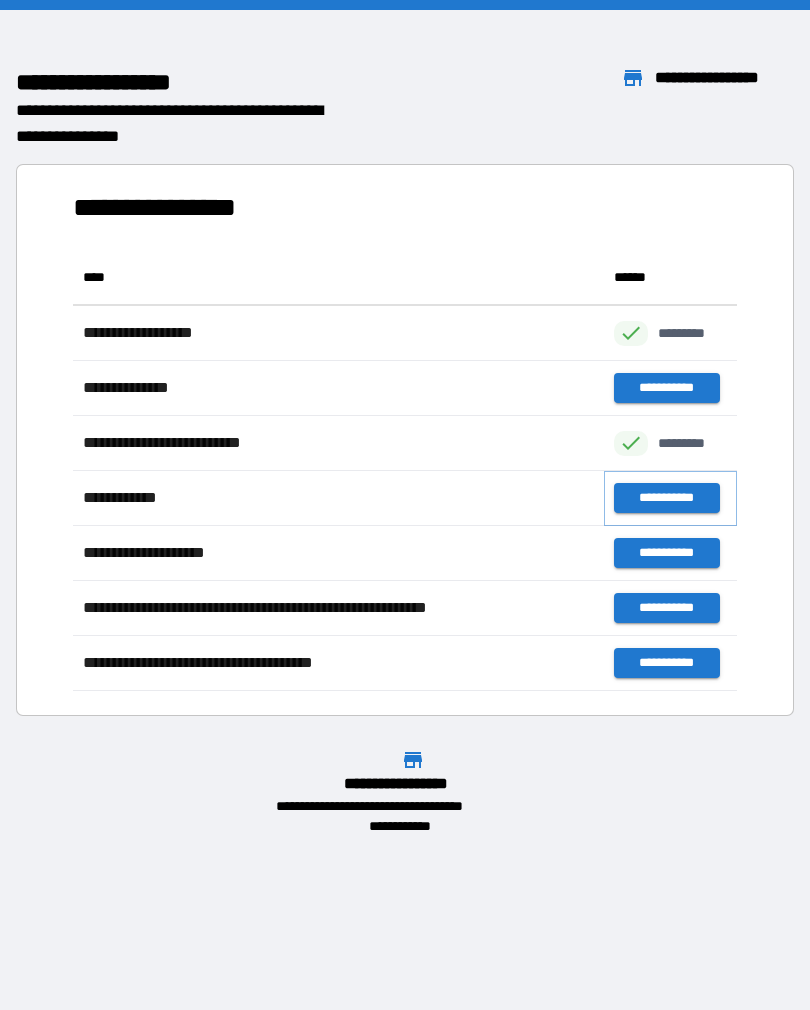 click on "**********" at bounding box center [666, 498] 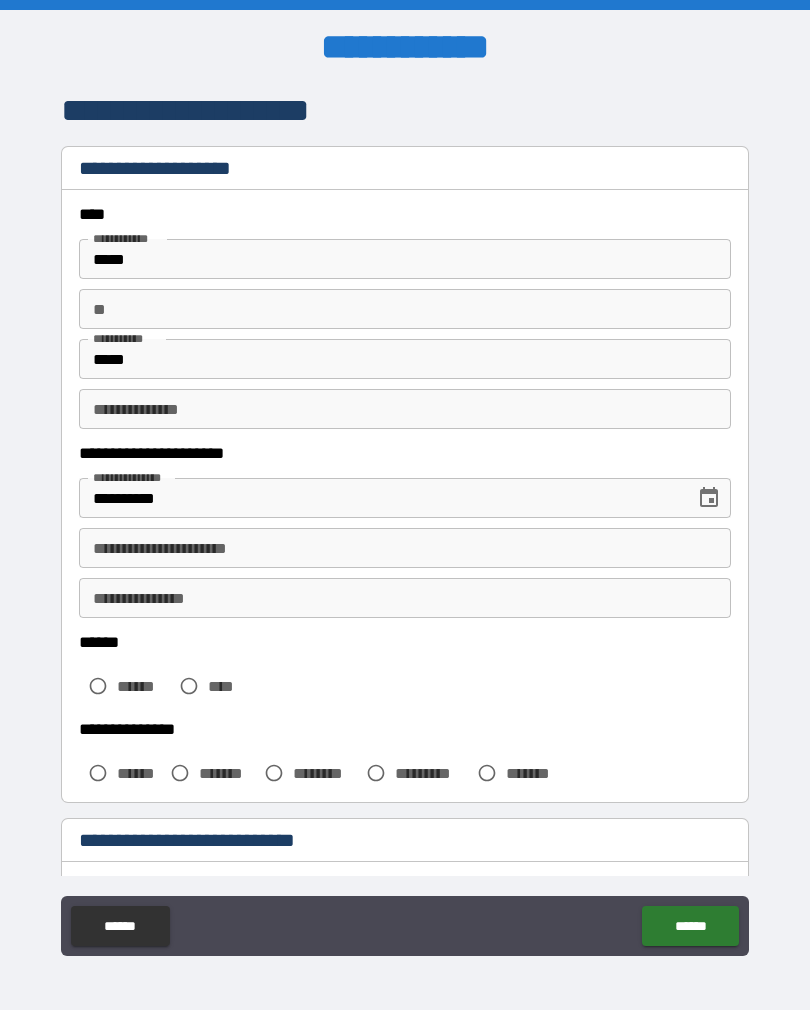 click on "**********" at bounding box center [405, 548] 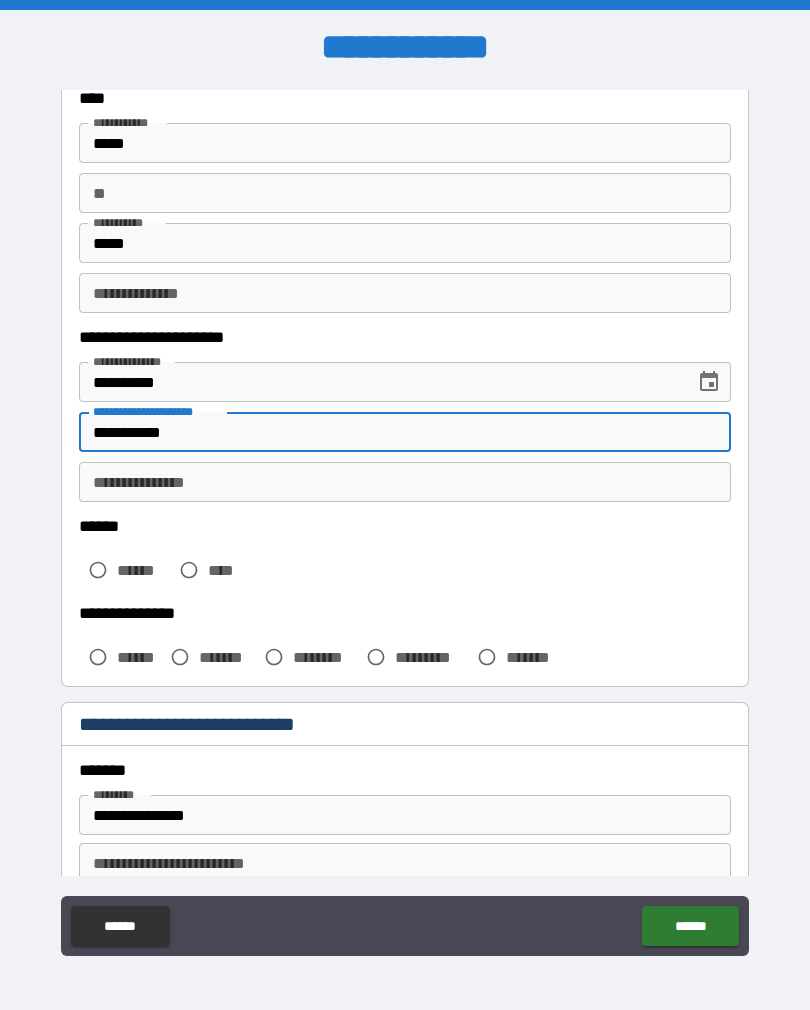 scroll, scrollTop: 117, scrollLeft: 0, axis: vertical 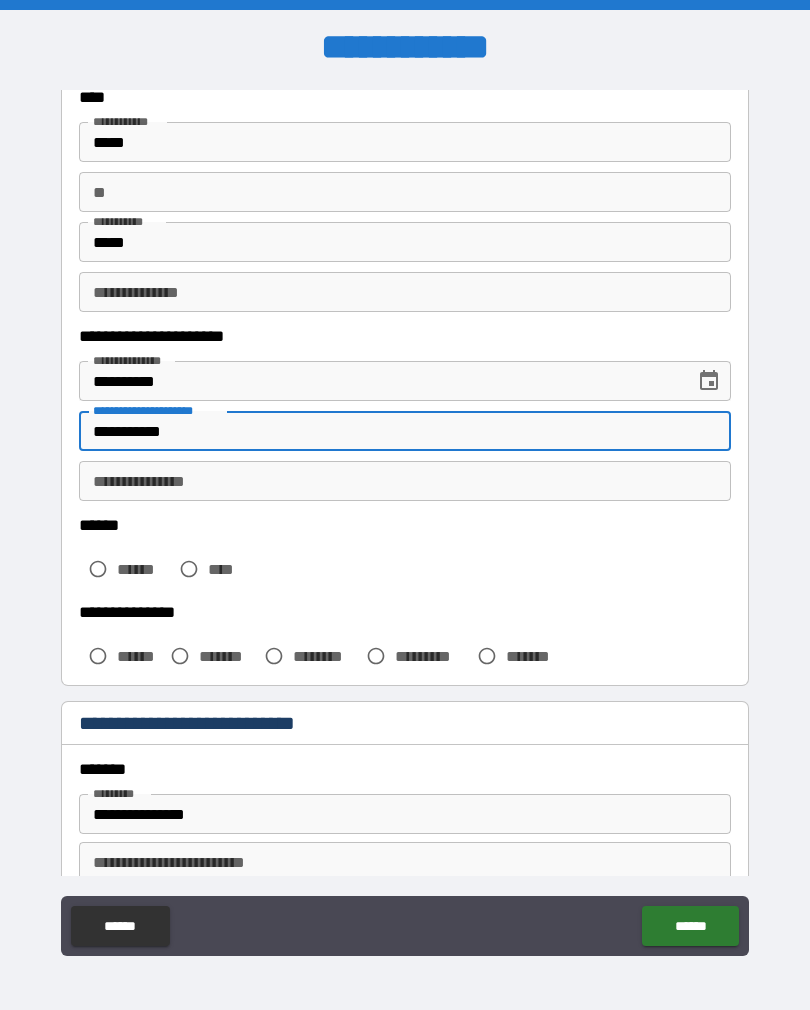 type on "**********" 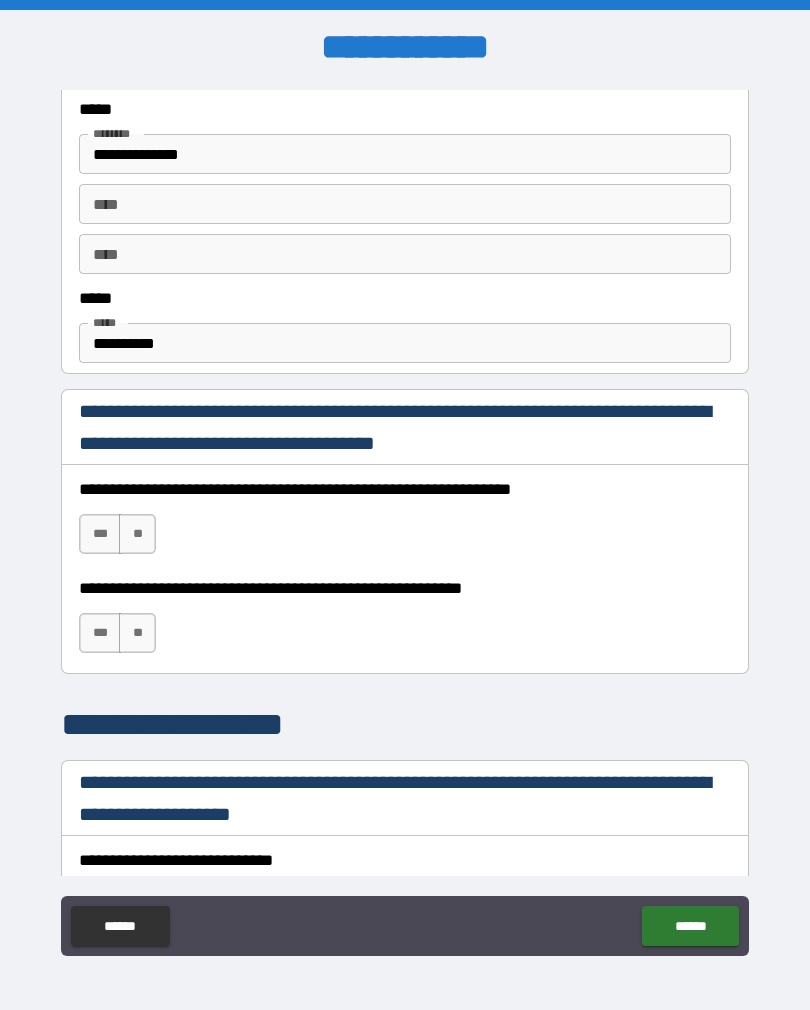 scroll, scrollTop: 1059, scrollLeft: 0, axis: vertical 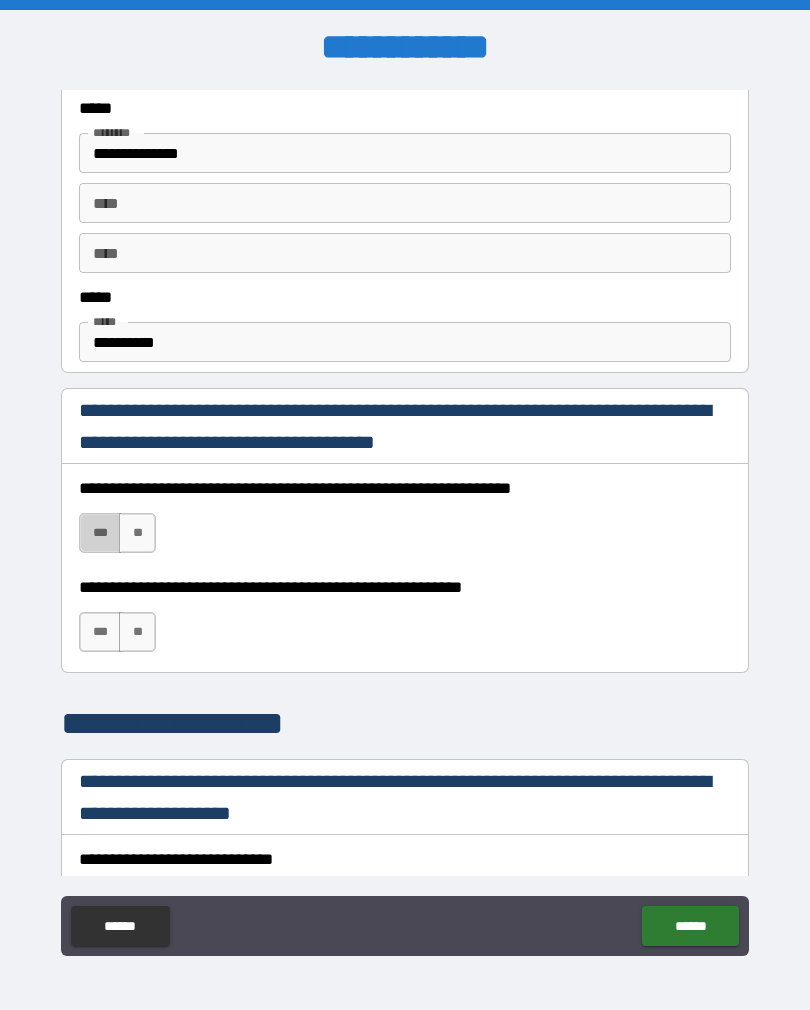 click on "***" at bounding box center (100, 533) 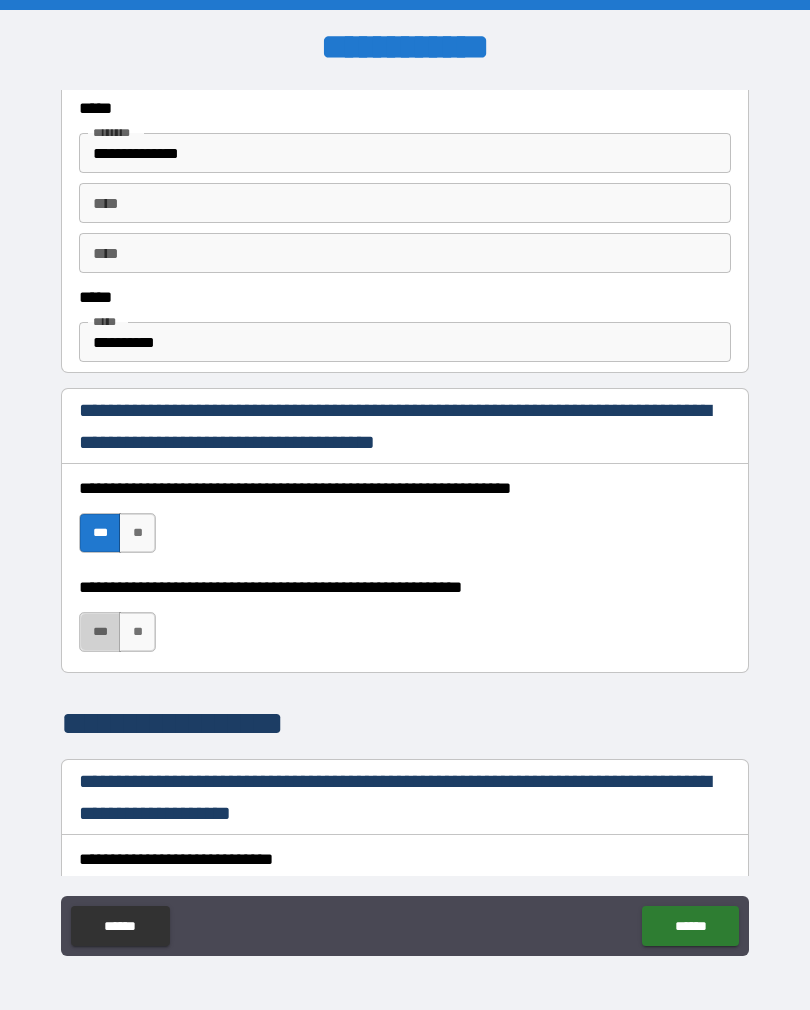 click on "***" at bounding box center (100, 632) 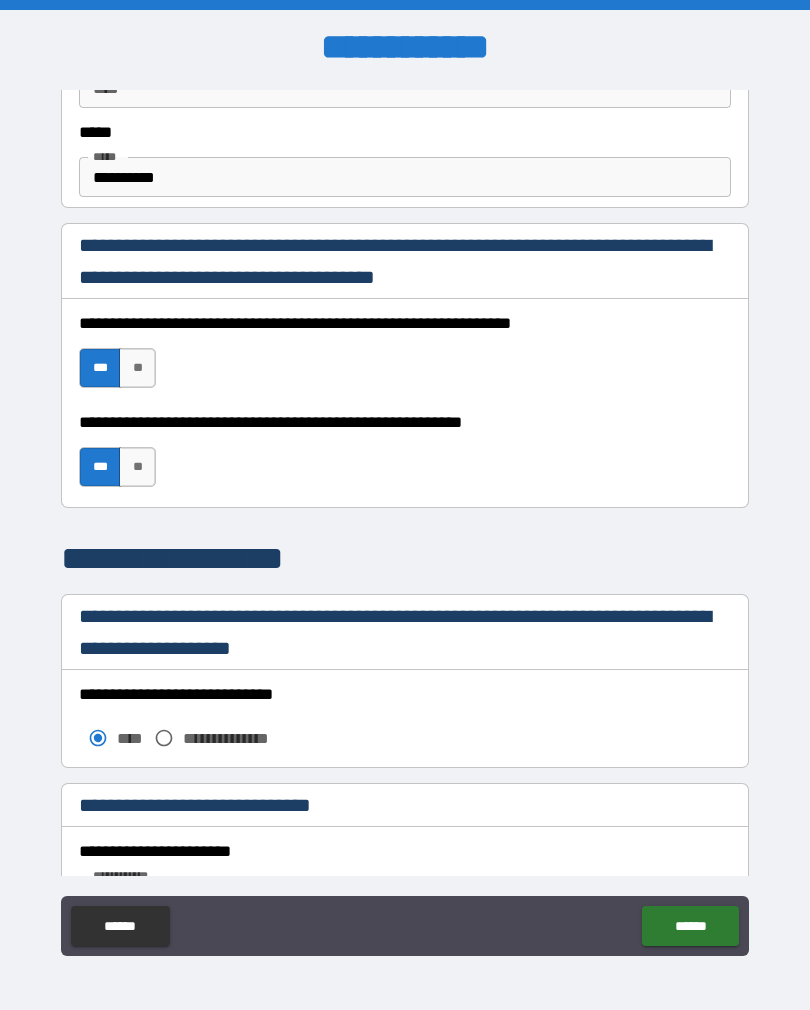 scroll, scrollTop: 1223, scrollLeft: 0, axis: vertical 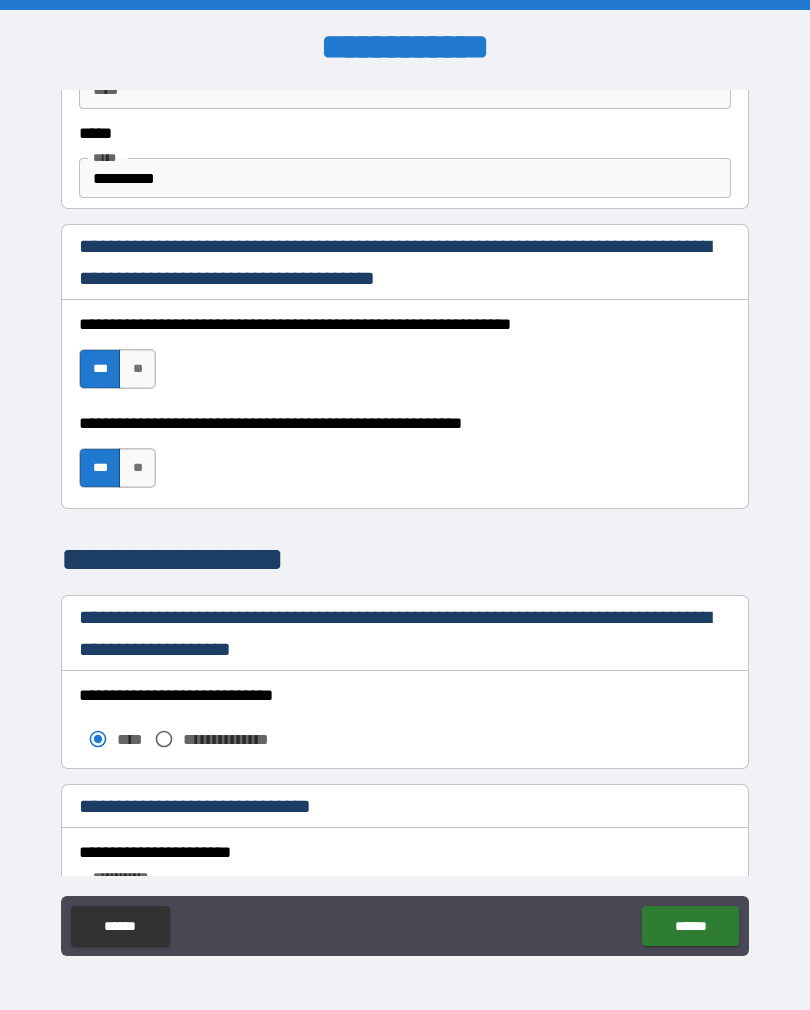click on "**" at bounding box center (137, 468) 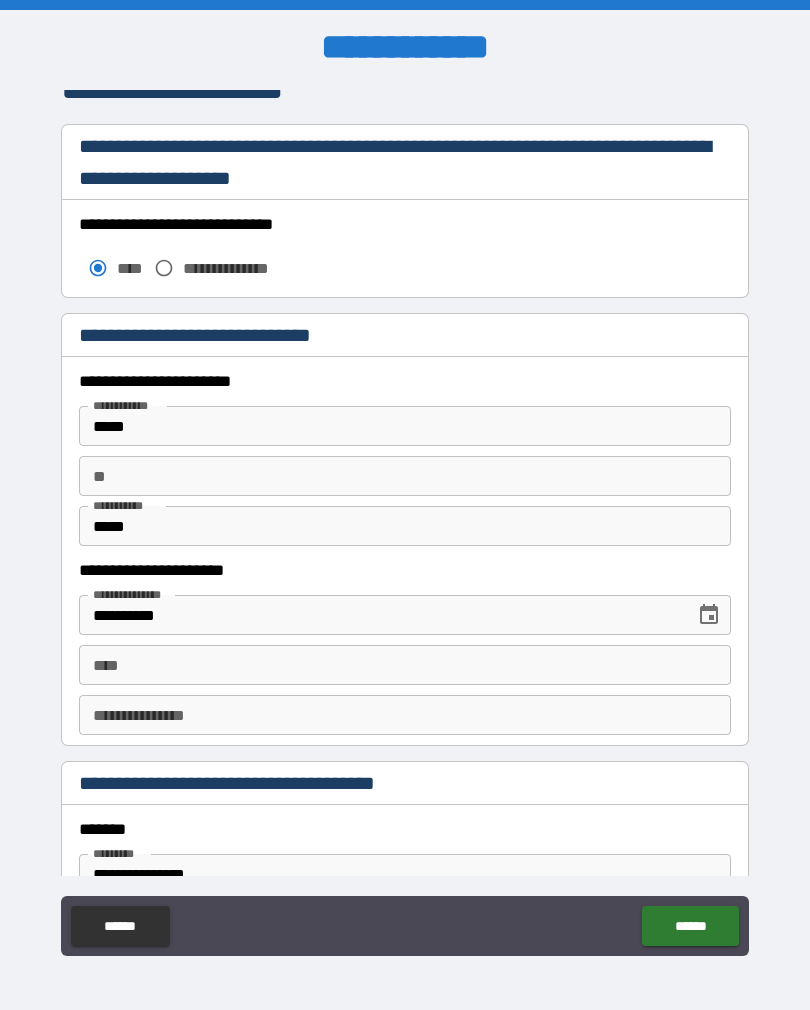 scroll, scrollTop: 1695, scrollLeft: 0, axis: vertical 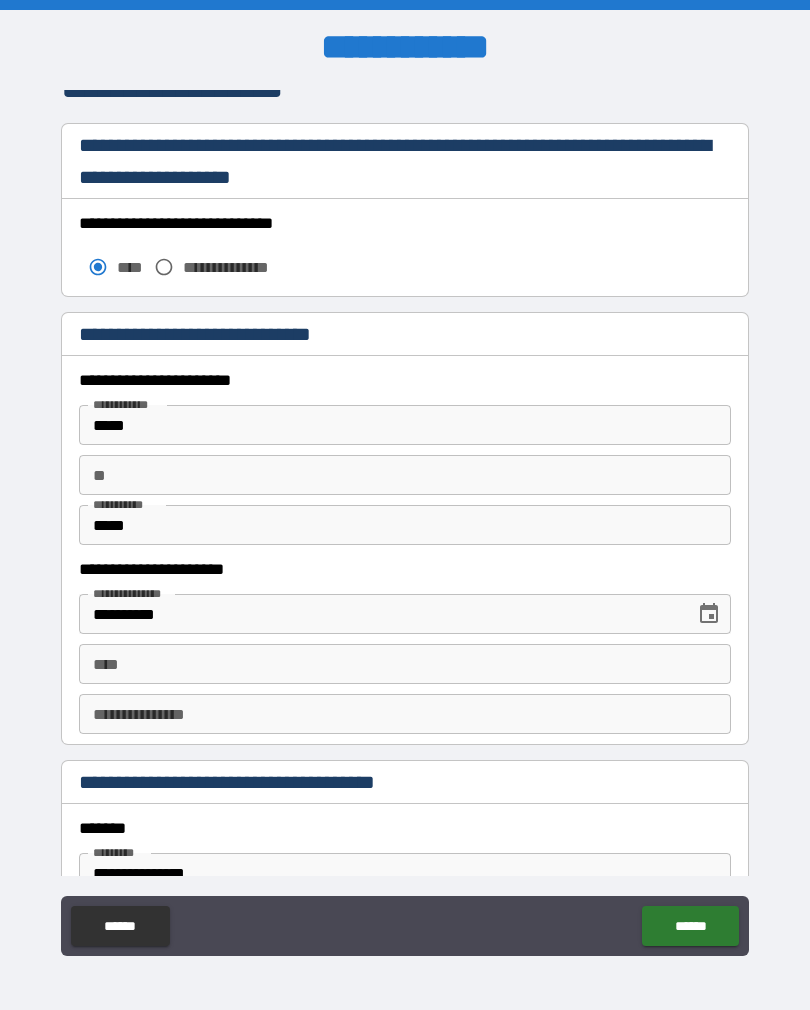 click on "****" at bounding box center [405, 664] 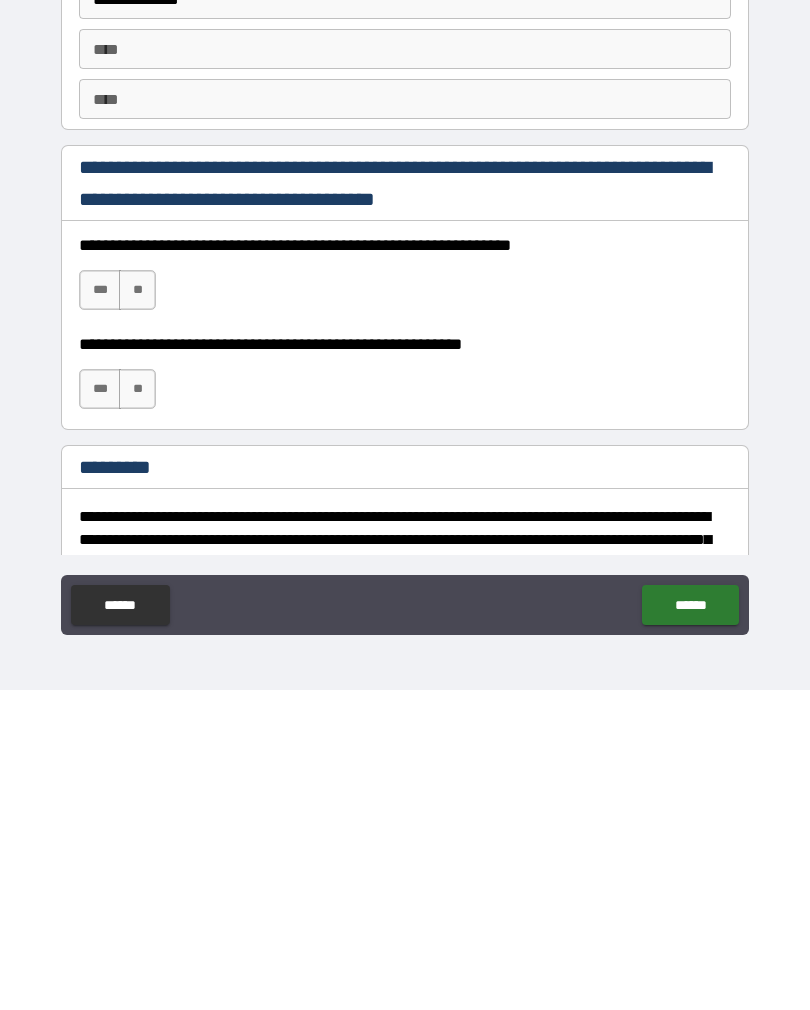 scroll, scrollTop: 2592, scrollLeft: 0, axis: vertical 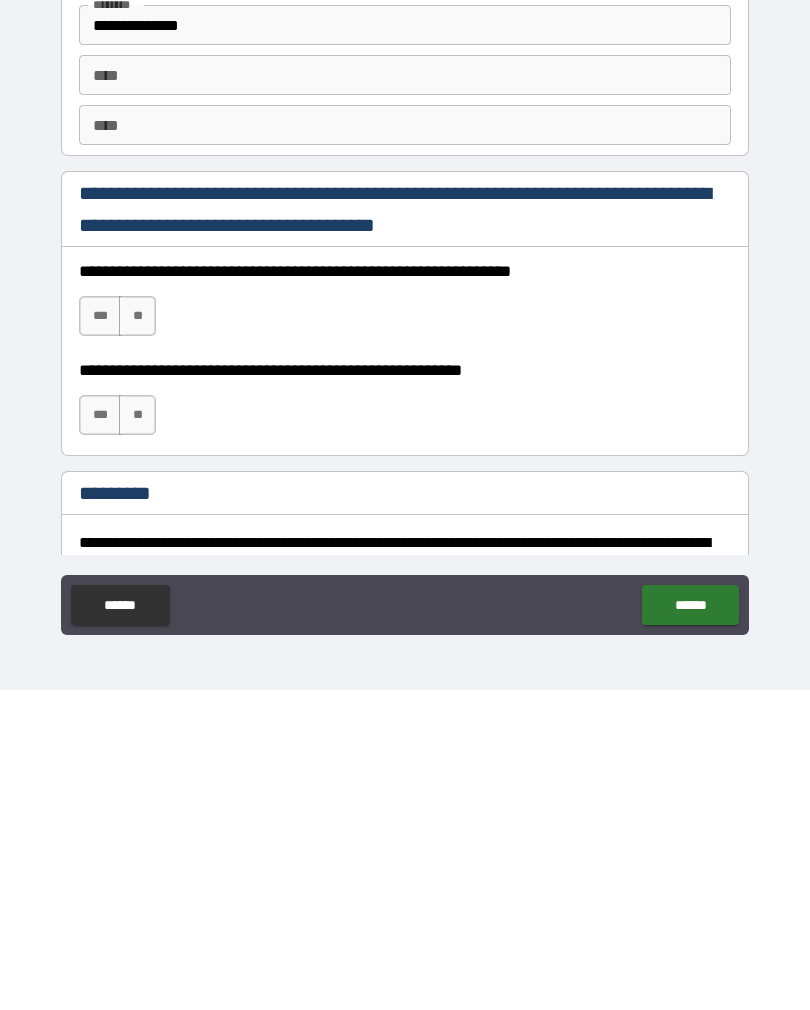 type on "**********" 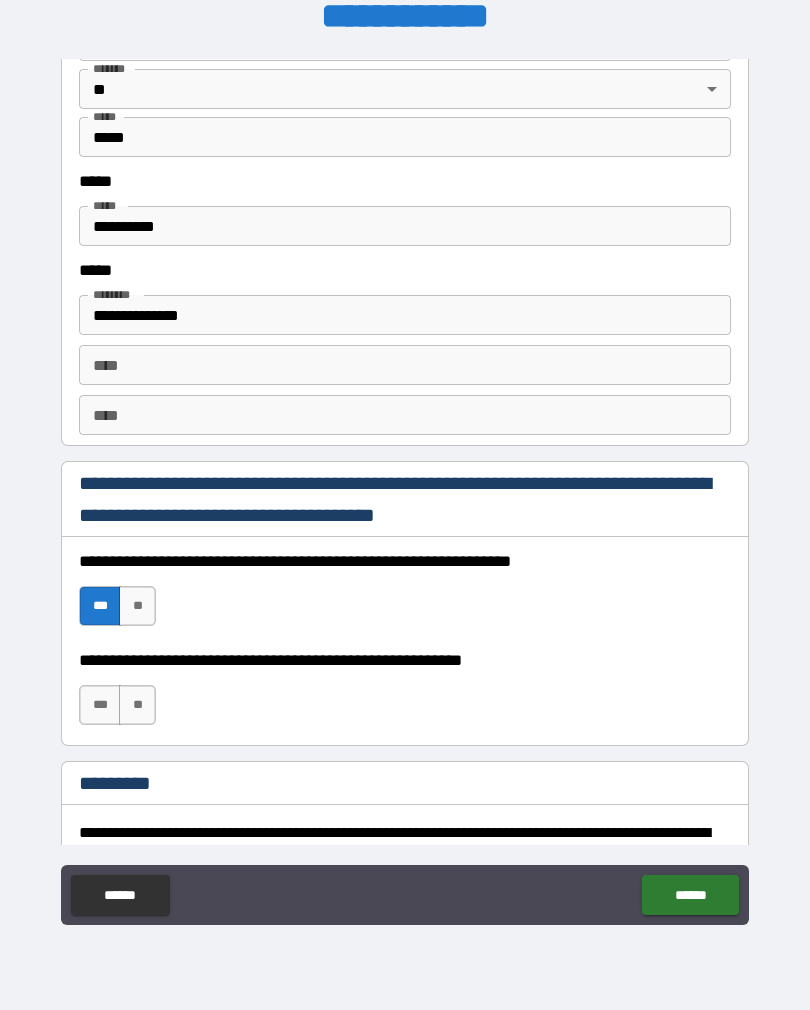 click on "**" at bounding box center (137, 705) 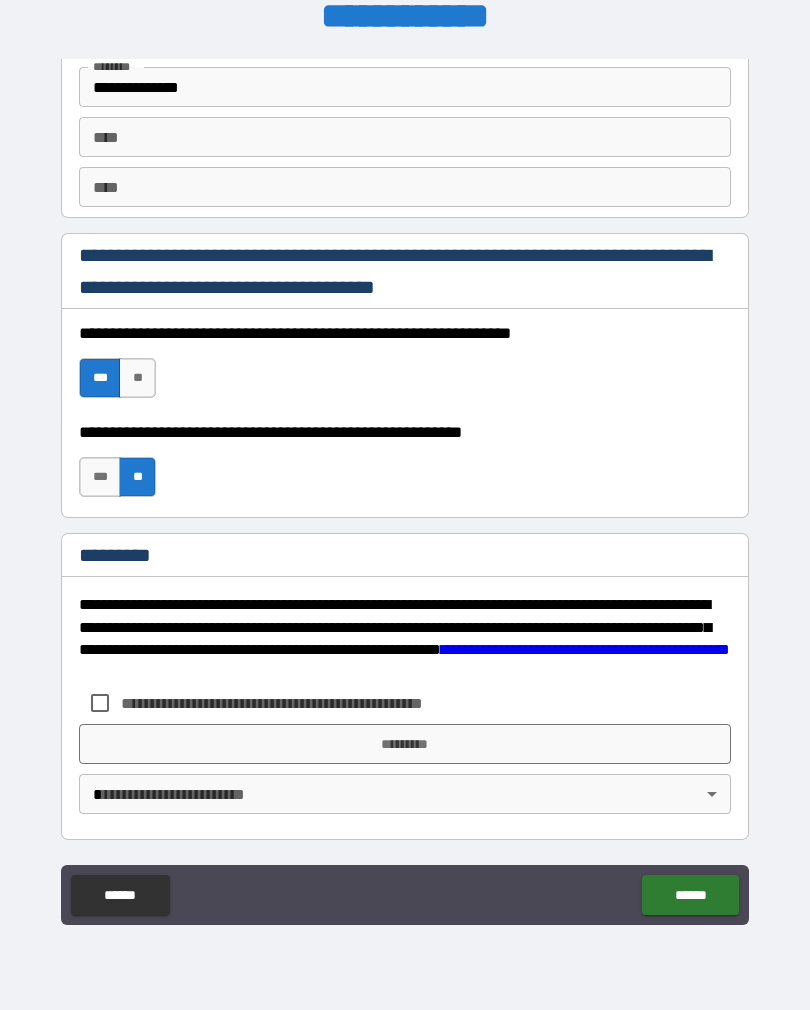 scroll, scrollTop: 2820, scrollLeft: 0, axis: vertical 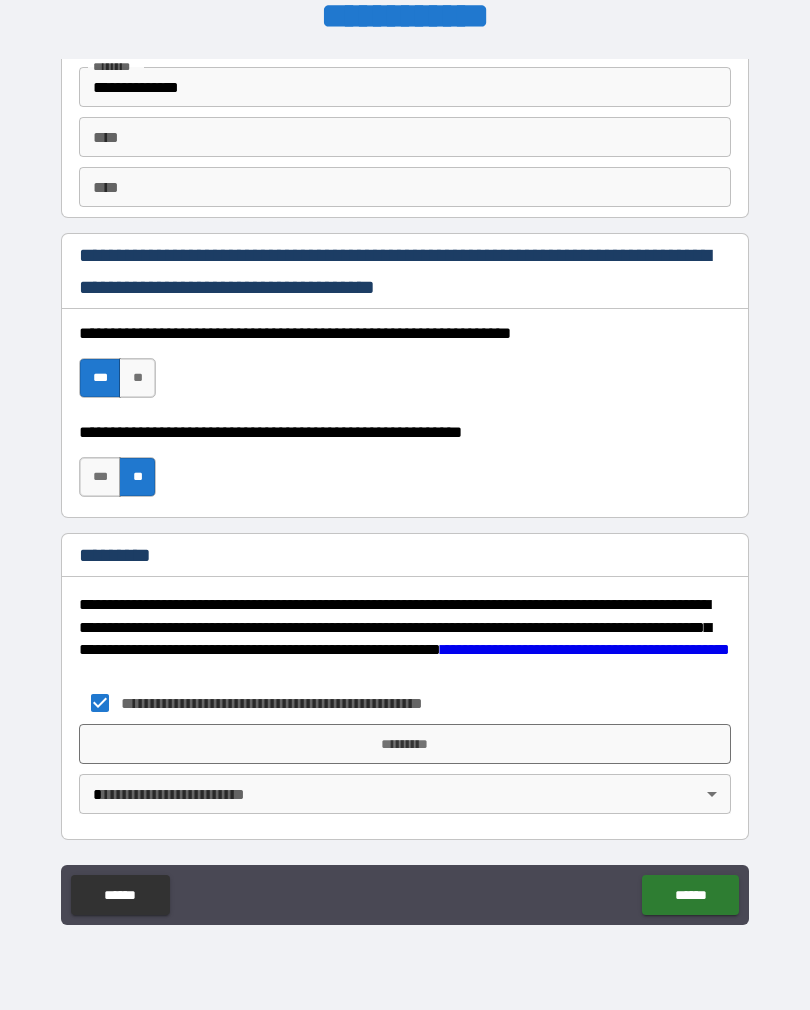 click on "**********" at bounding box center [405, 489] 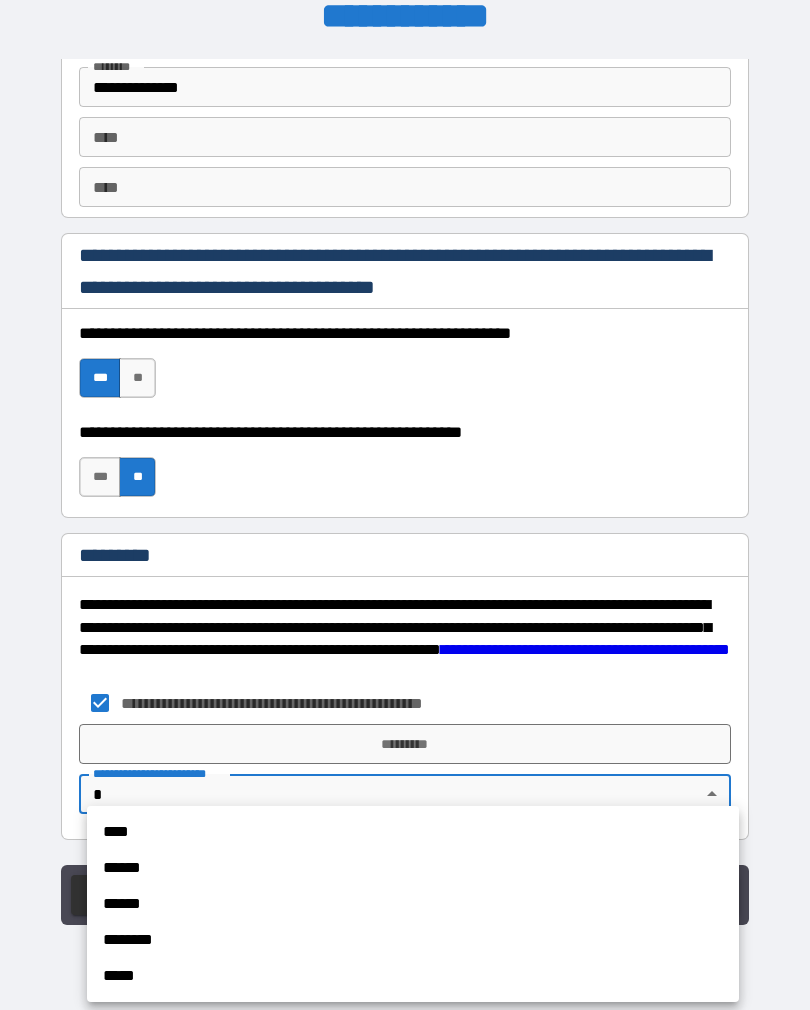 click on "****" at bounding box center (413, 832) 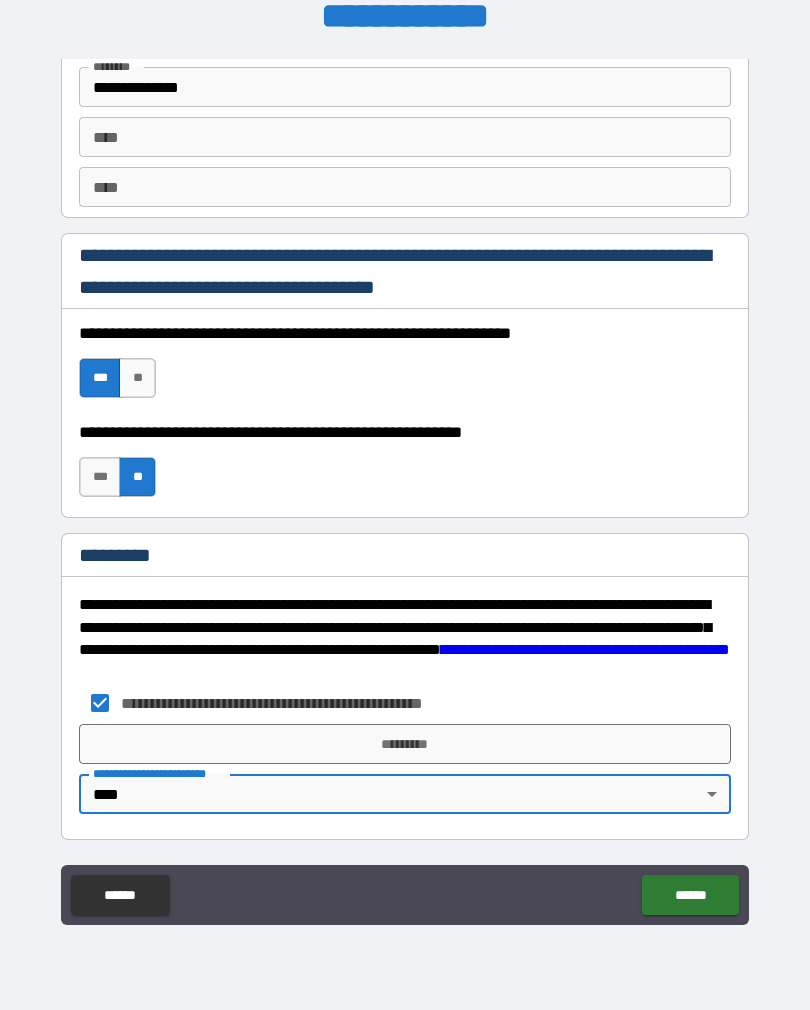 click on "*********" at bounding box center (405, 744) 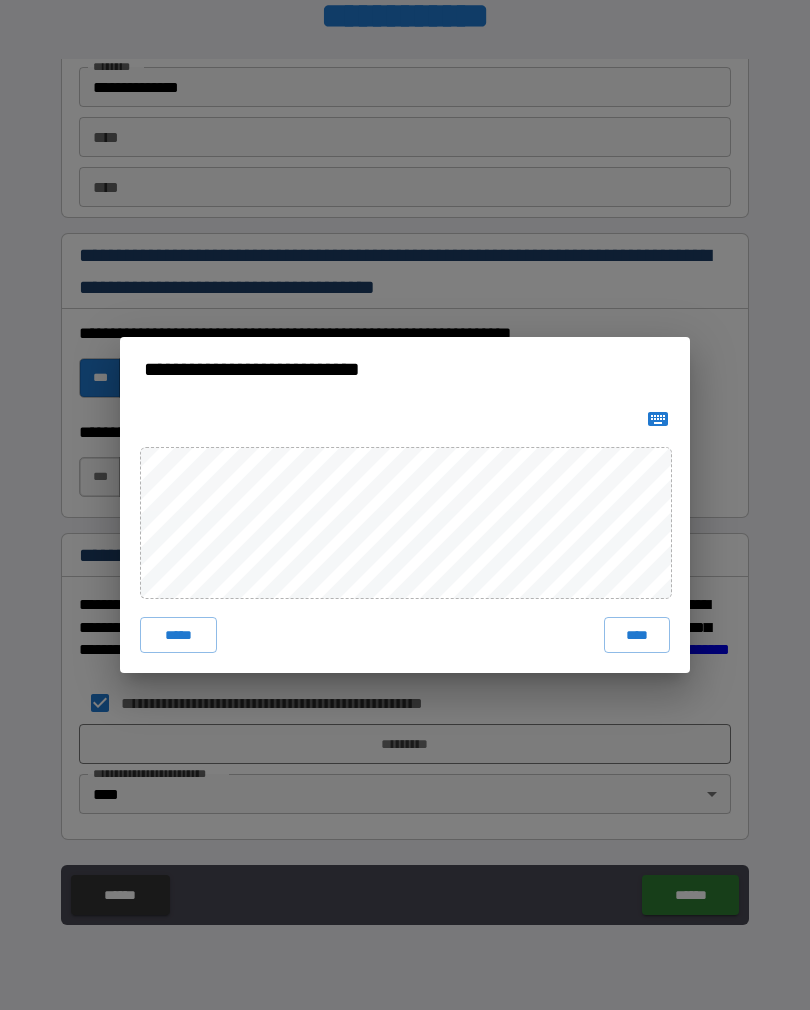 click on "****" at bounding box center (637, 635) 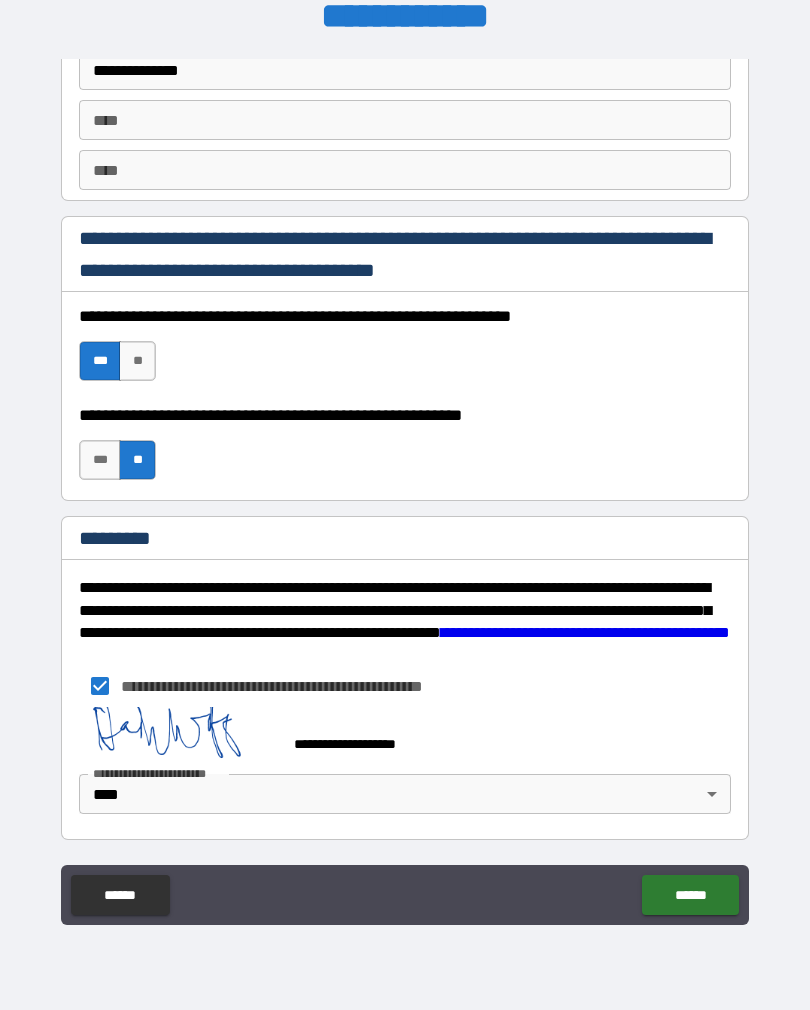 scroll, scrollTop: 2837, scrollLeft: 0, axis: vertical 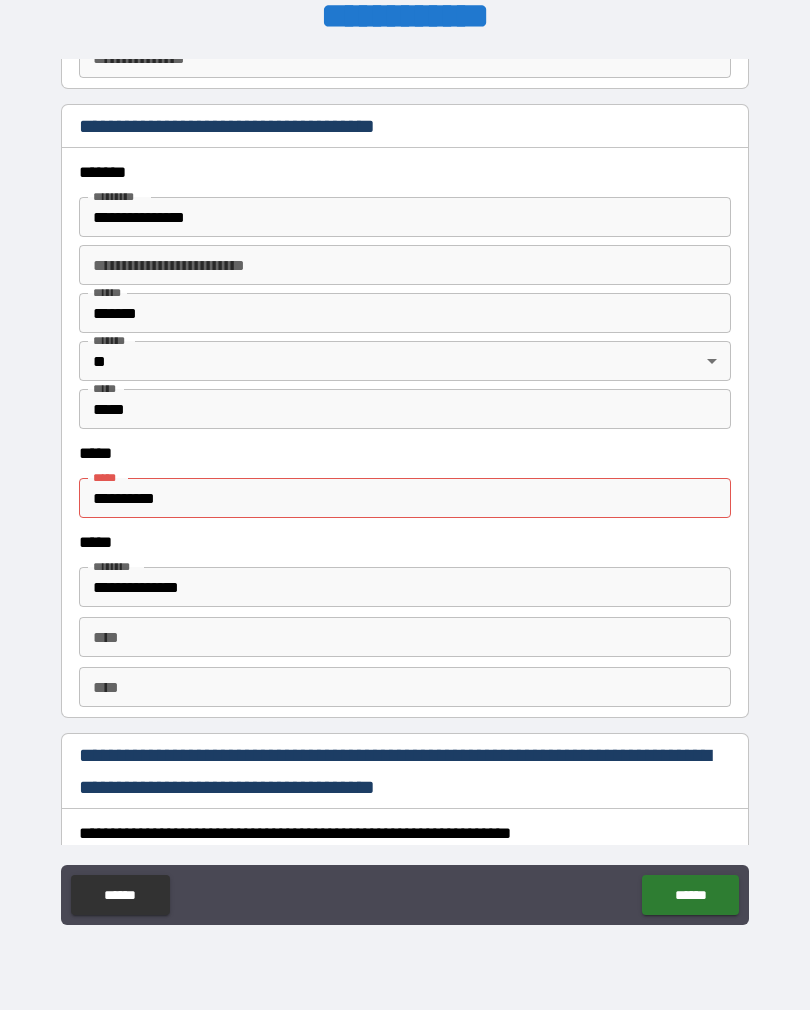 click on "**********" at bounding box center [405, 498] 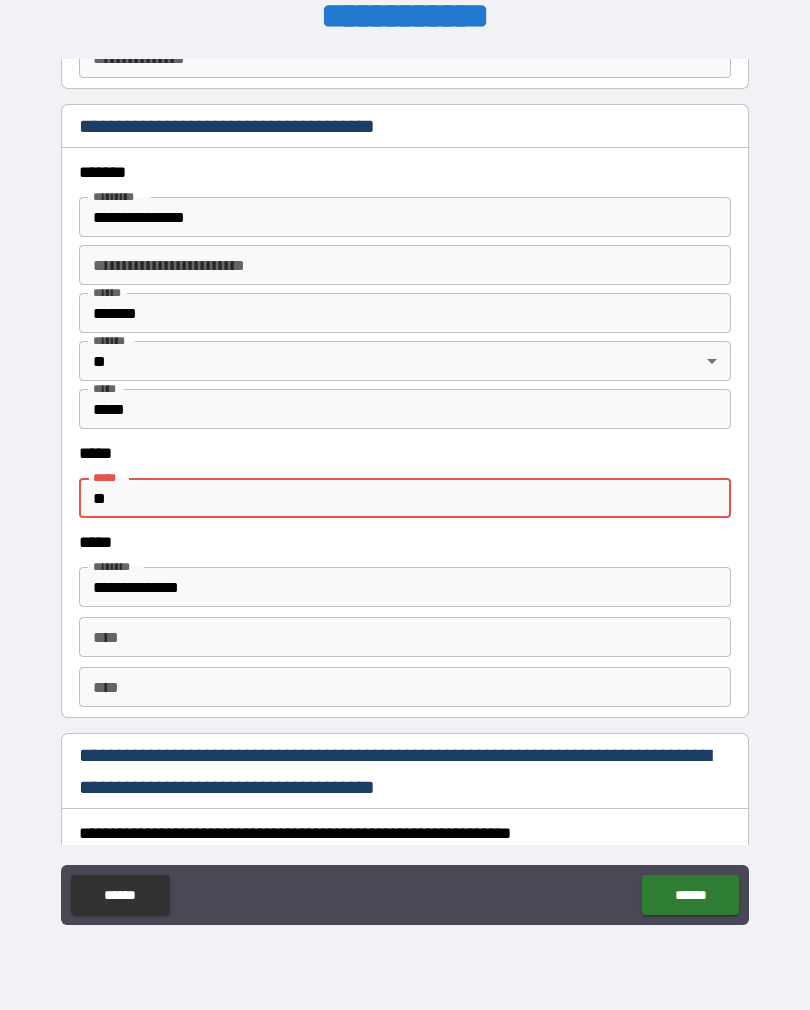 type on "*" 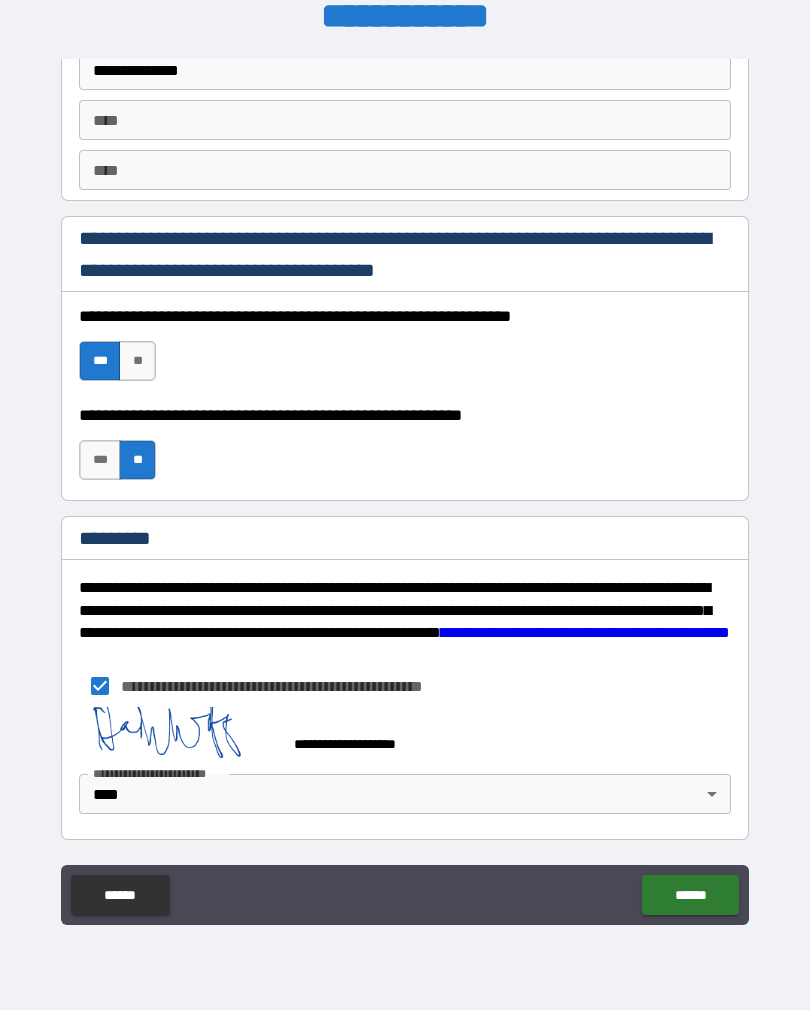 scroll, scrollTop: 2837, scrollLeft: 0, axis: vertical 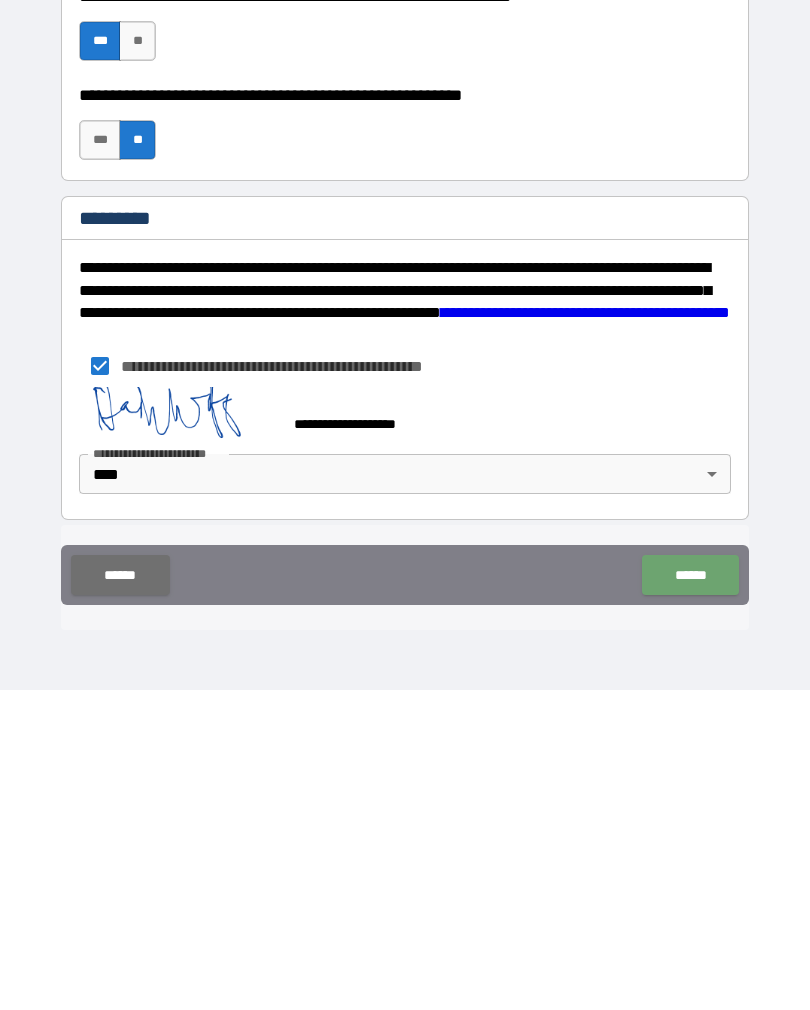 click on "******" at bounding box center [690, 895] 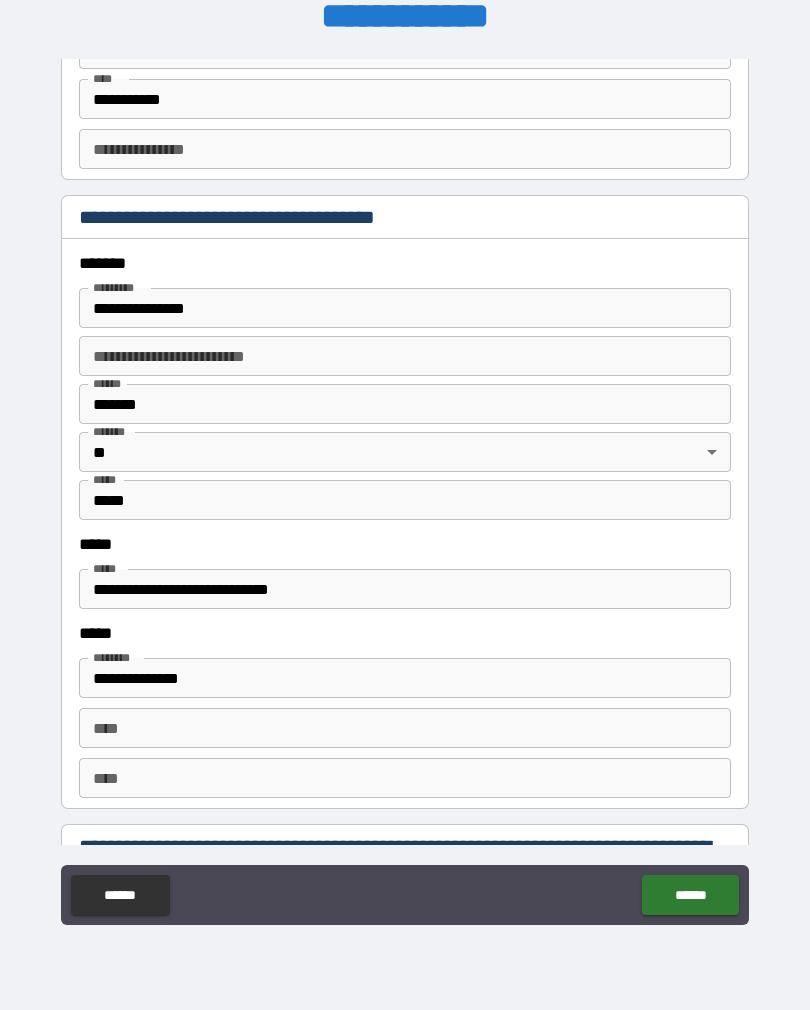 scroll, scrollTop: 2222, scrollLeft: 0, axis: vertical 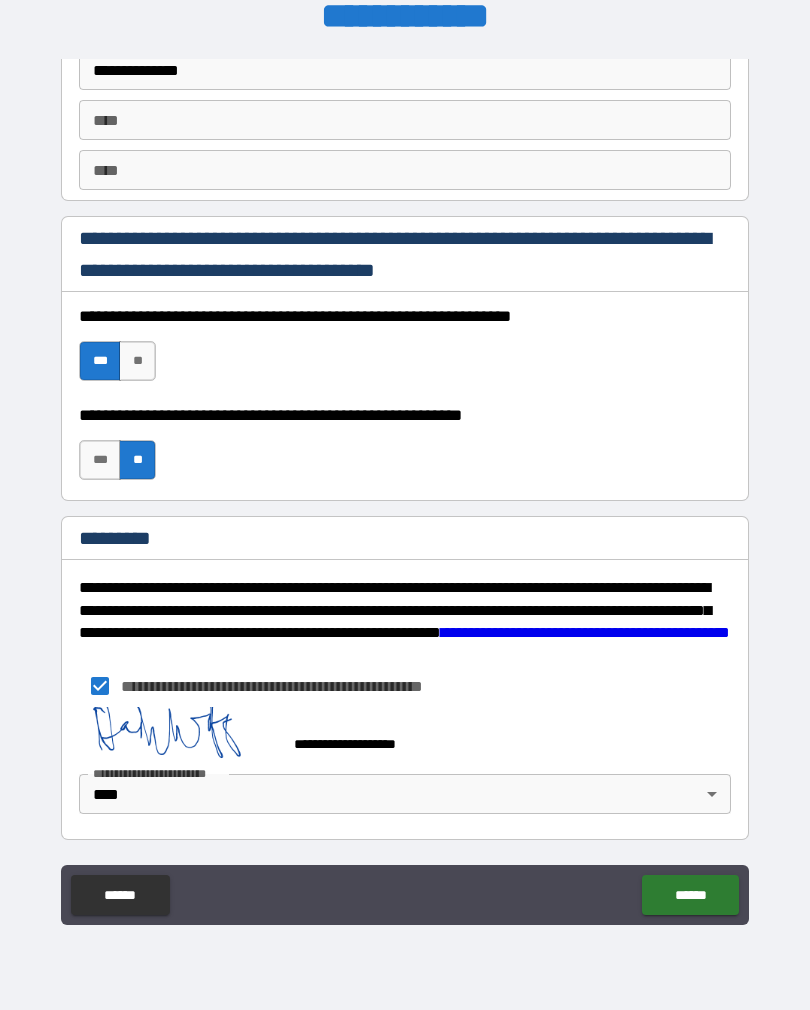 click on "******" at bounding box center (690, 895) 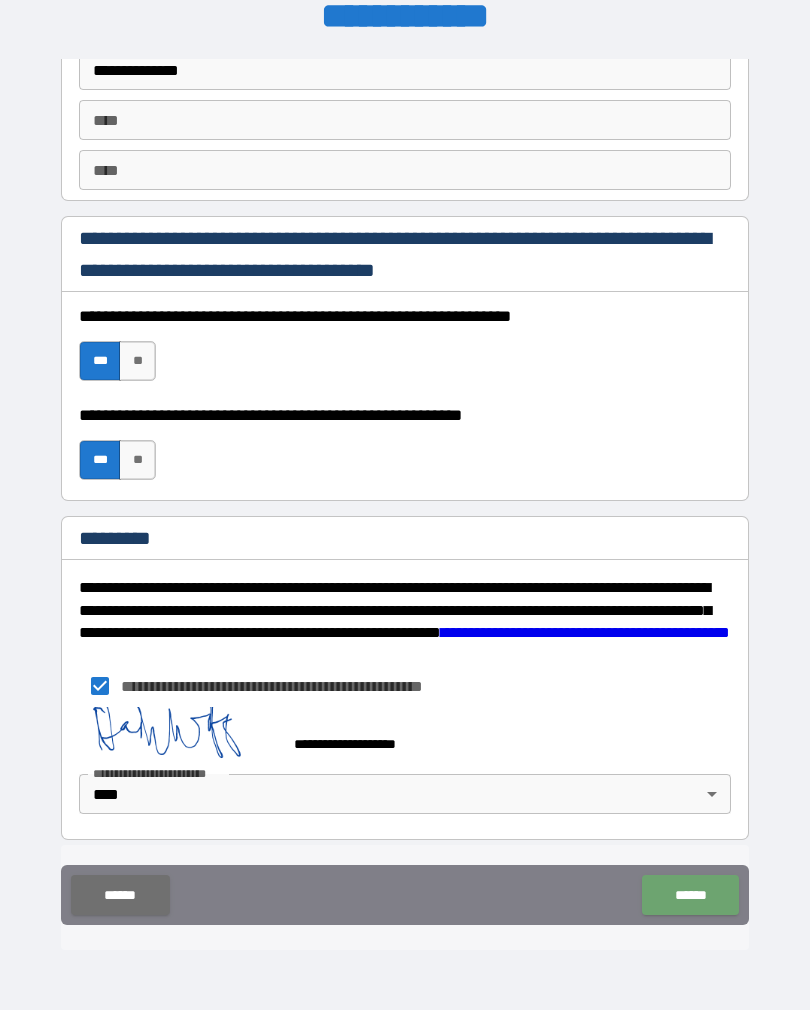 click on "******" at bounding box center (690, 895) 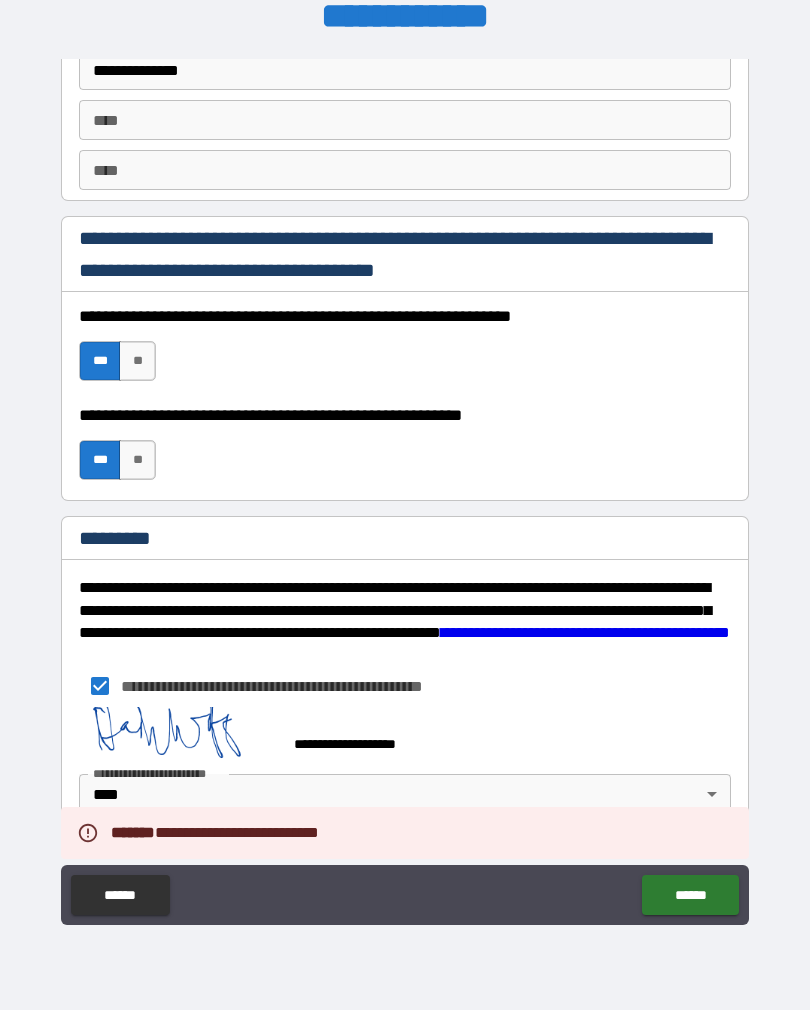 click on "**" at bounding box center (137, 460) 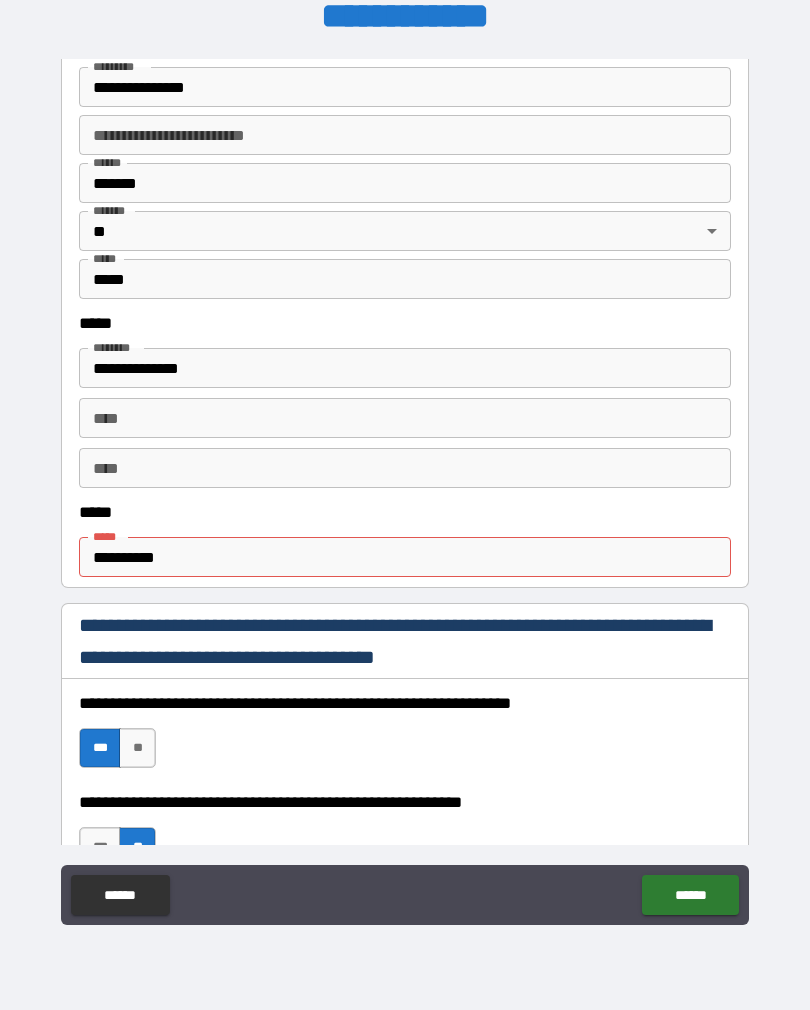 scroll, scrollTop: 782, scrollLeft: 0, axis: vertical 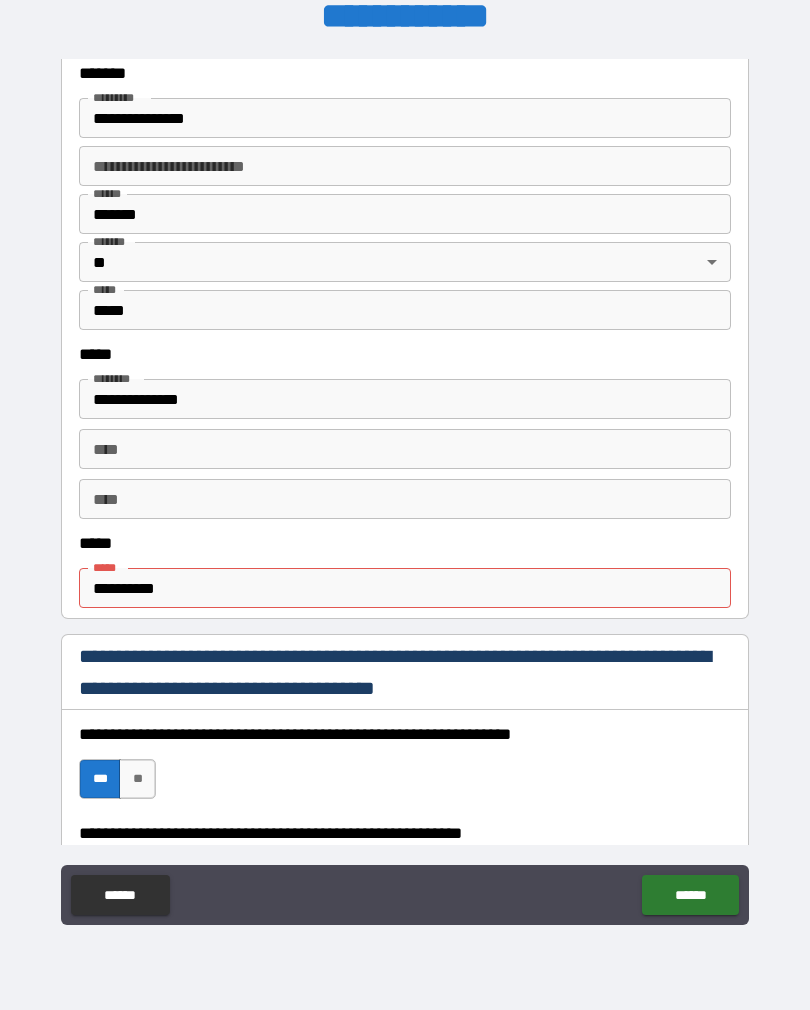 click on "**********" at bounding box center (405, 588) 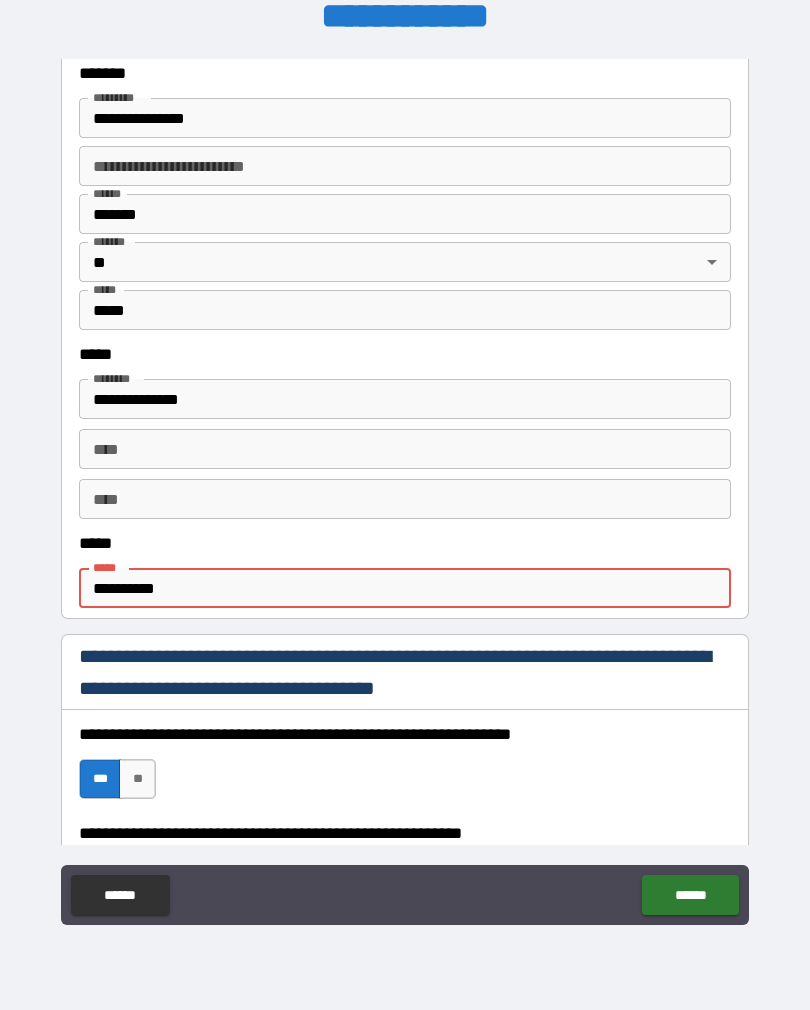 click on "**********" at bounding box center (405, 588) 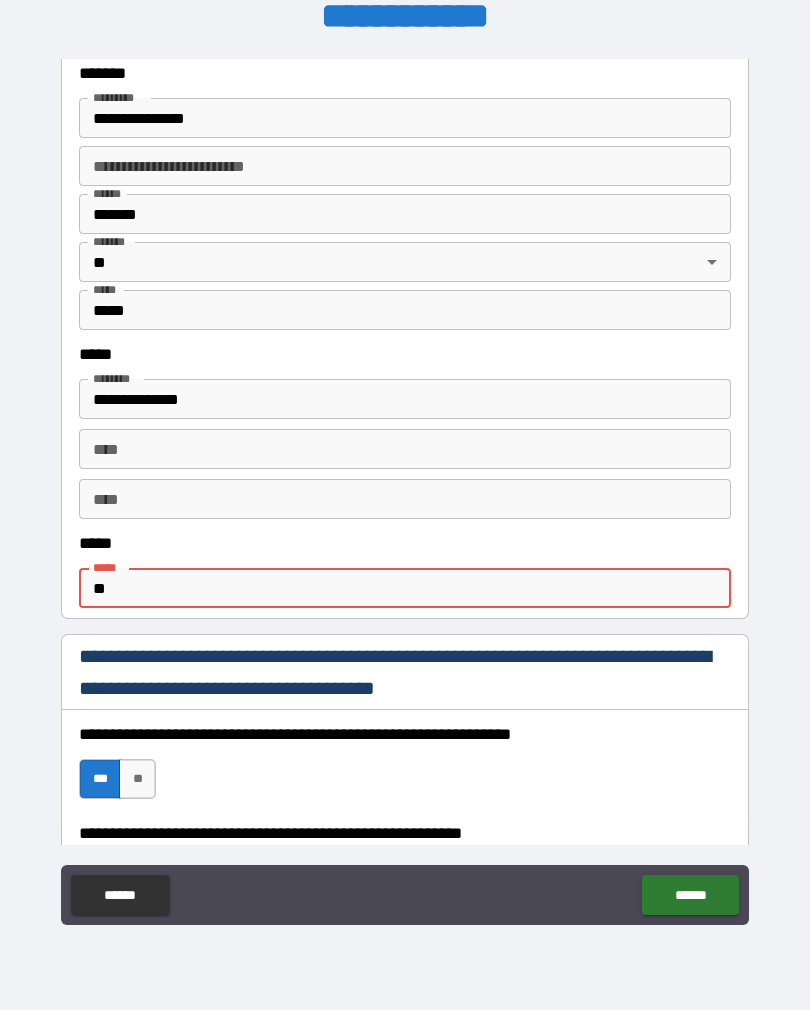 type on "*" 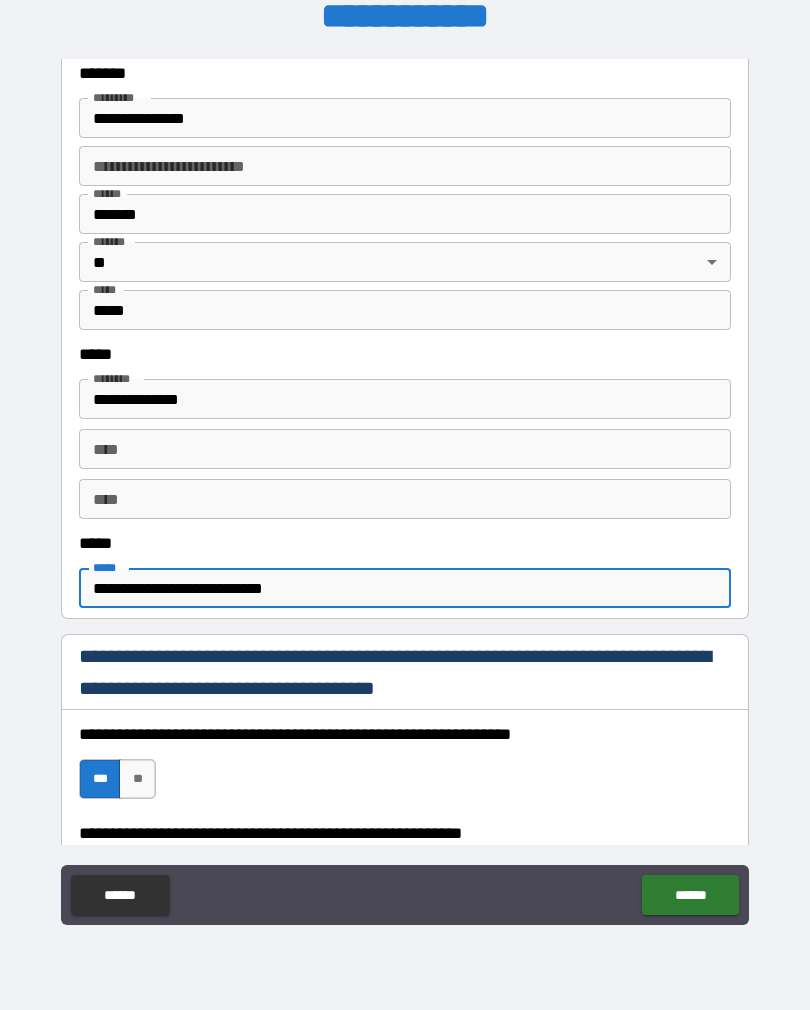 type on "**********" 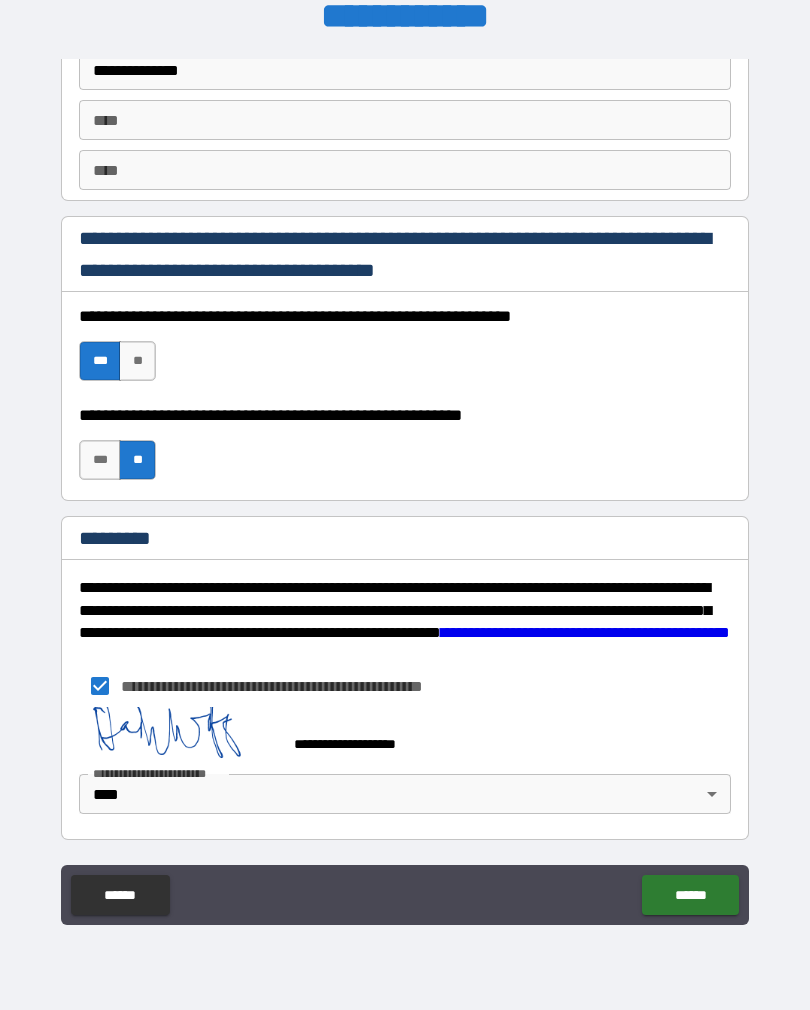 scroll, scrollTop: 2837, scrollLeft: 0, axis: vertical 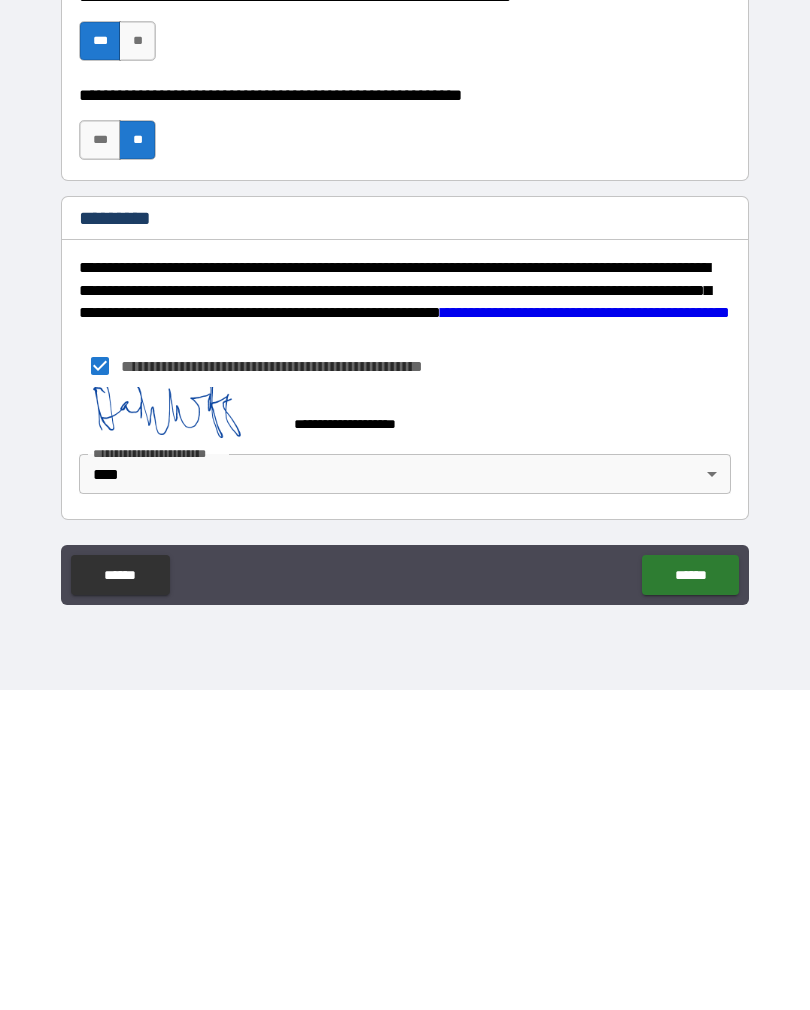 click on "******" at bounding box center (690, 895) 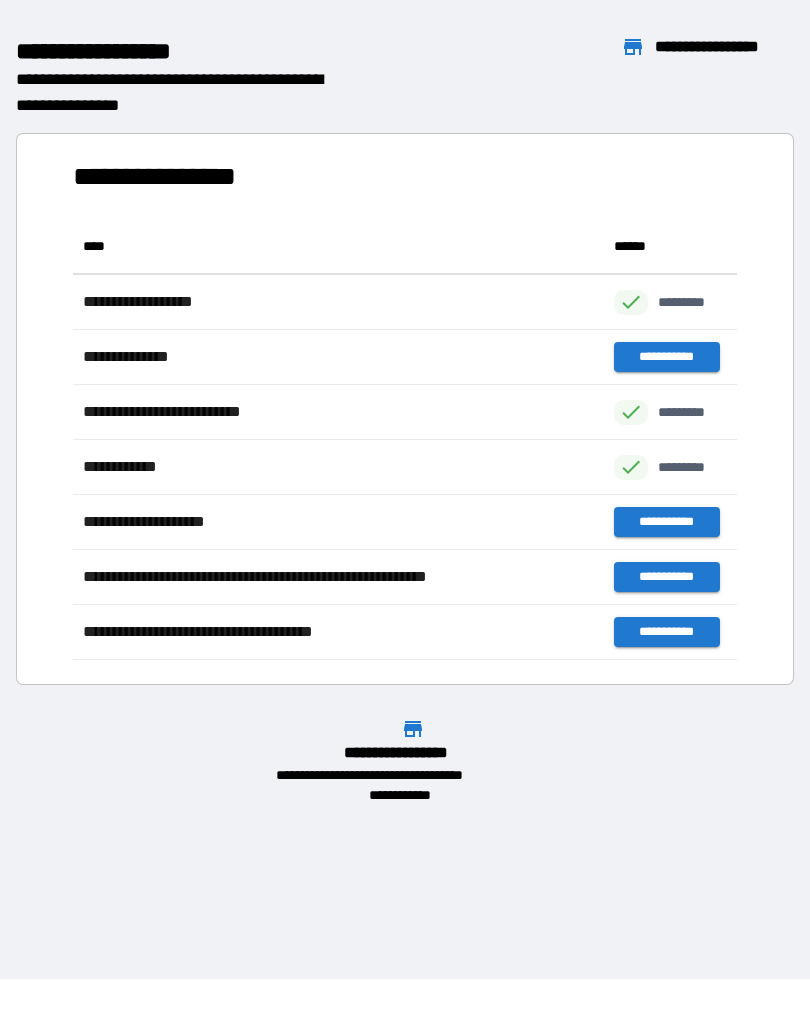 scroll, scrollTop: 1, scrollLeft: 1, axis: both 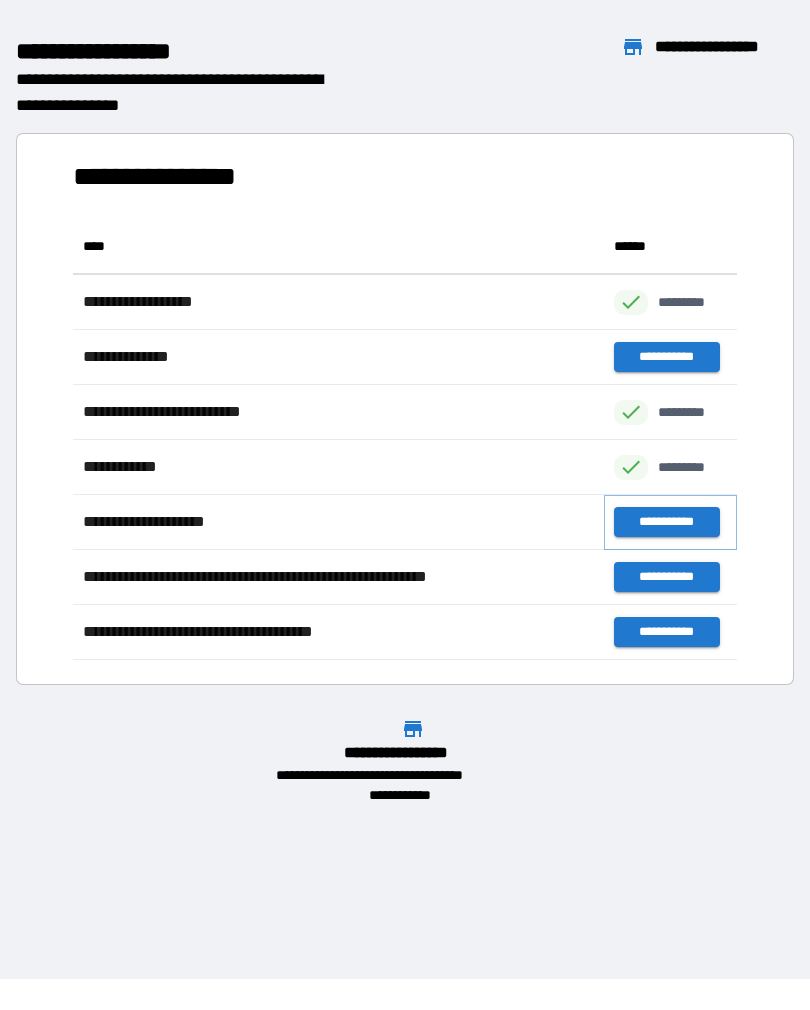 click on "**********" at bounding box center (666, 522) 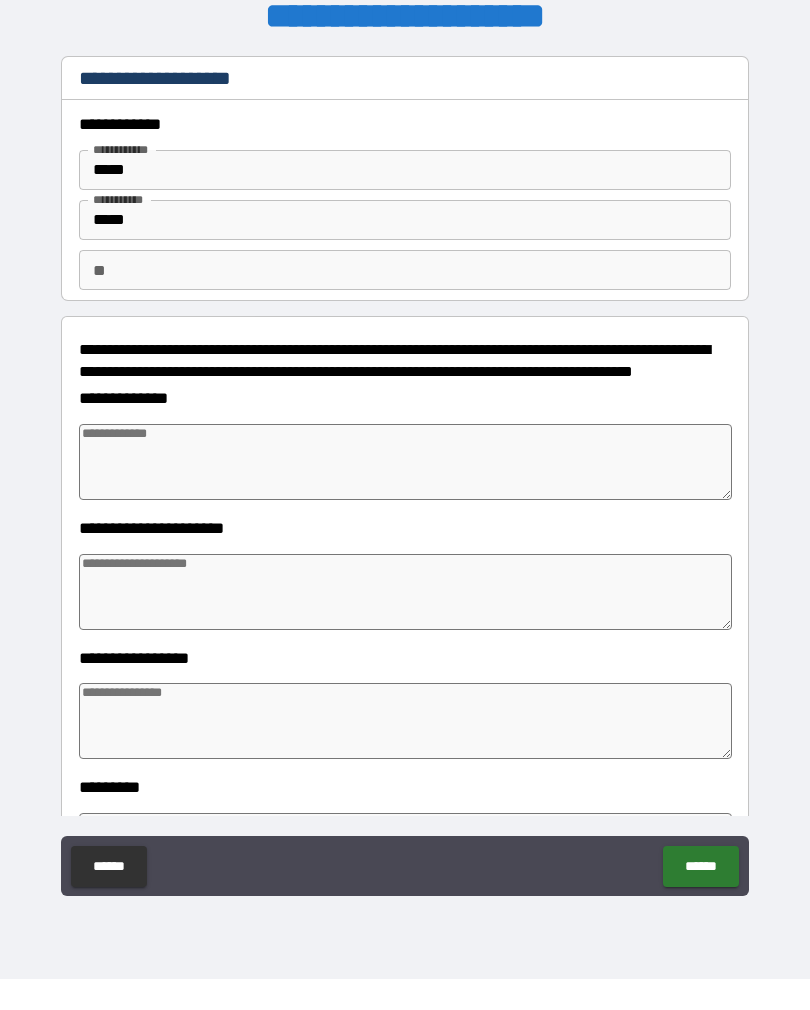 type on "*" 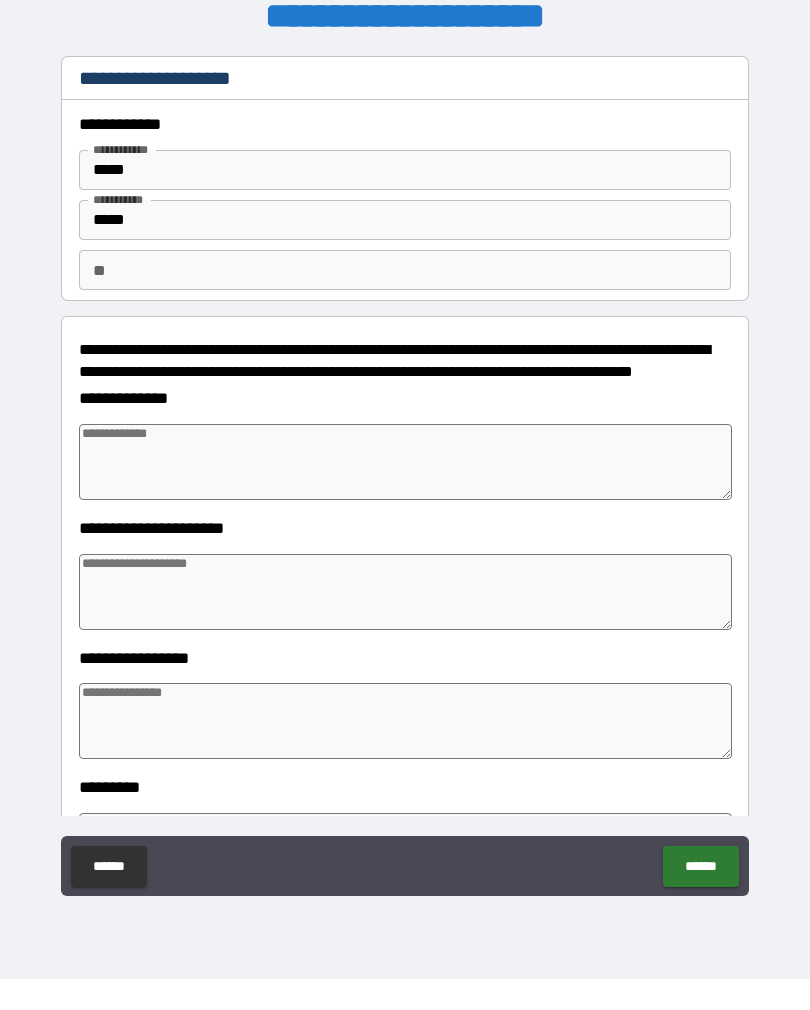 type on "*" 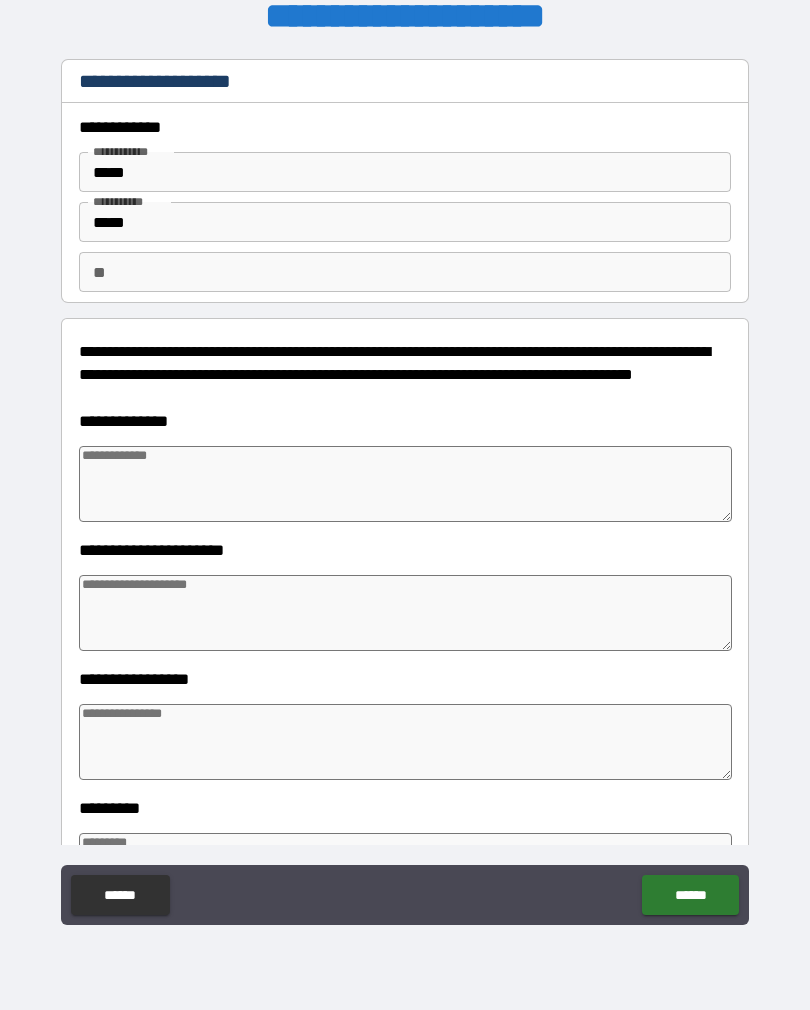 click at bounding box center [405, 484] 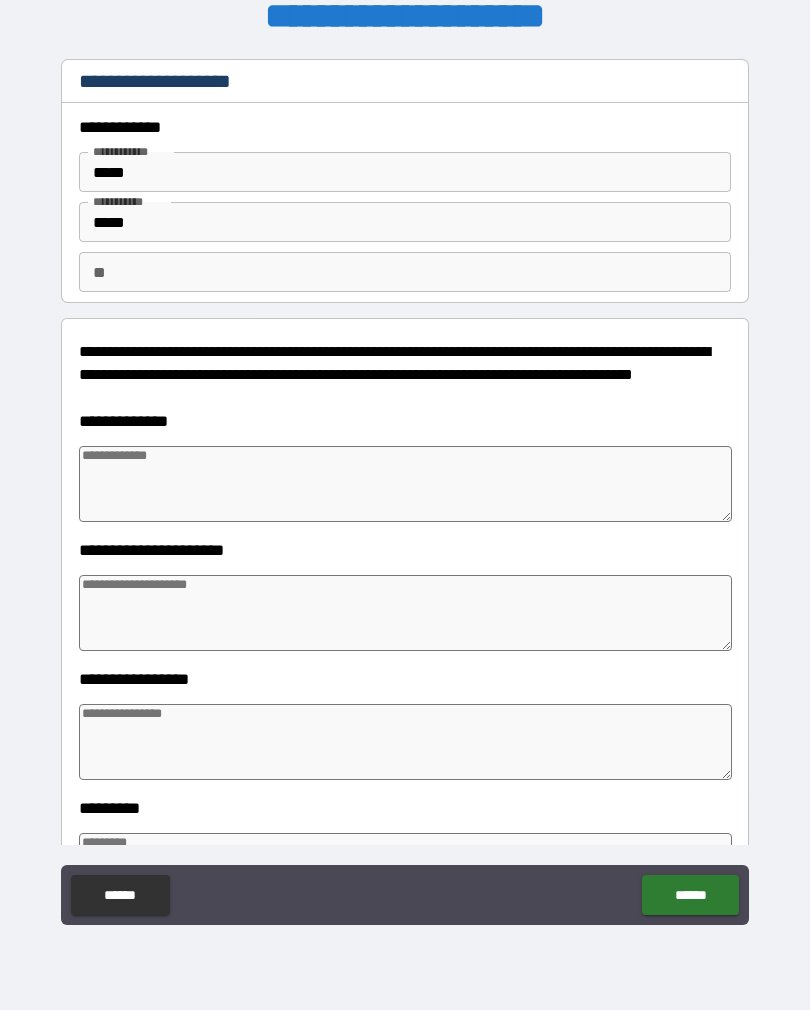 type on "*" 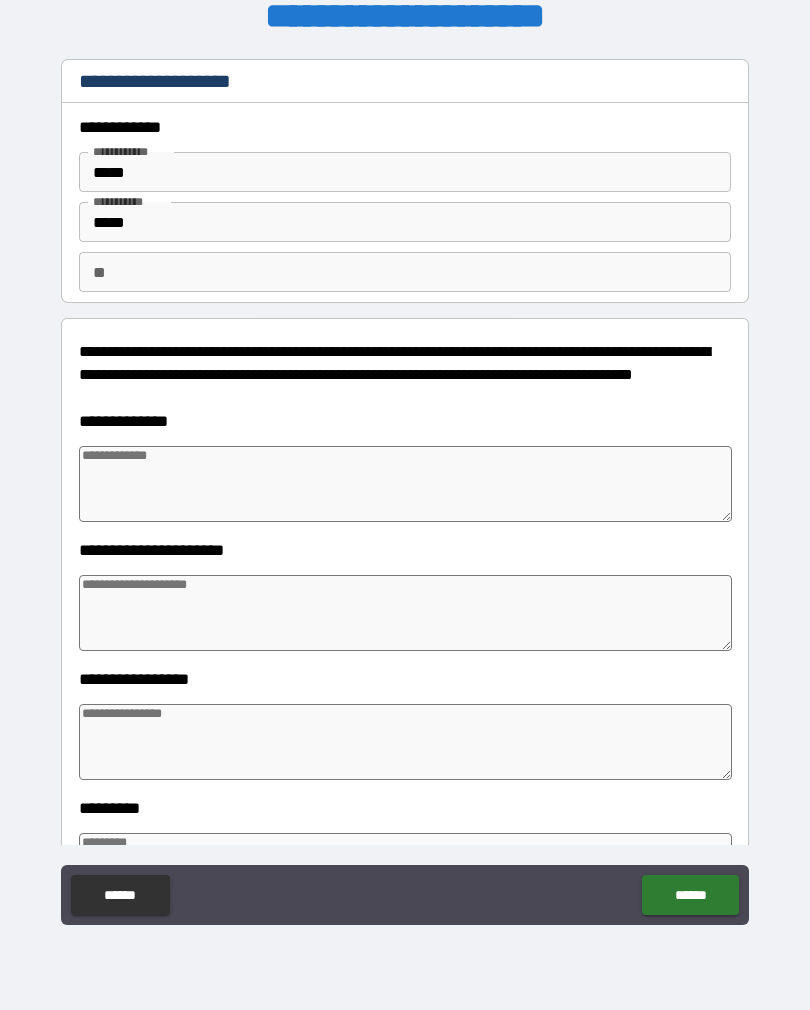 type on "*" 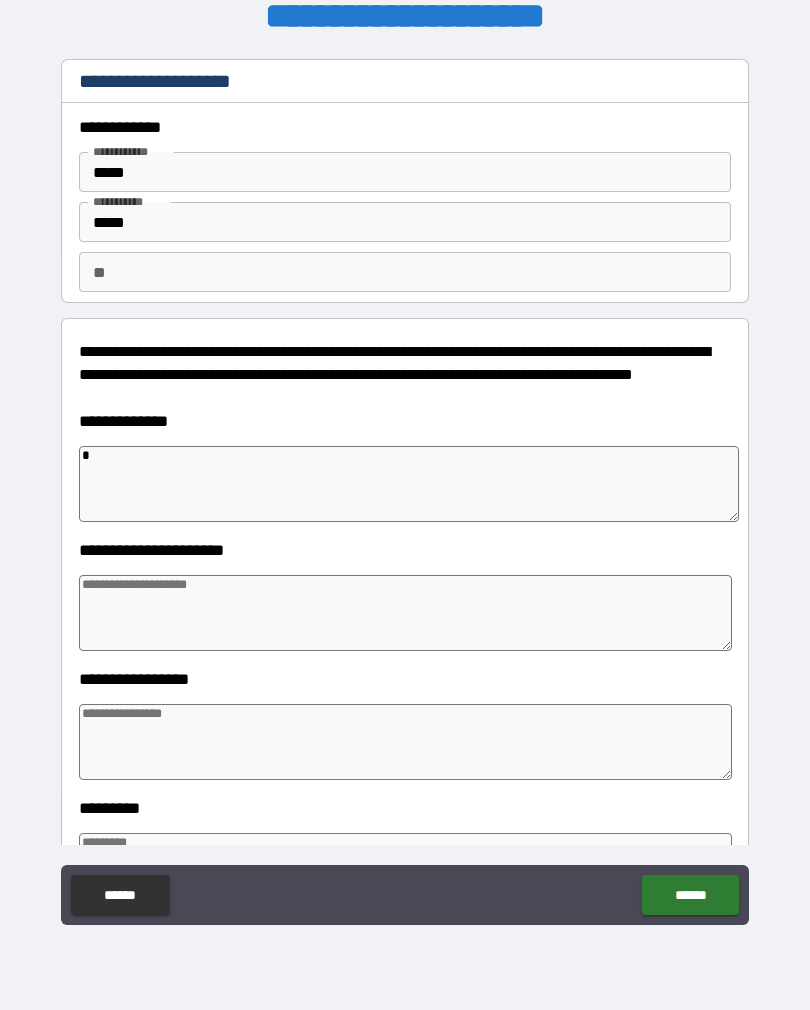 type on "*" 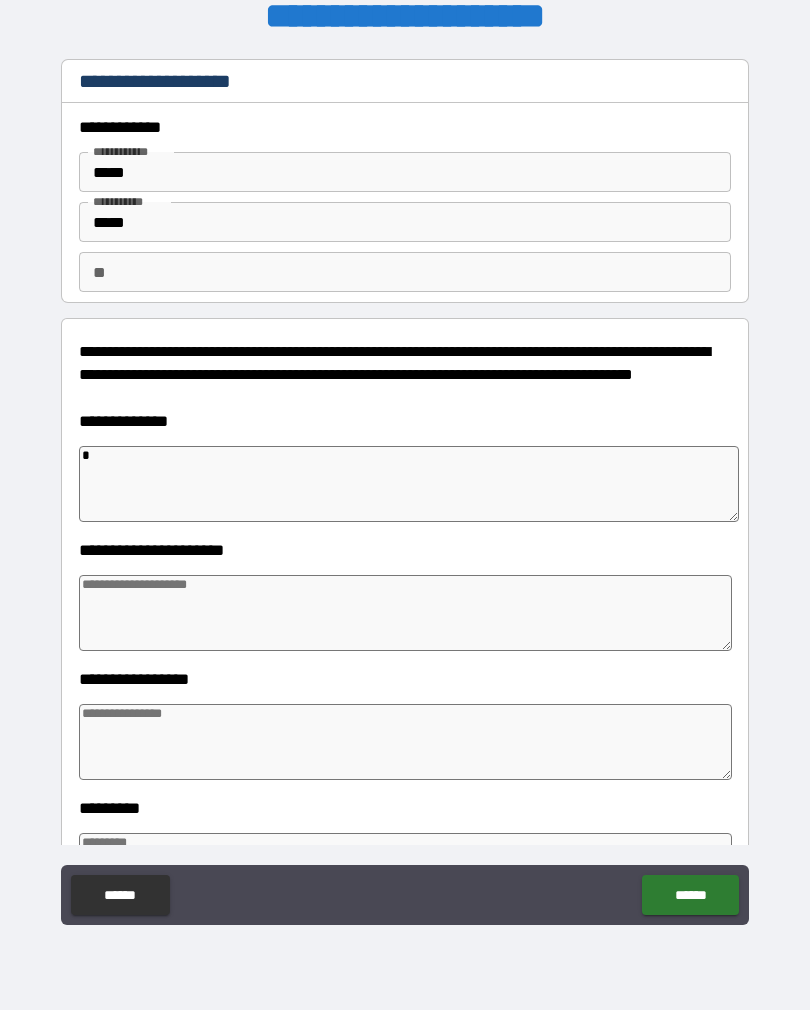 type on "*" 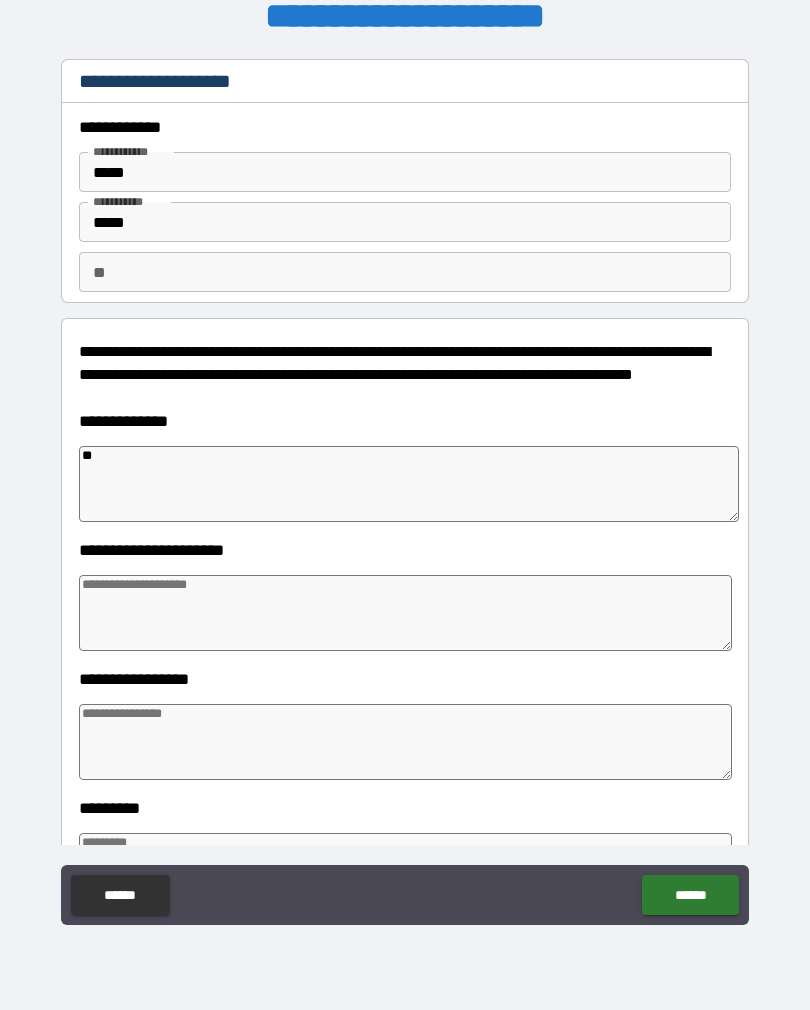 type on "*" 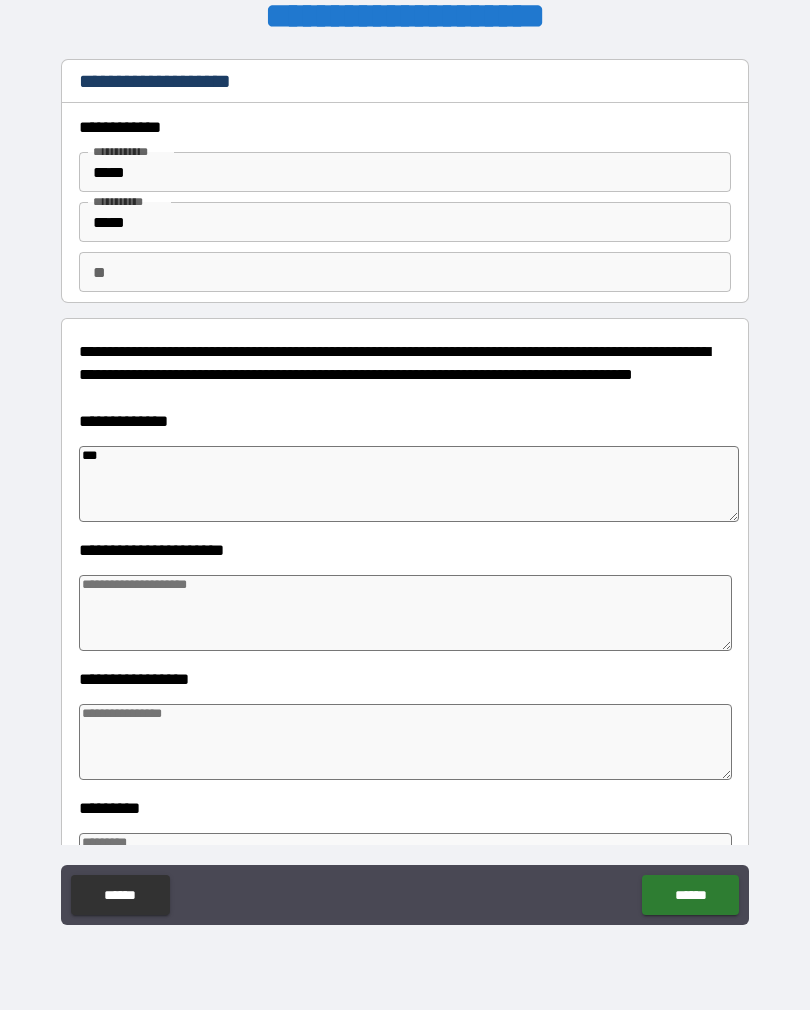 type on "*" 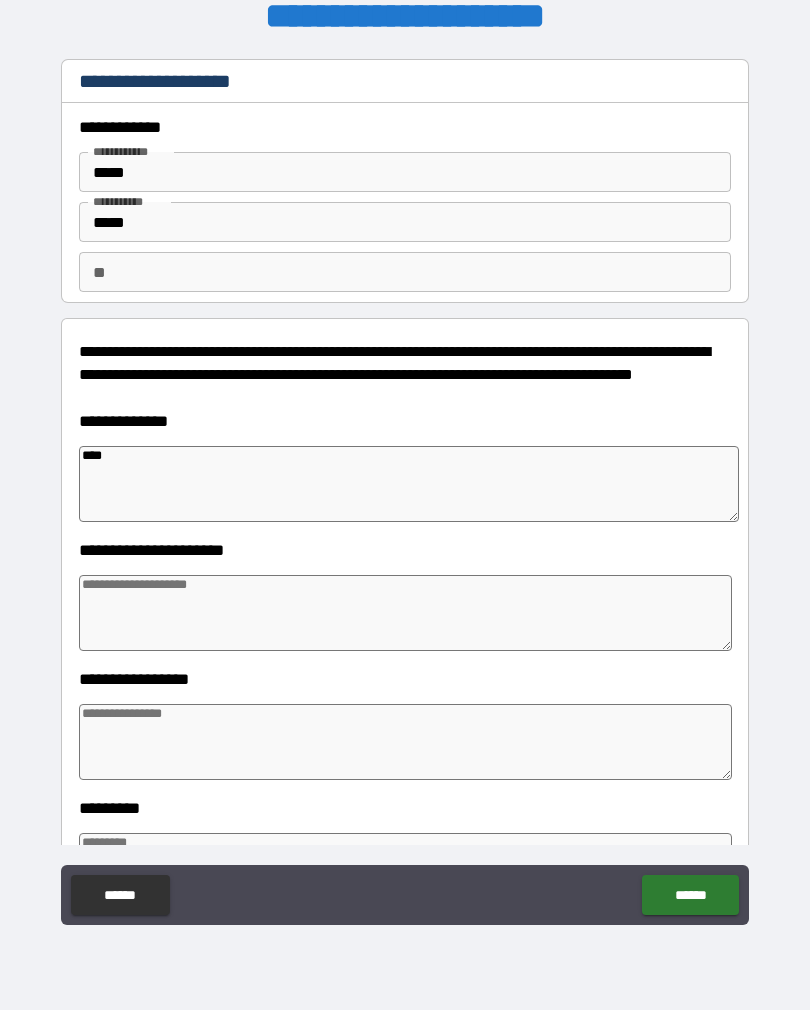 type on "*" 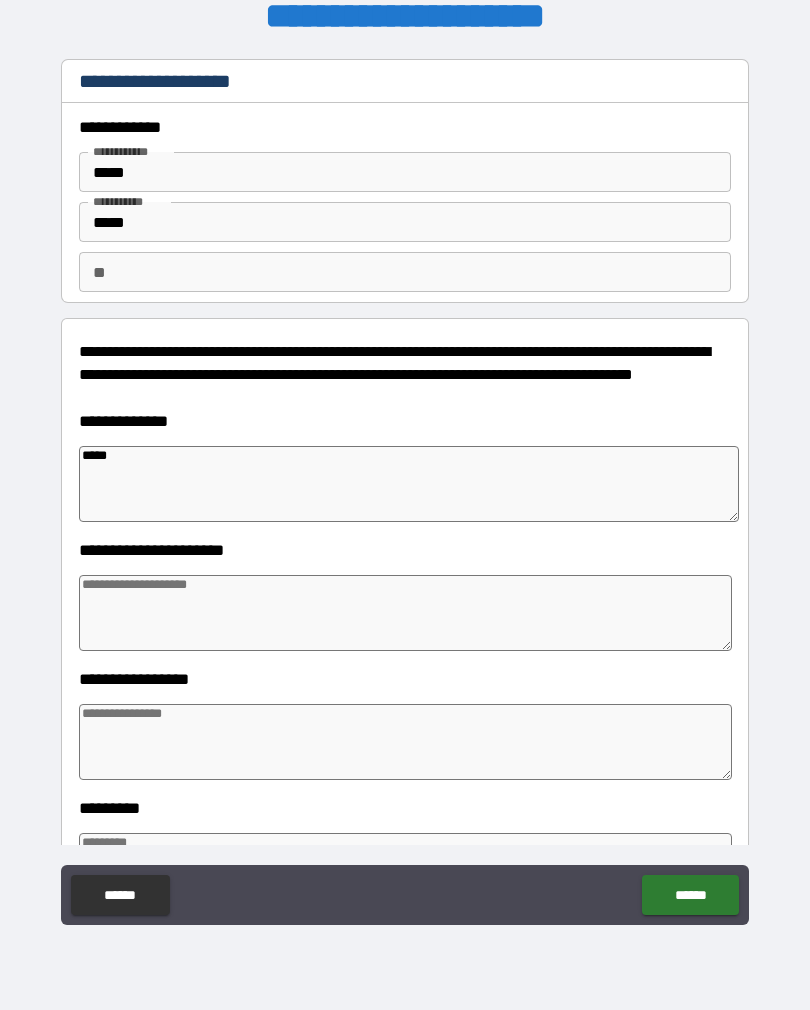 type on "*" 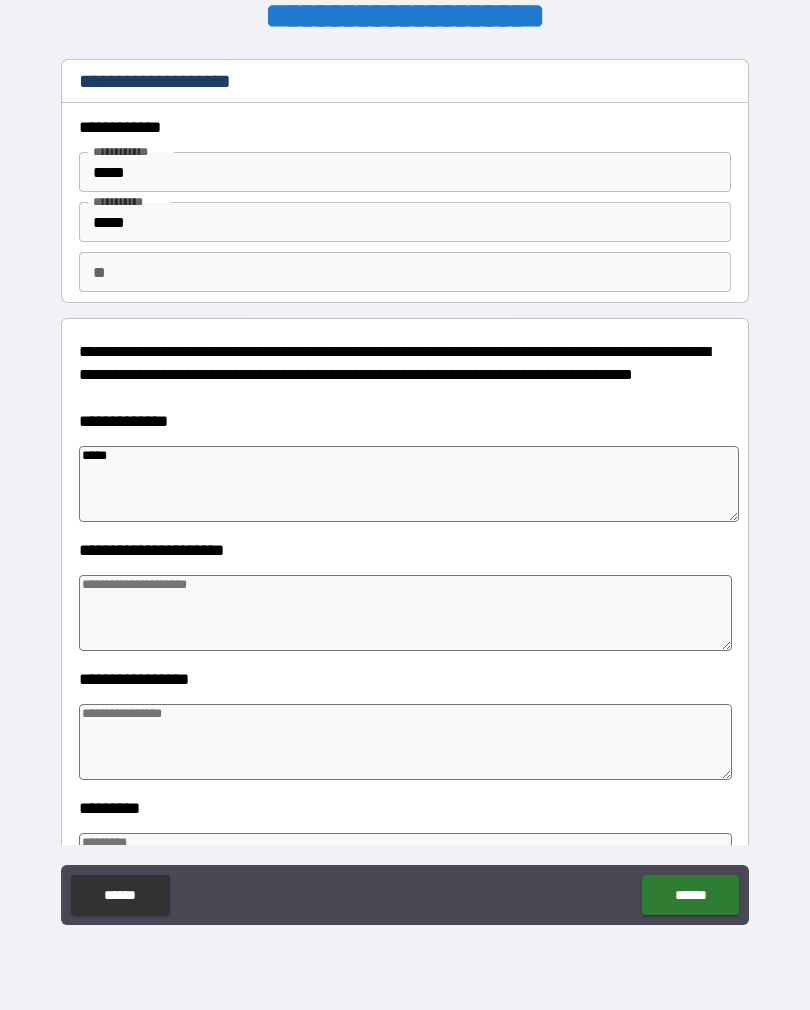 type on "*****" 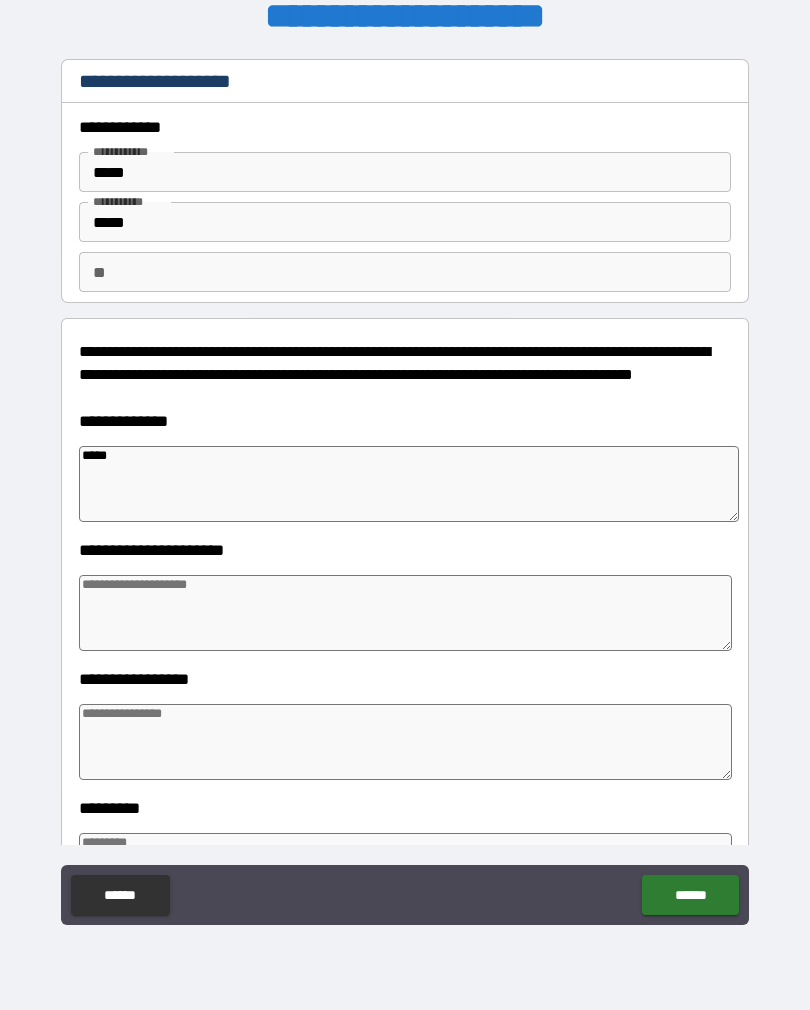 type 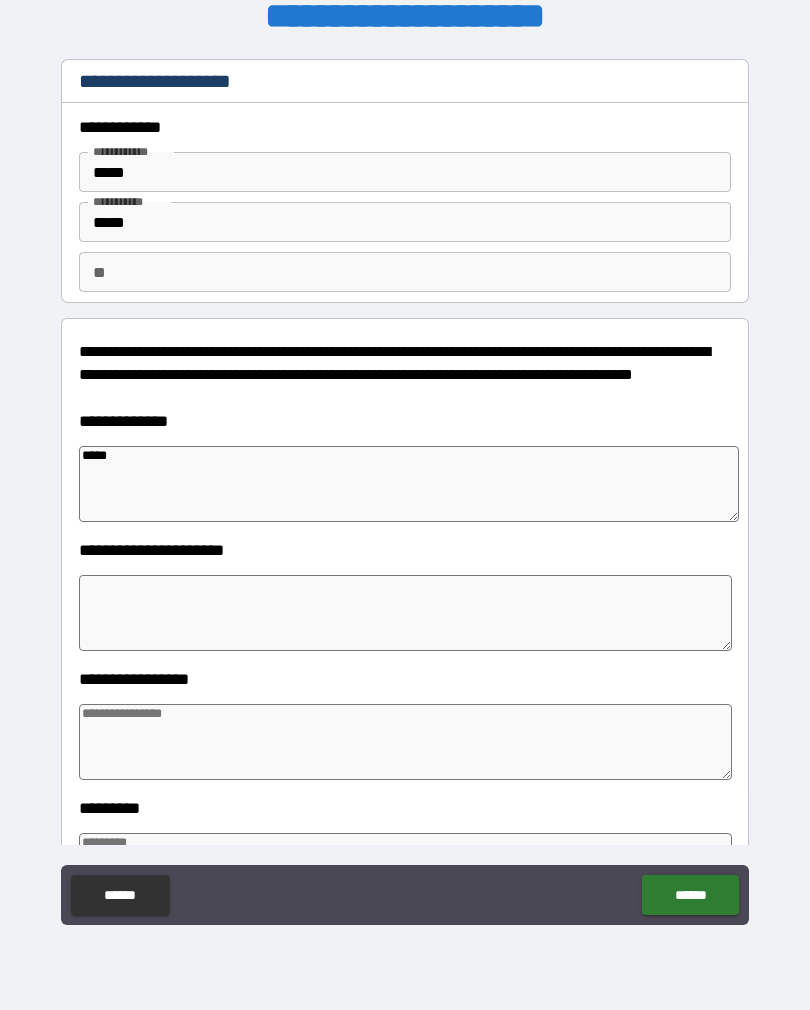 type on "*" 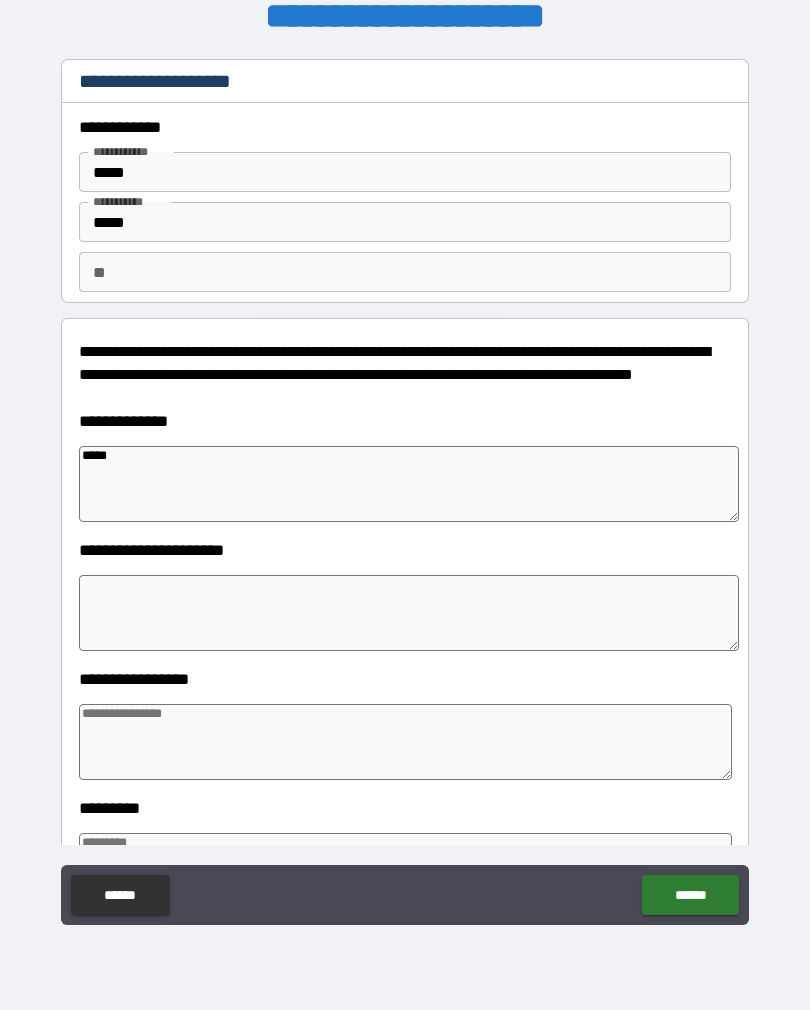 type on "*" 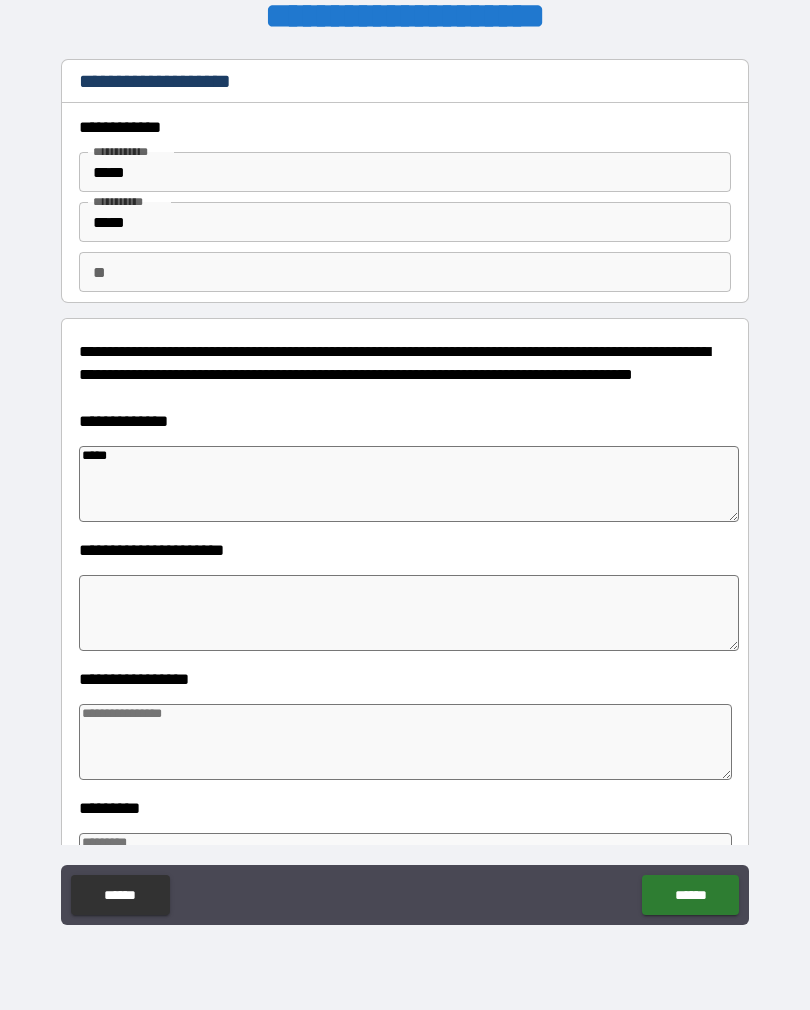 click at bounding box center [409, 613] 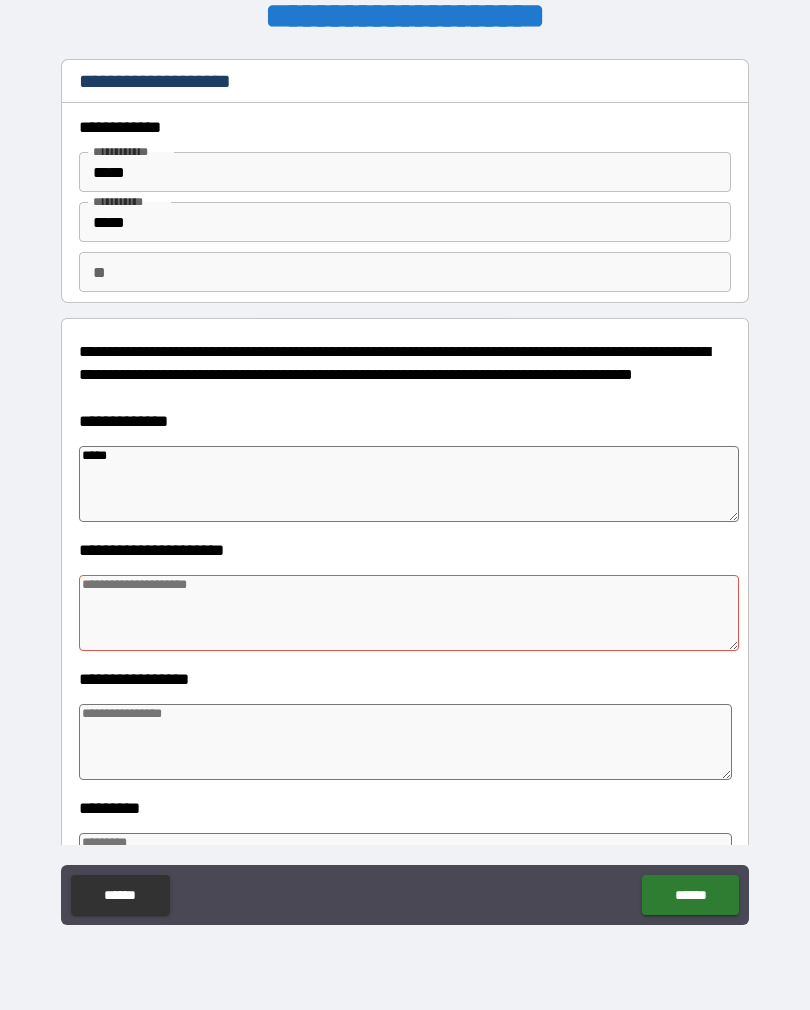 type on "*" 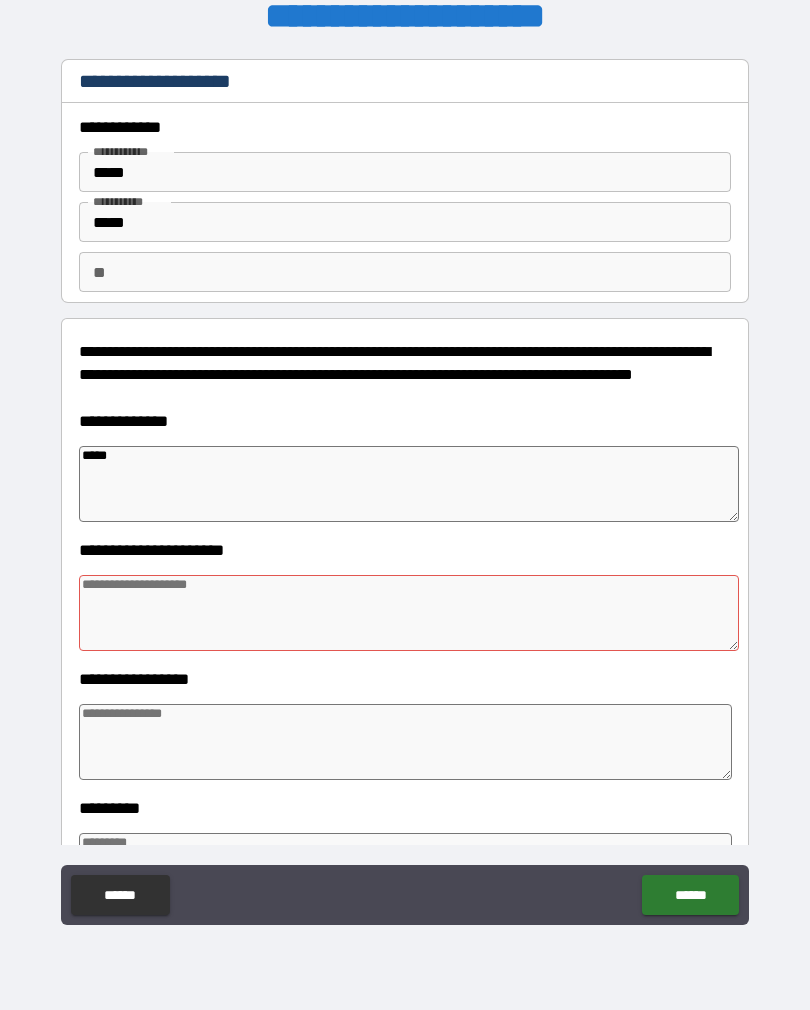 type on "*" 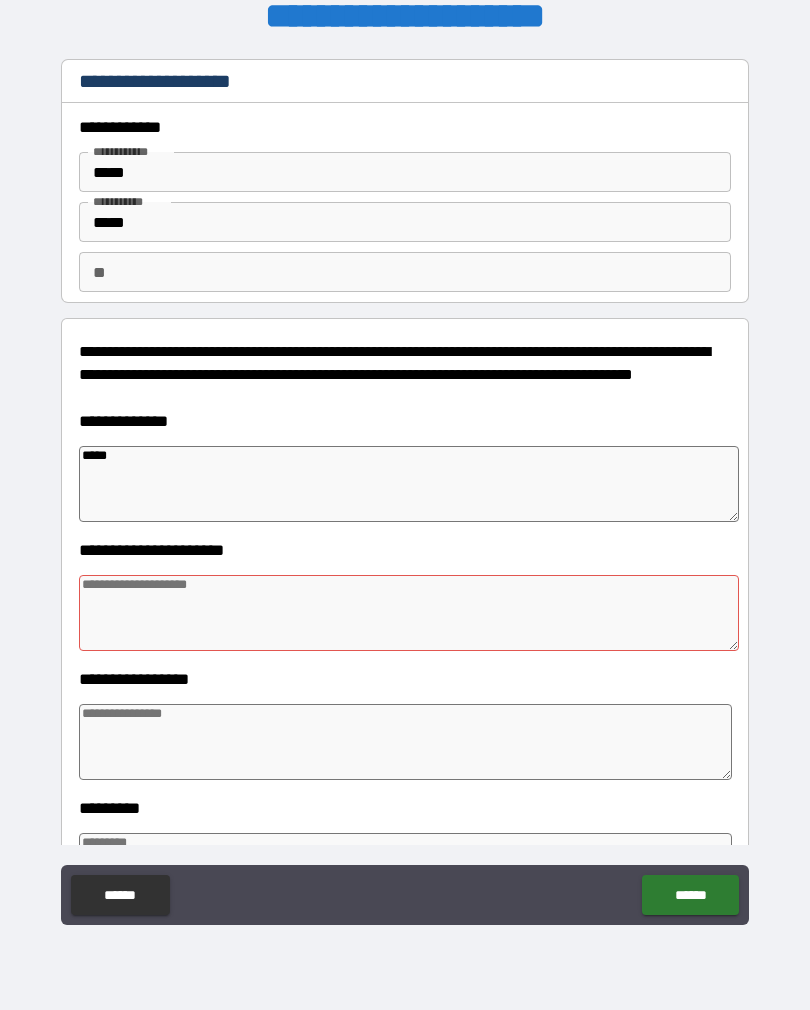 type on "*" 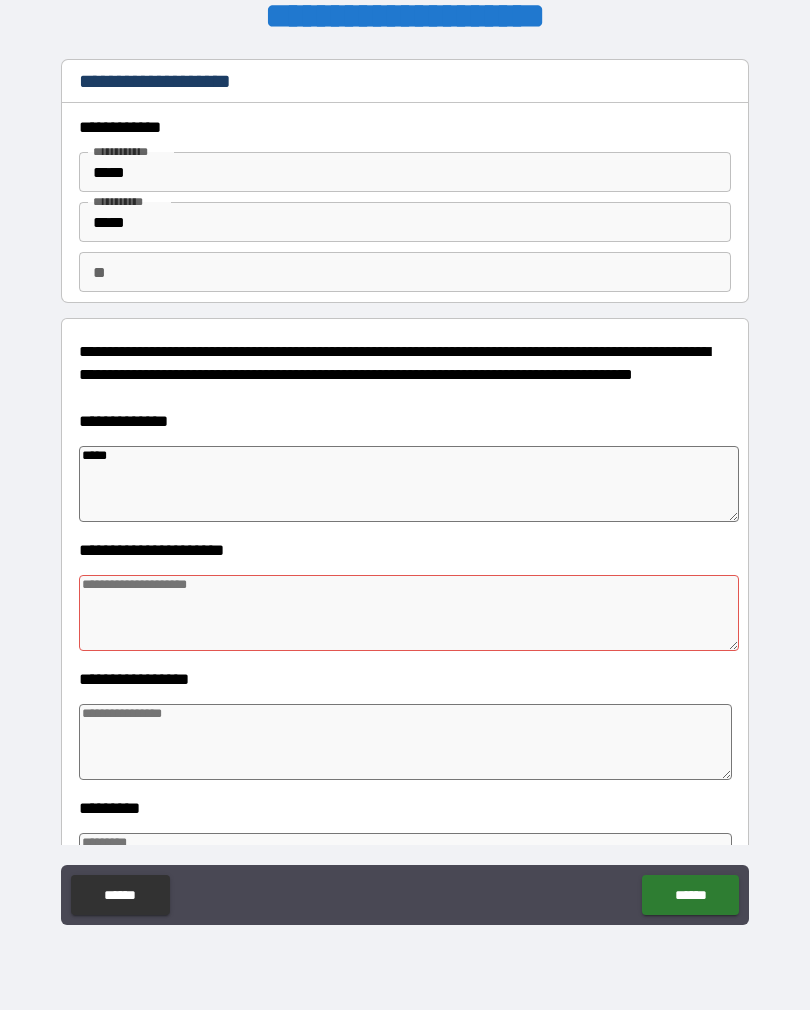 type on "*" 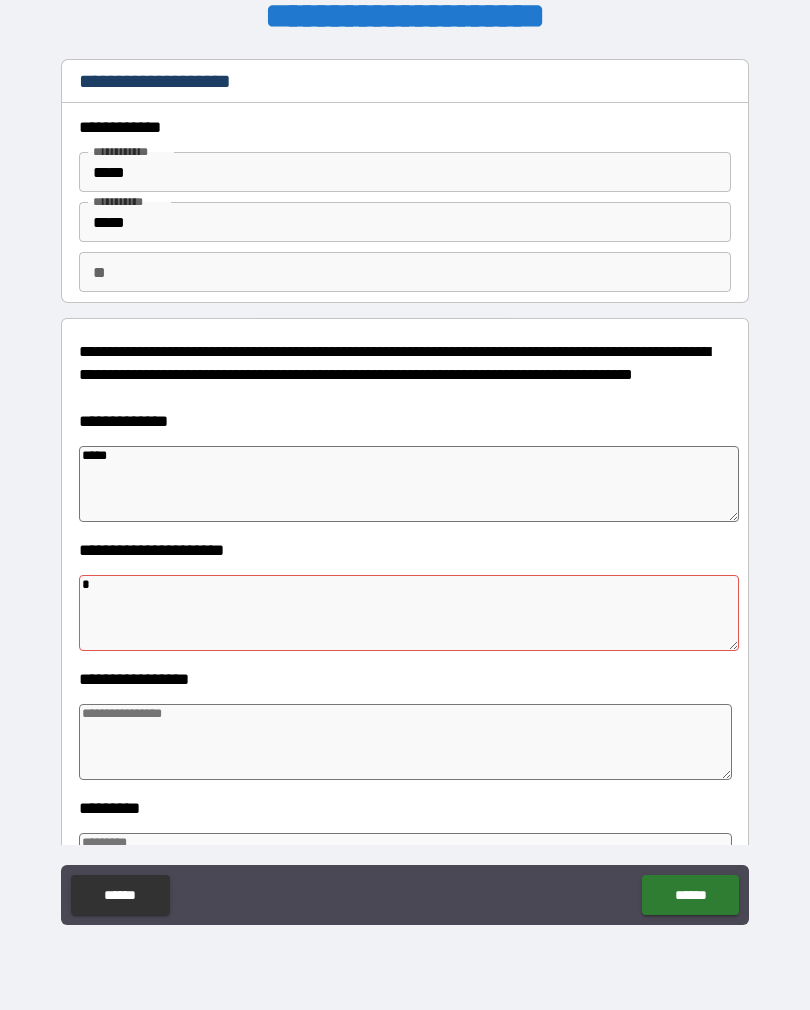 type on "*" 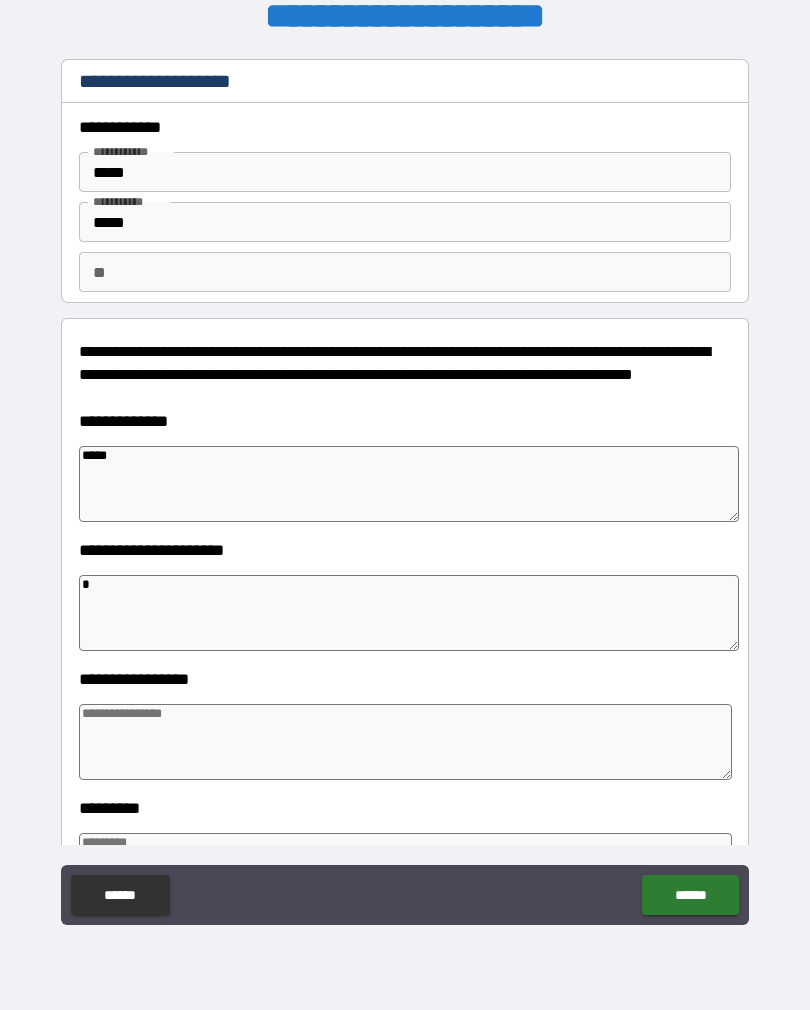 type on "*" 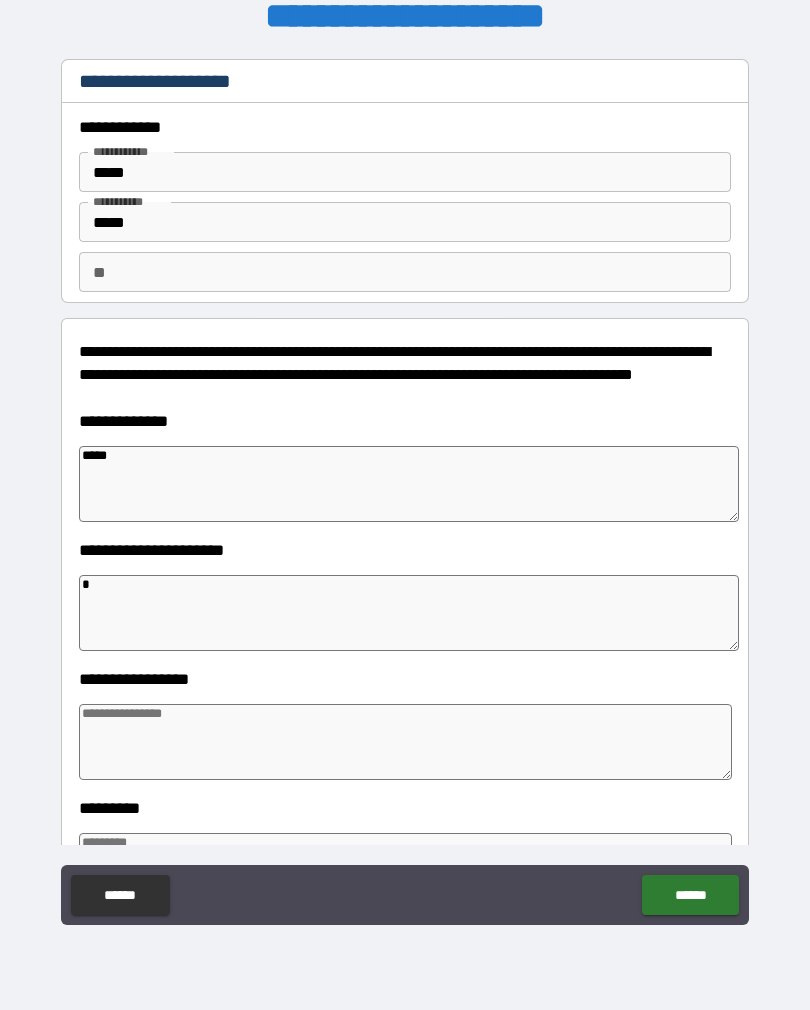 type on "**" 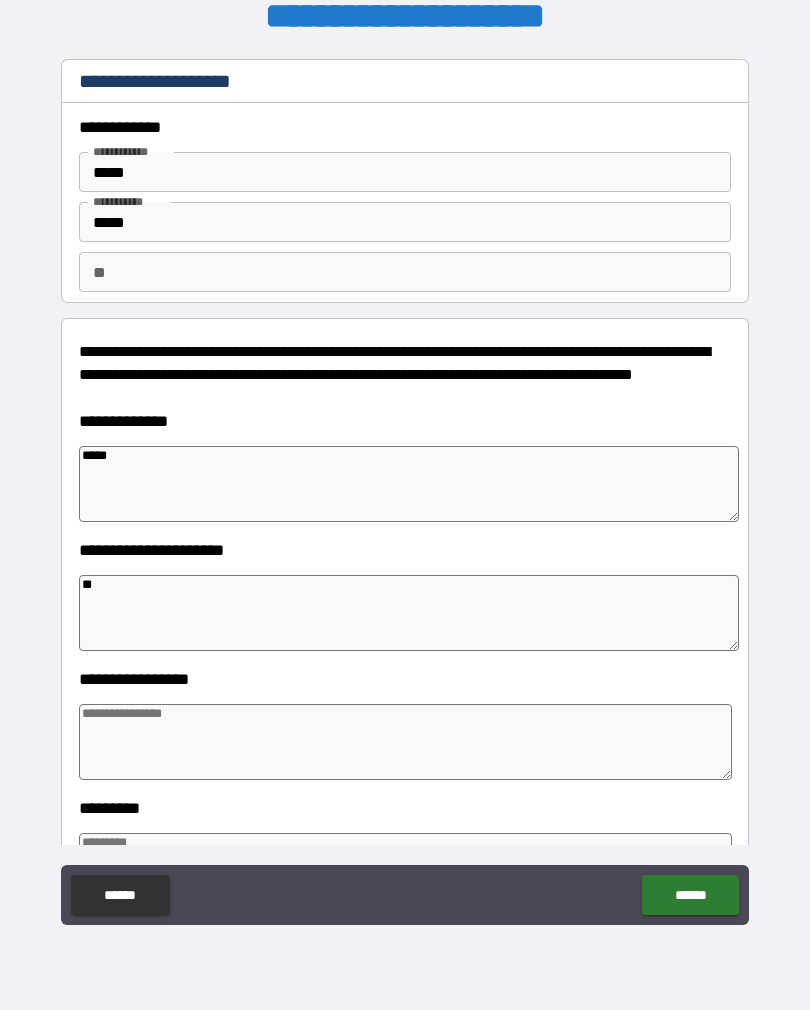 type on "*" 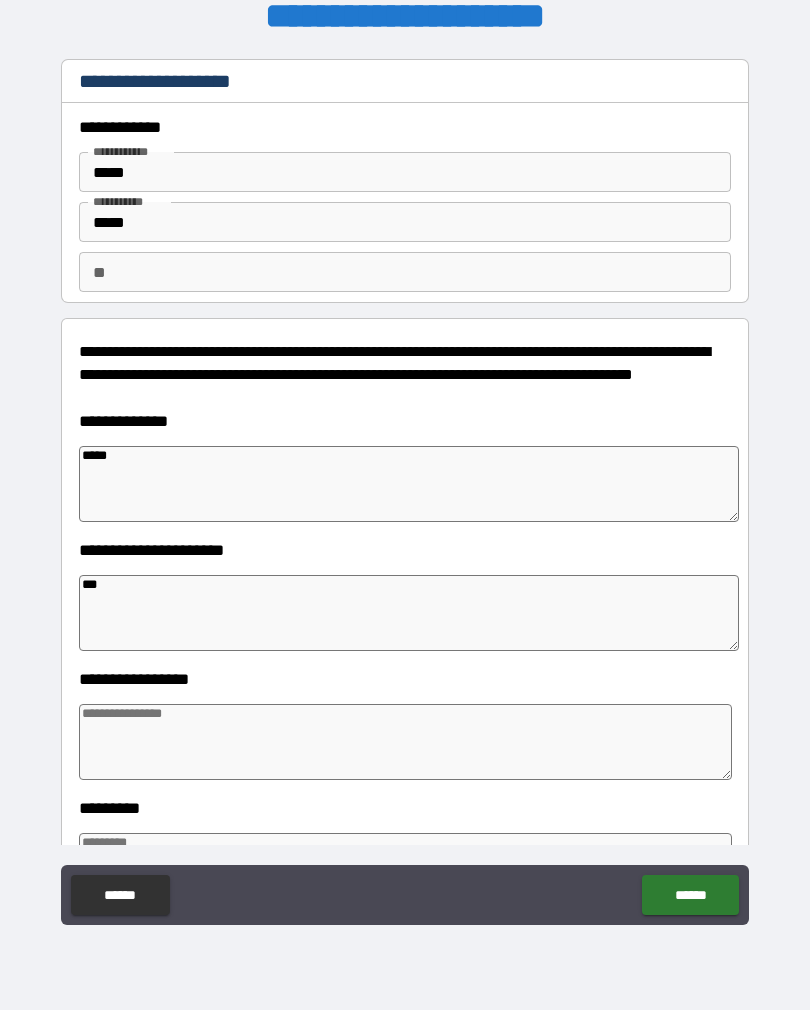 type on "*" 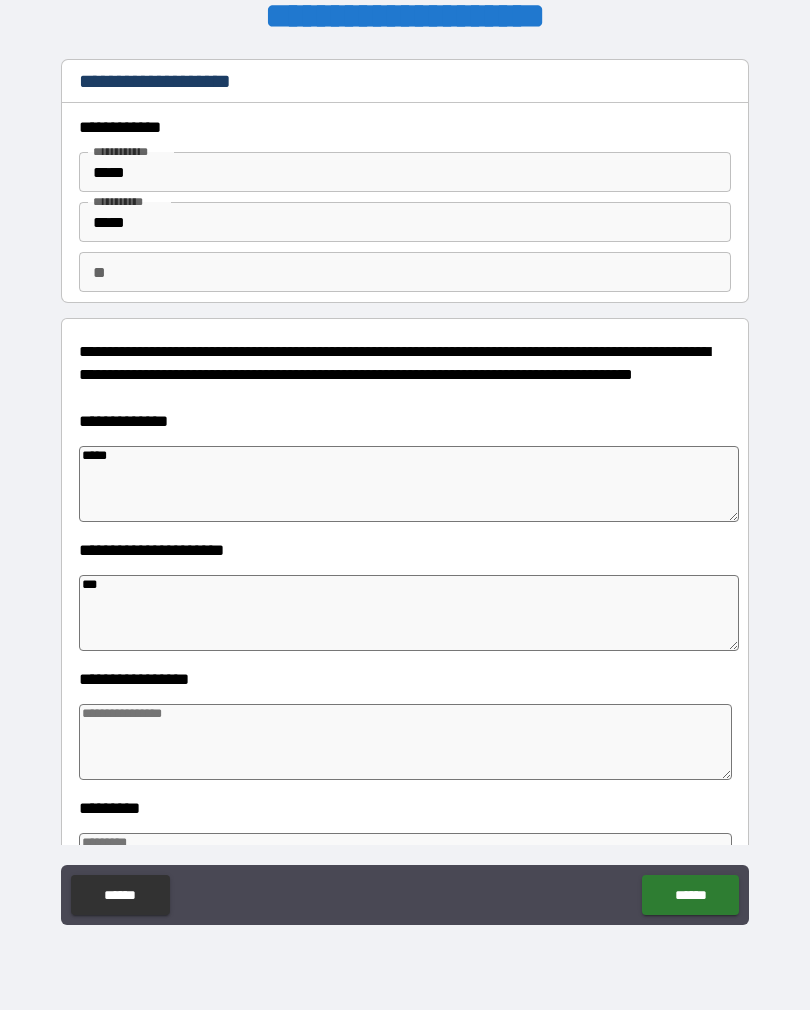 type on "****" 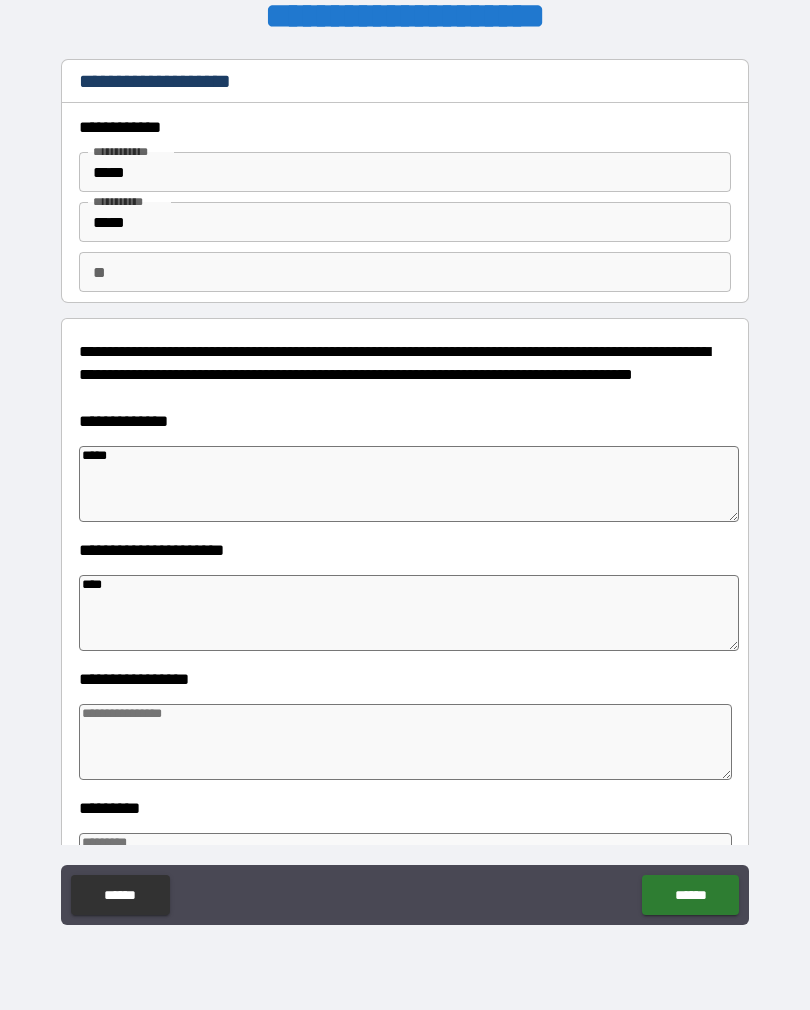 type on "*" 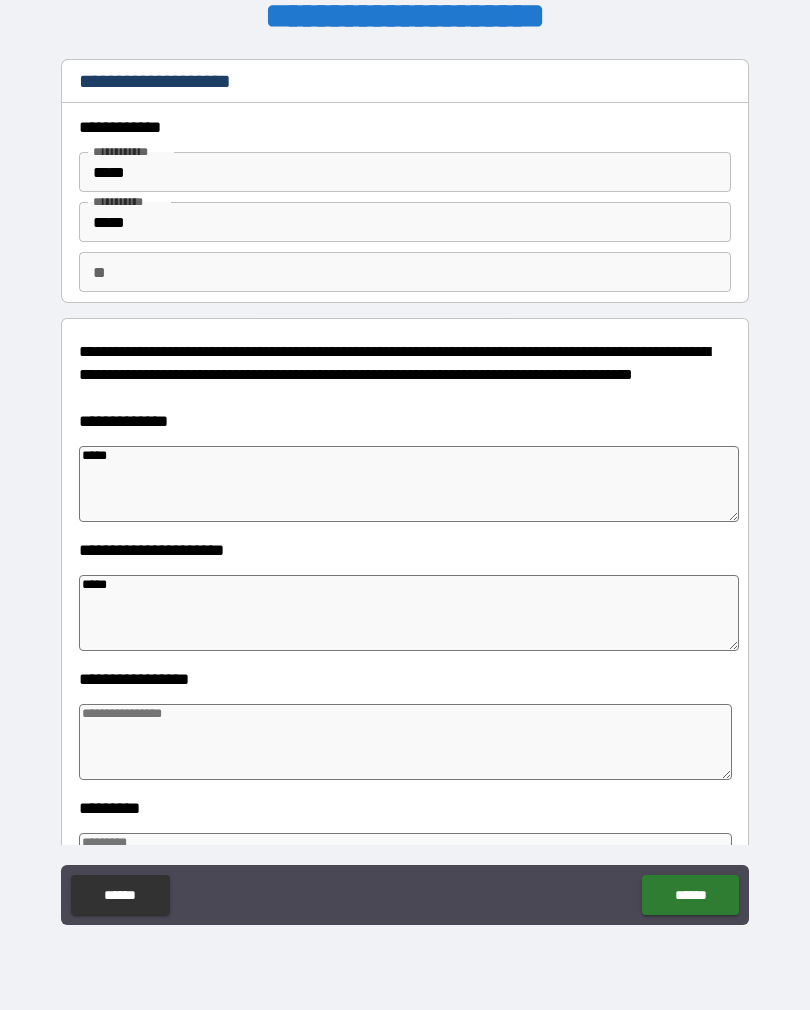 type on "*" 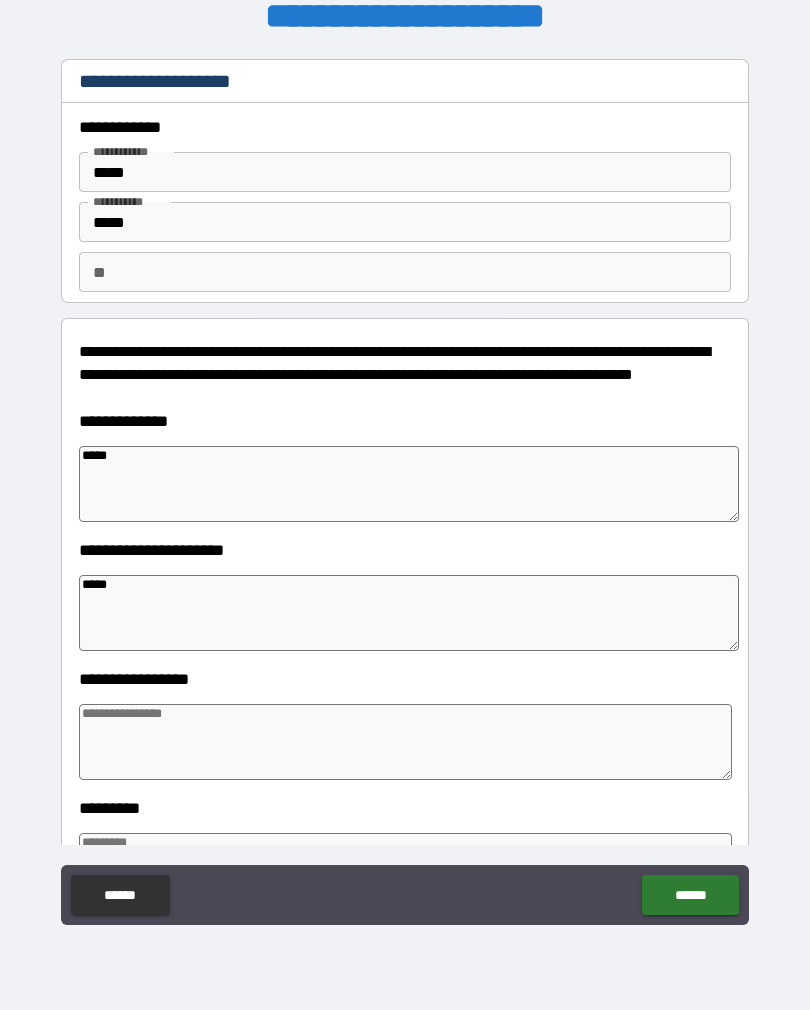 type on "*" 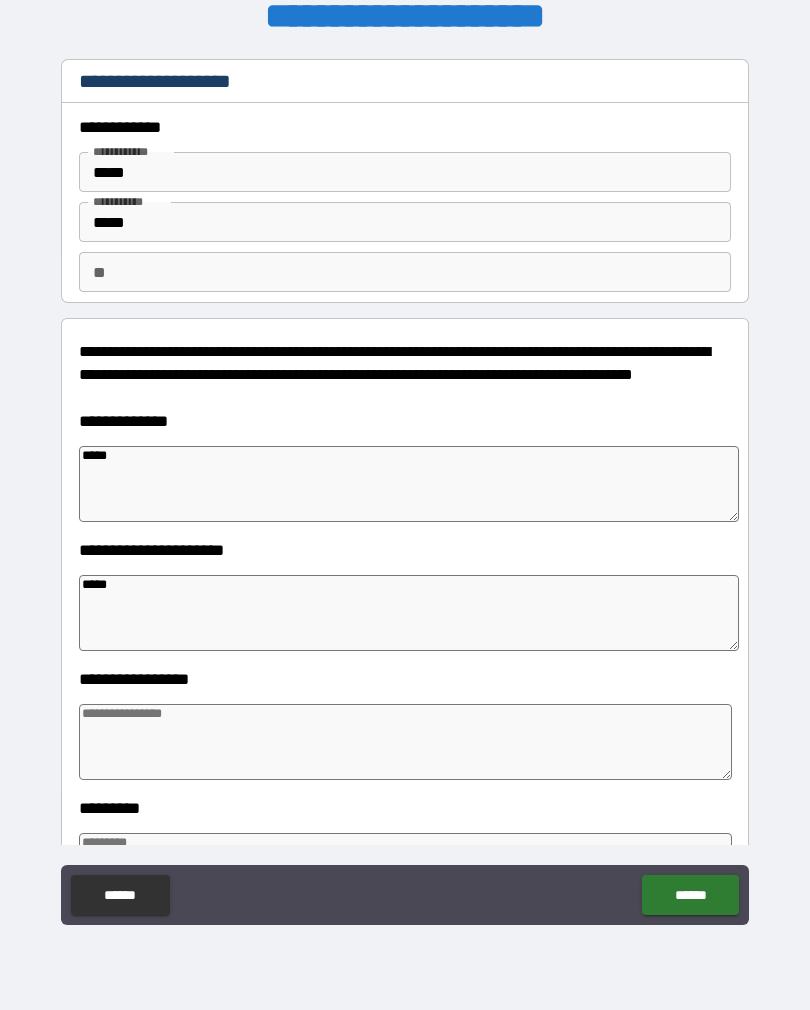 type on "******" 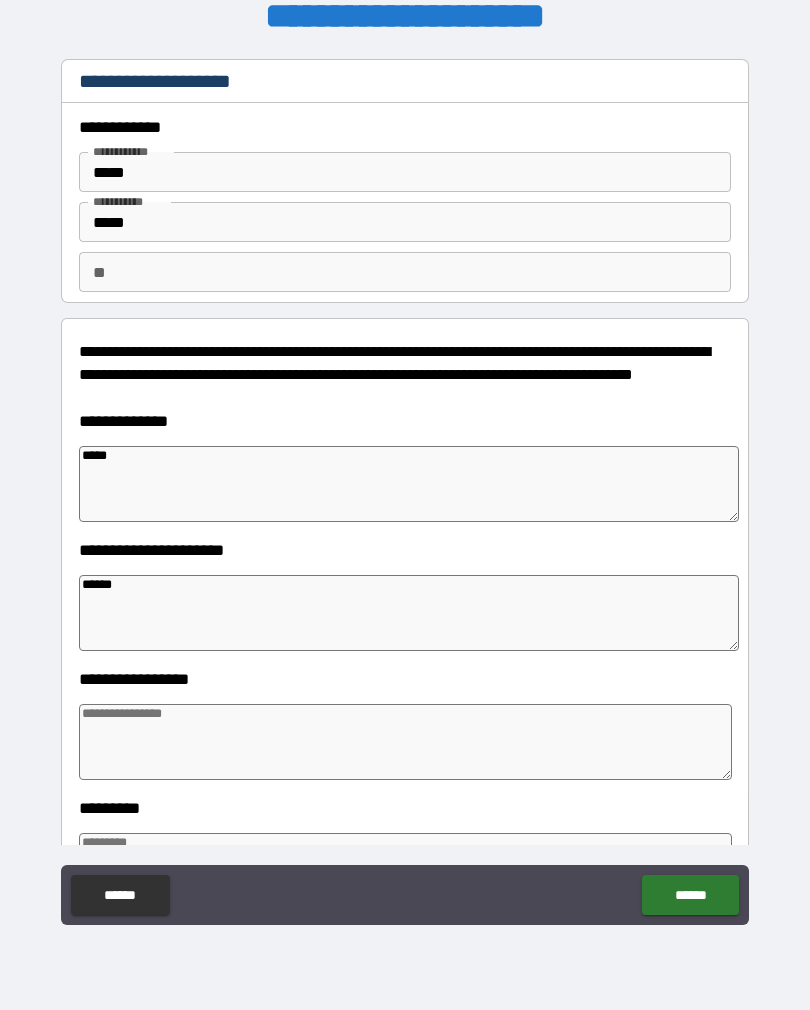 type on "*" 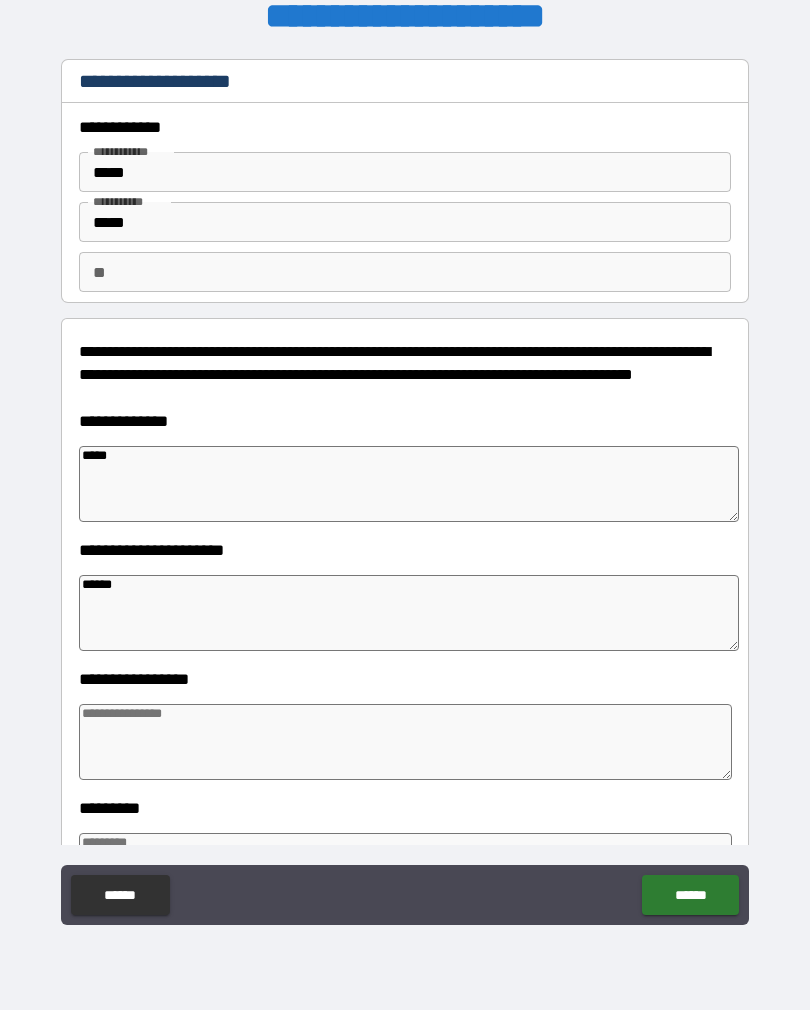 type on "*******" 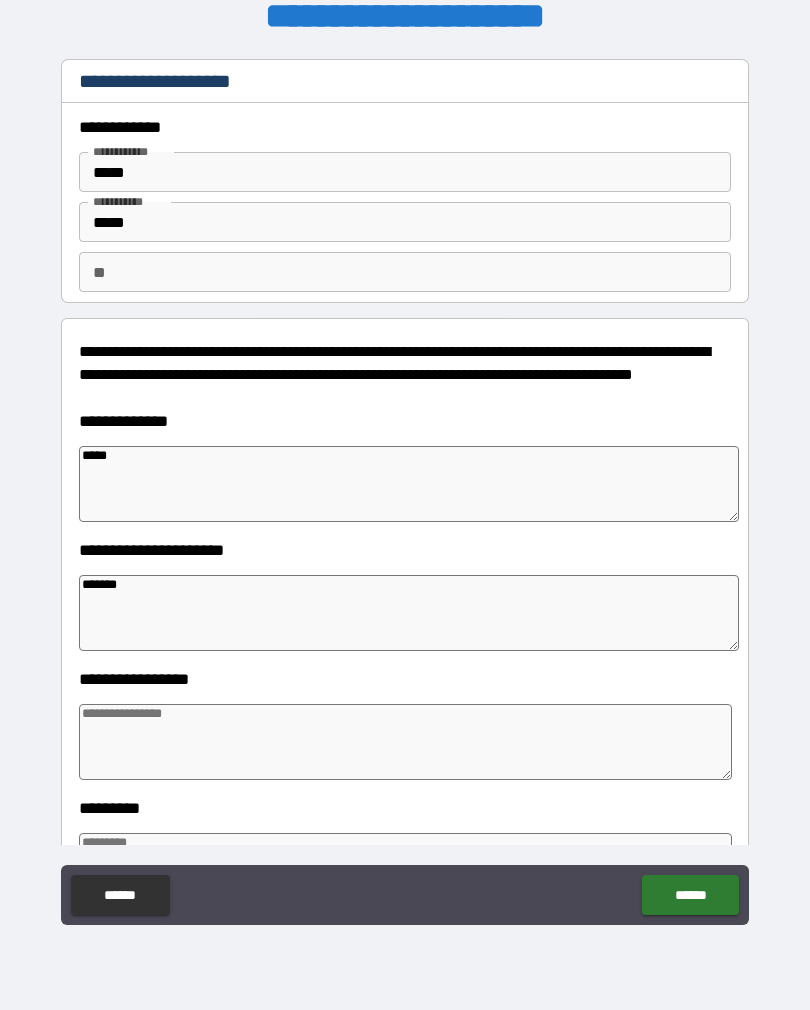 type on "*" 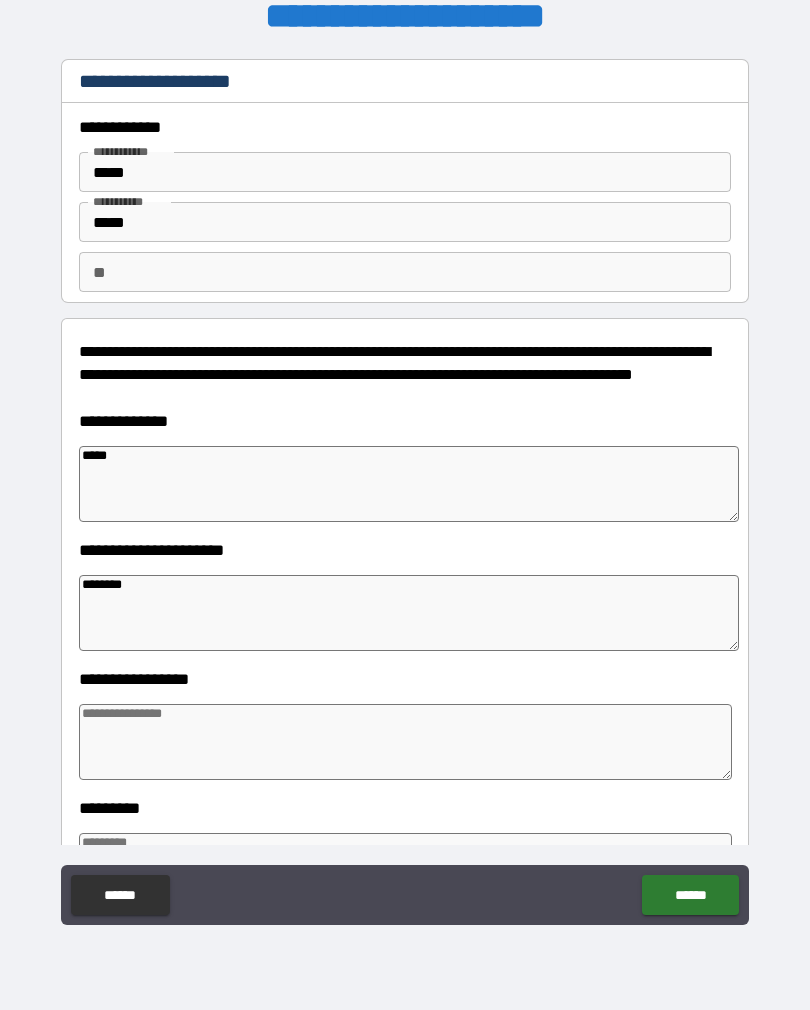 type on "*" 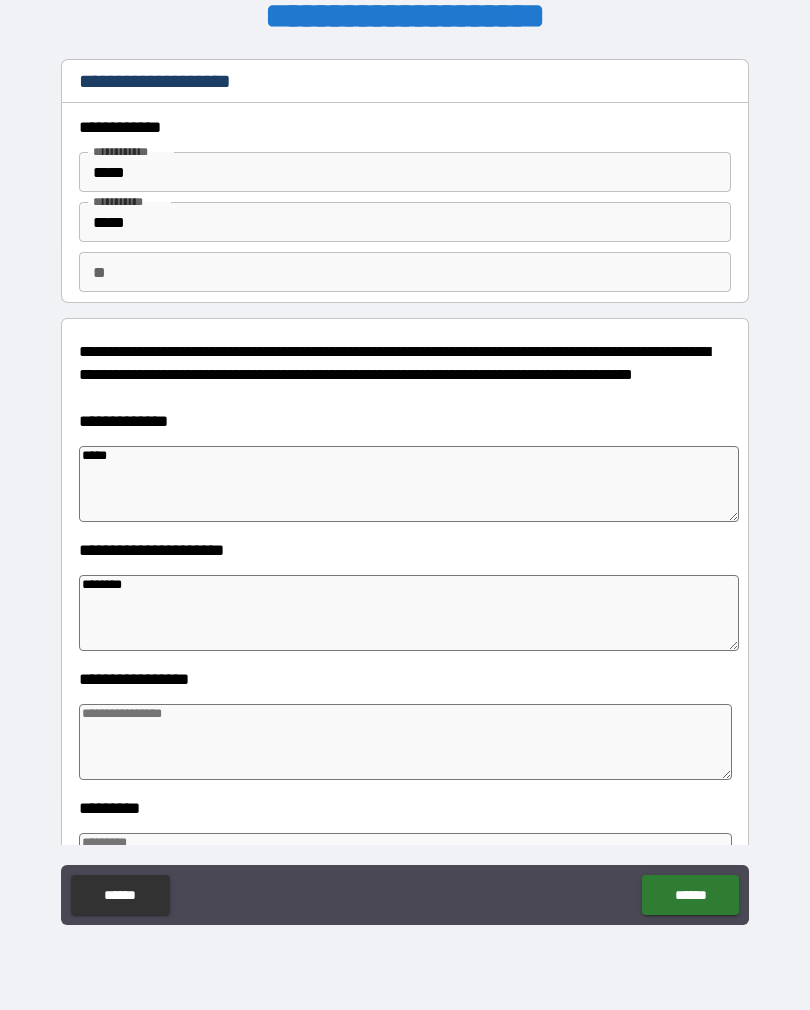 type on "*********" 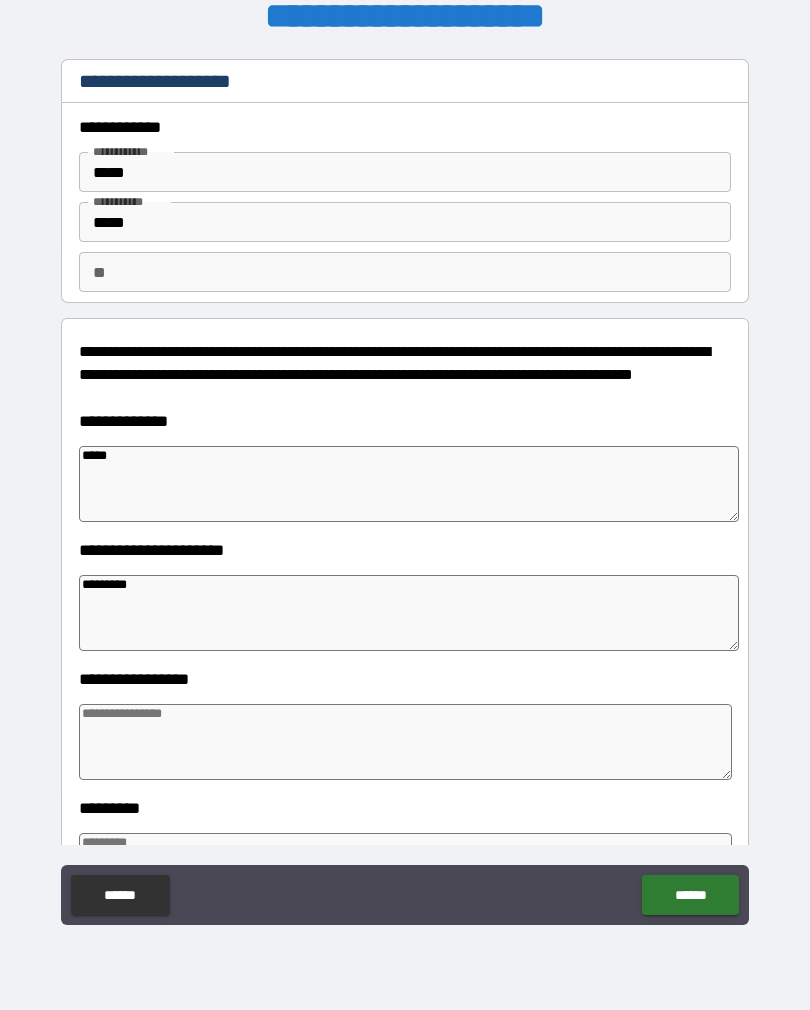 type on "*" 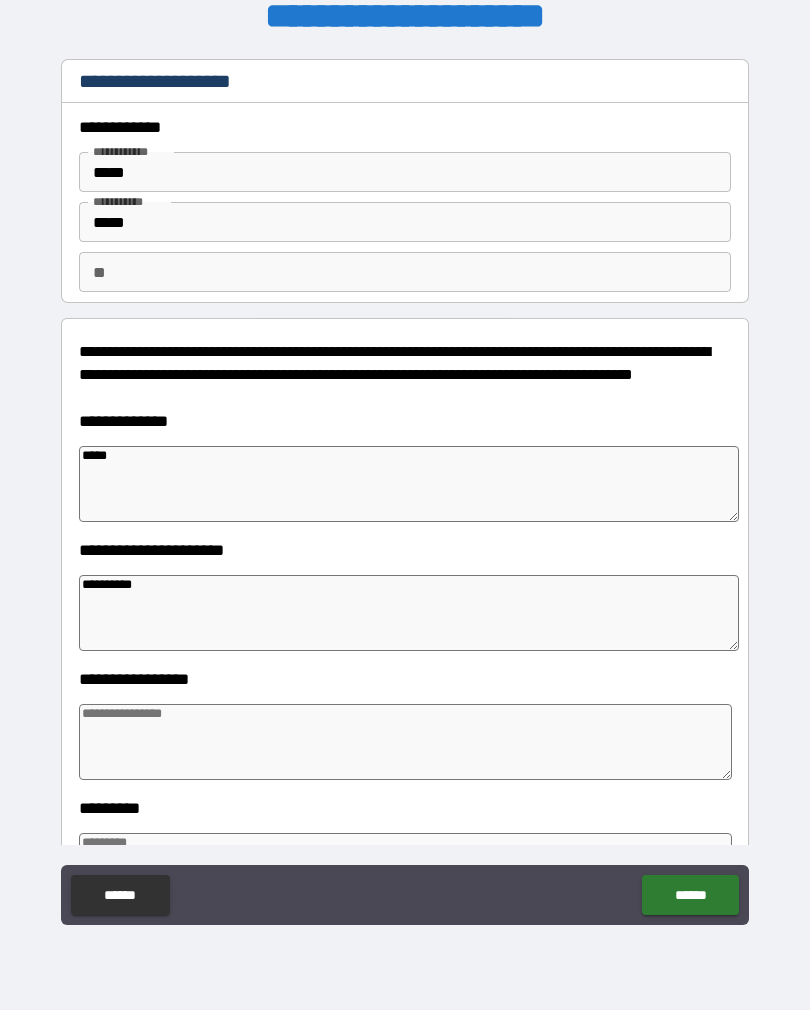 type on "*" 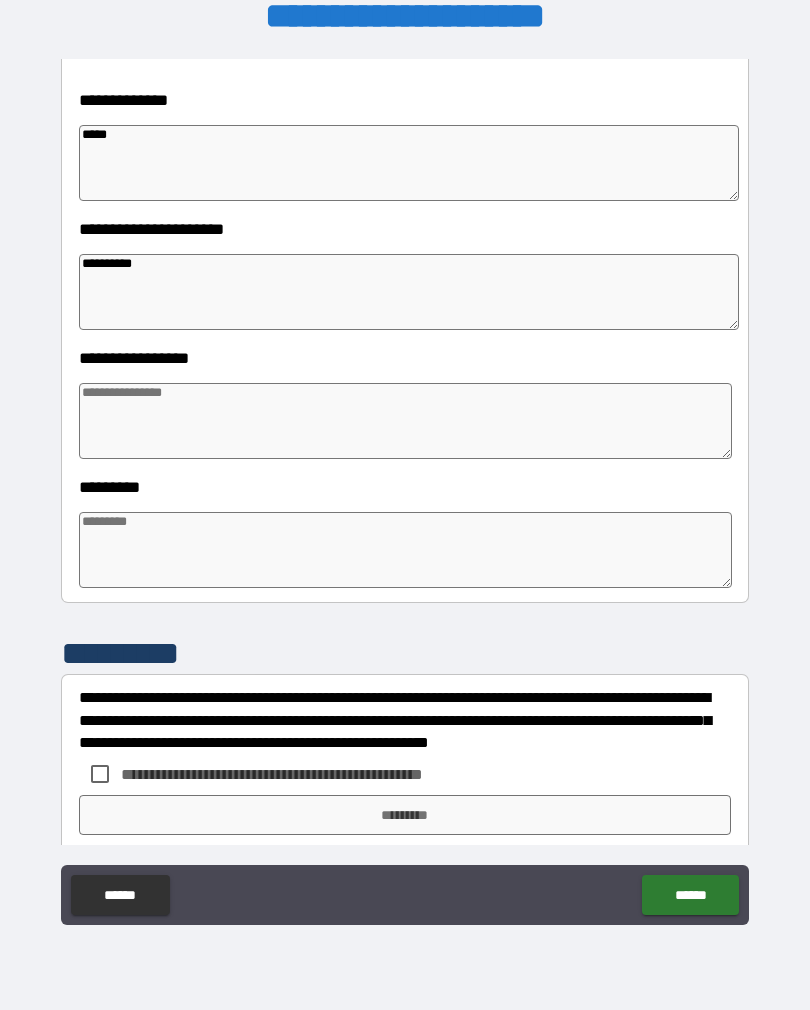 scroll, scrollTop: 326, scrollLeft: 0, axis: vertical 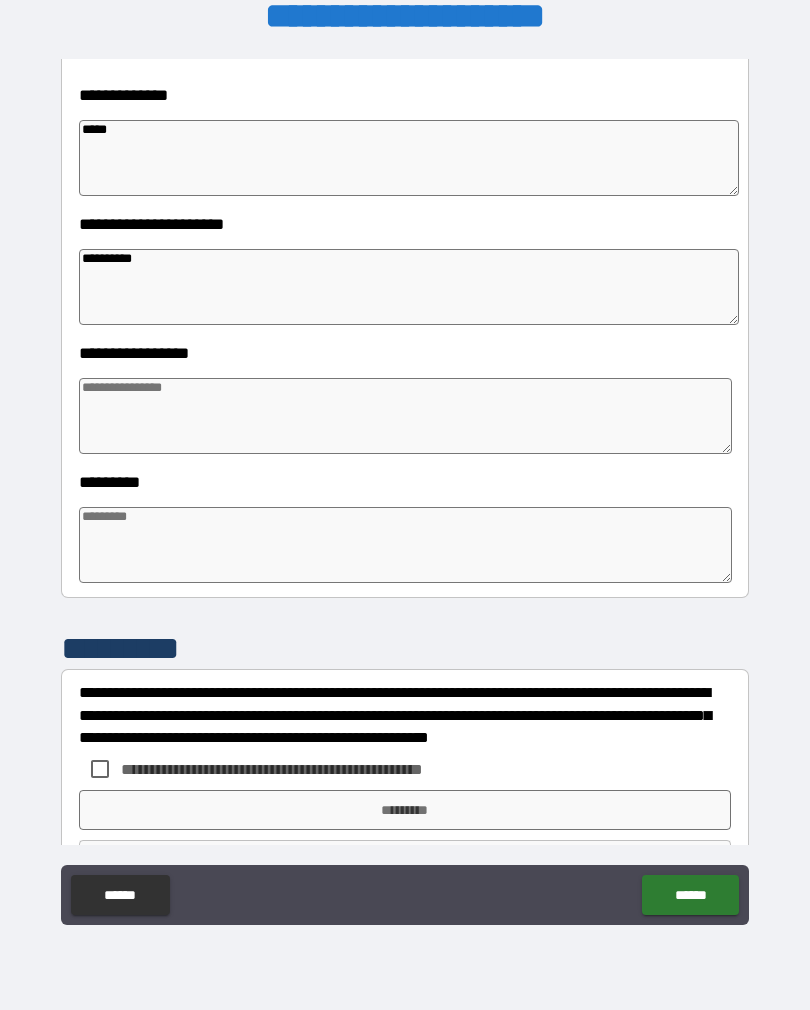 type on "**********" 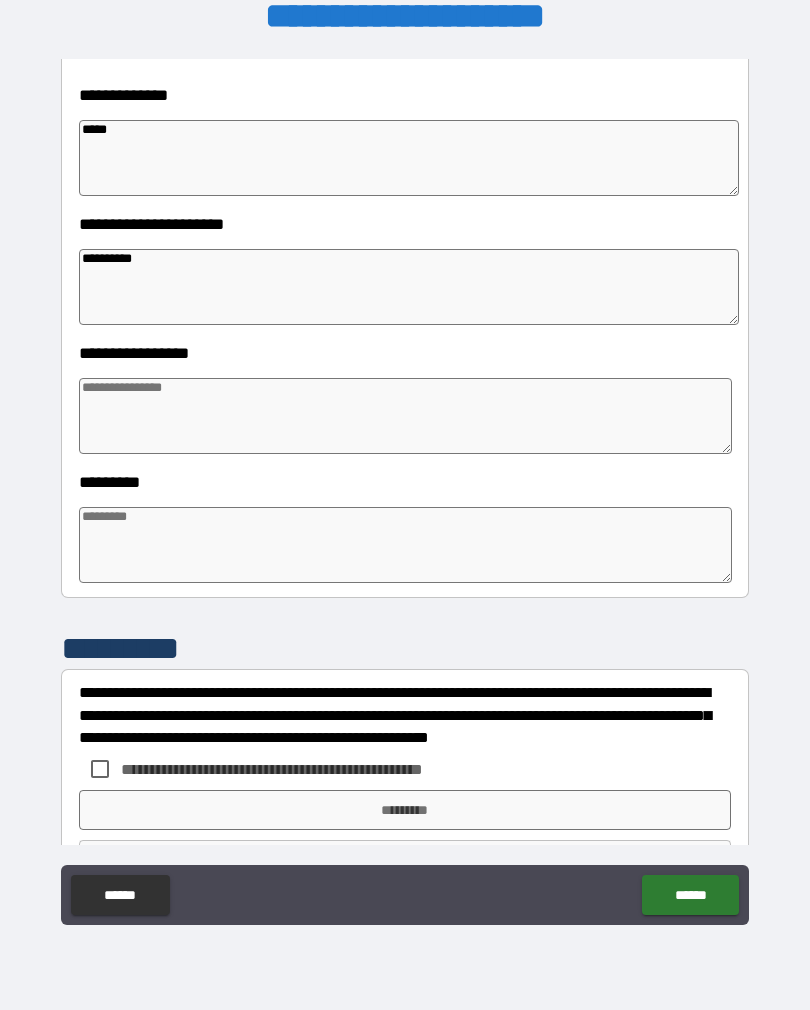 type on "*" 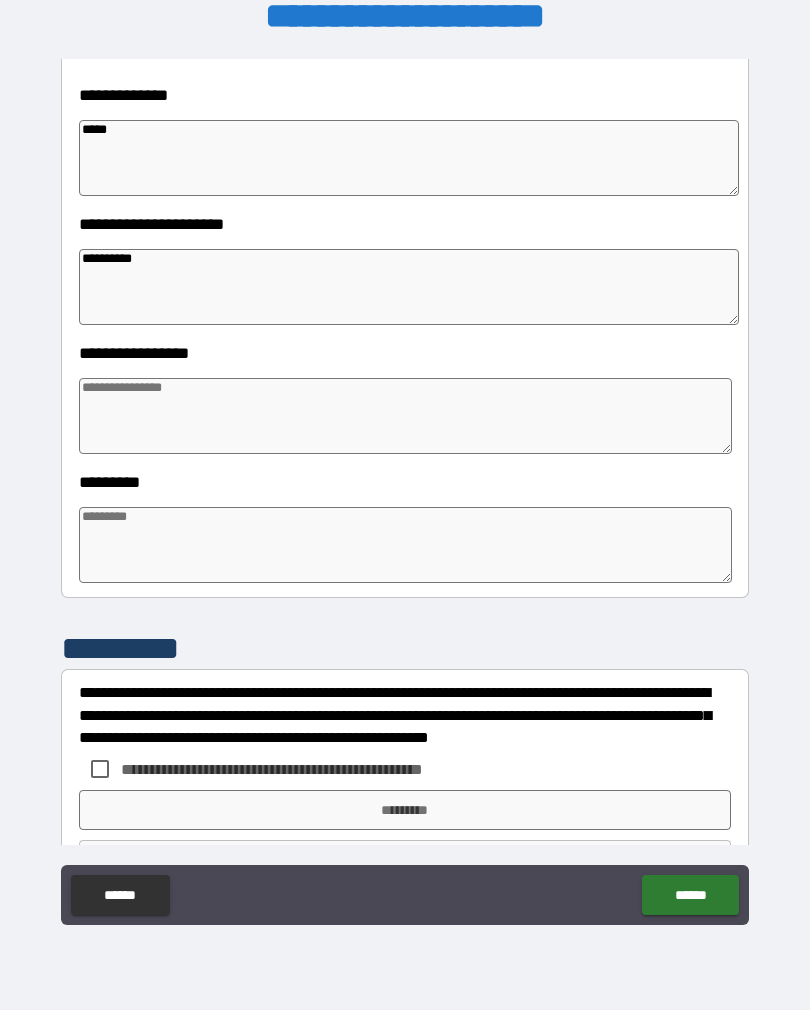 type on "*" 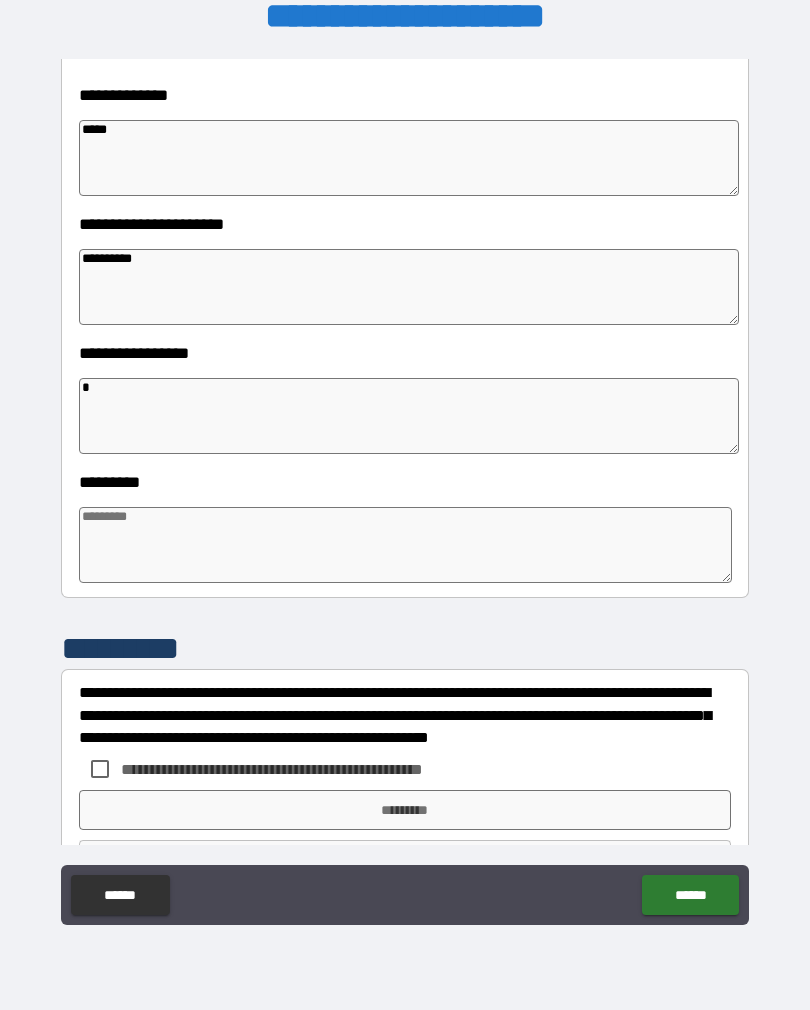 type on "*" 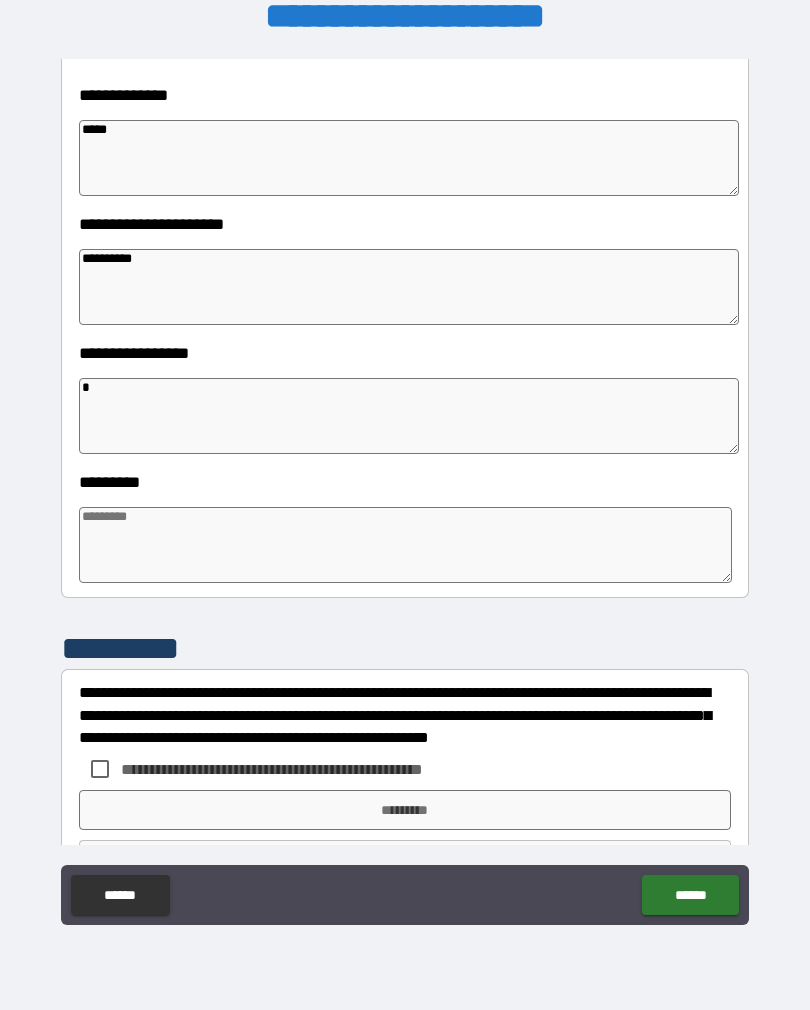 type on "*" 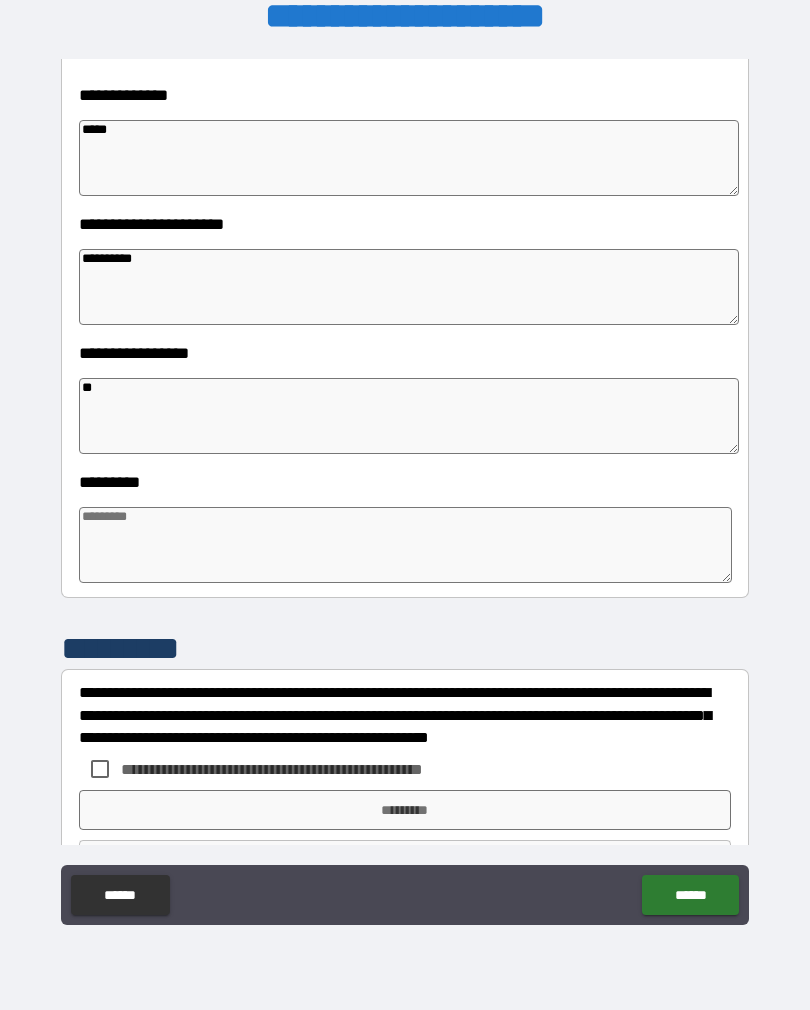 type on "*" 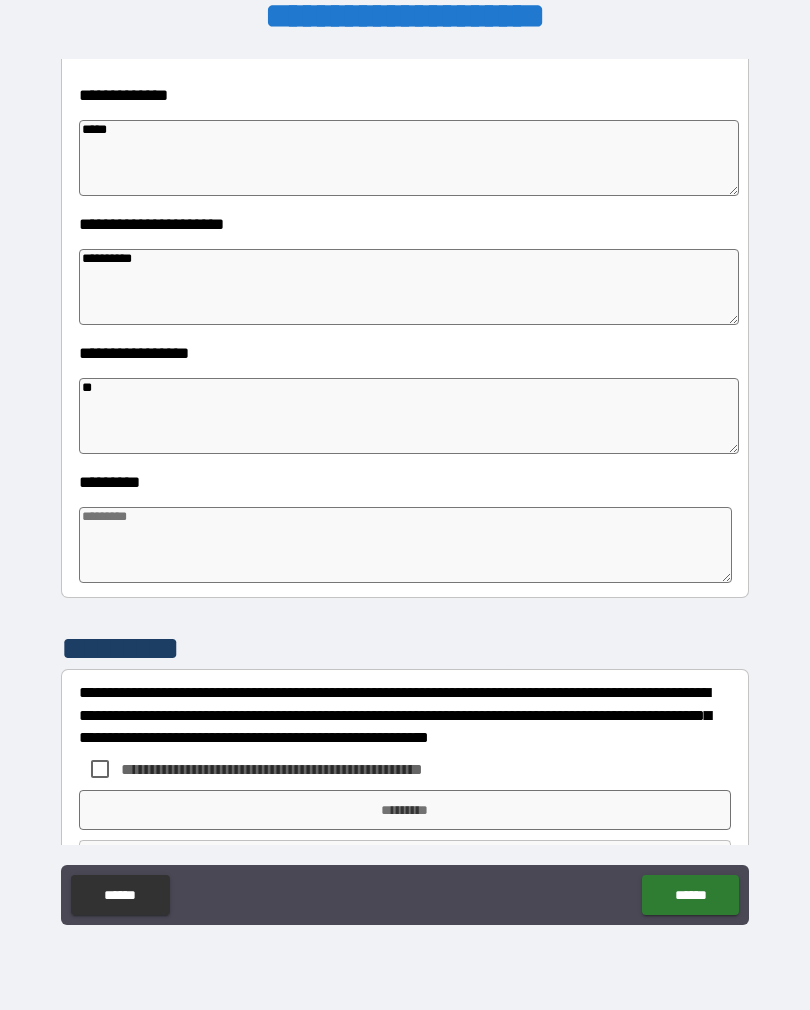 type on "*" 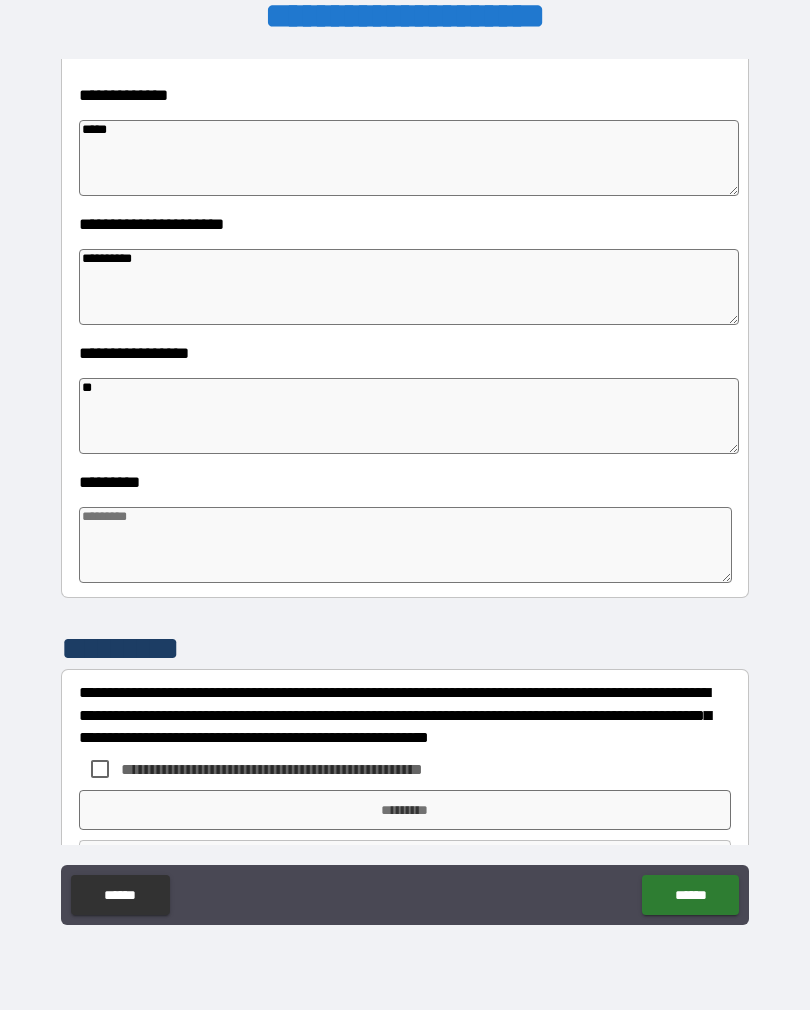 type on "*" 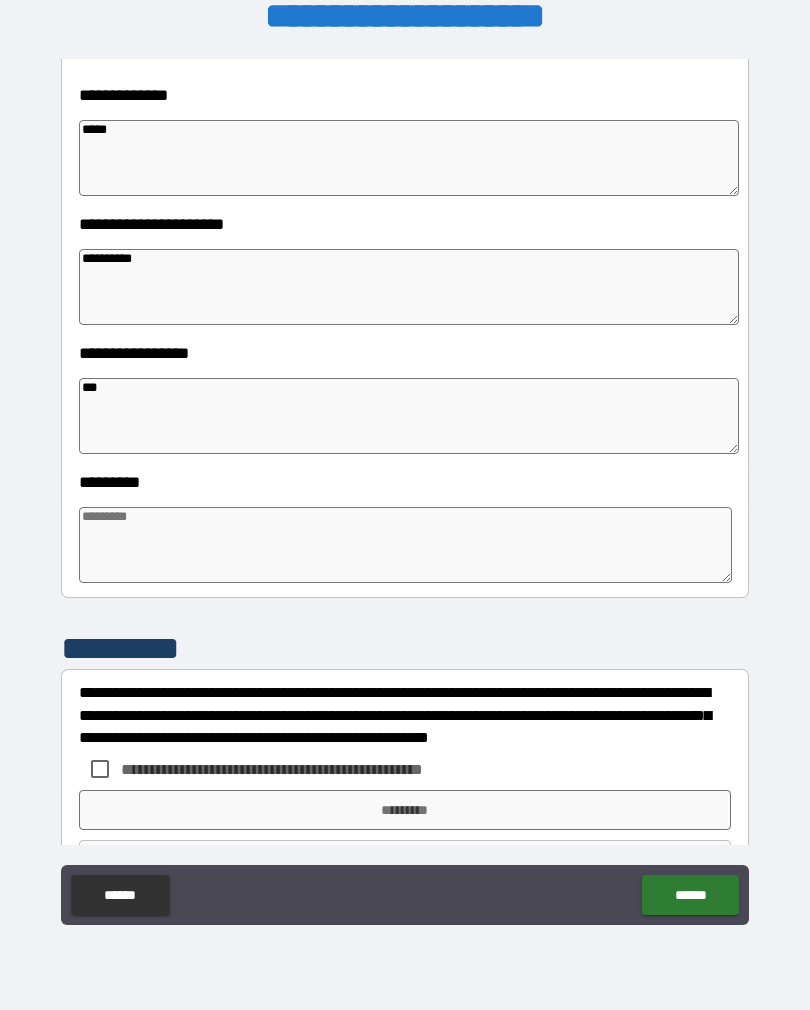 type on "*" 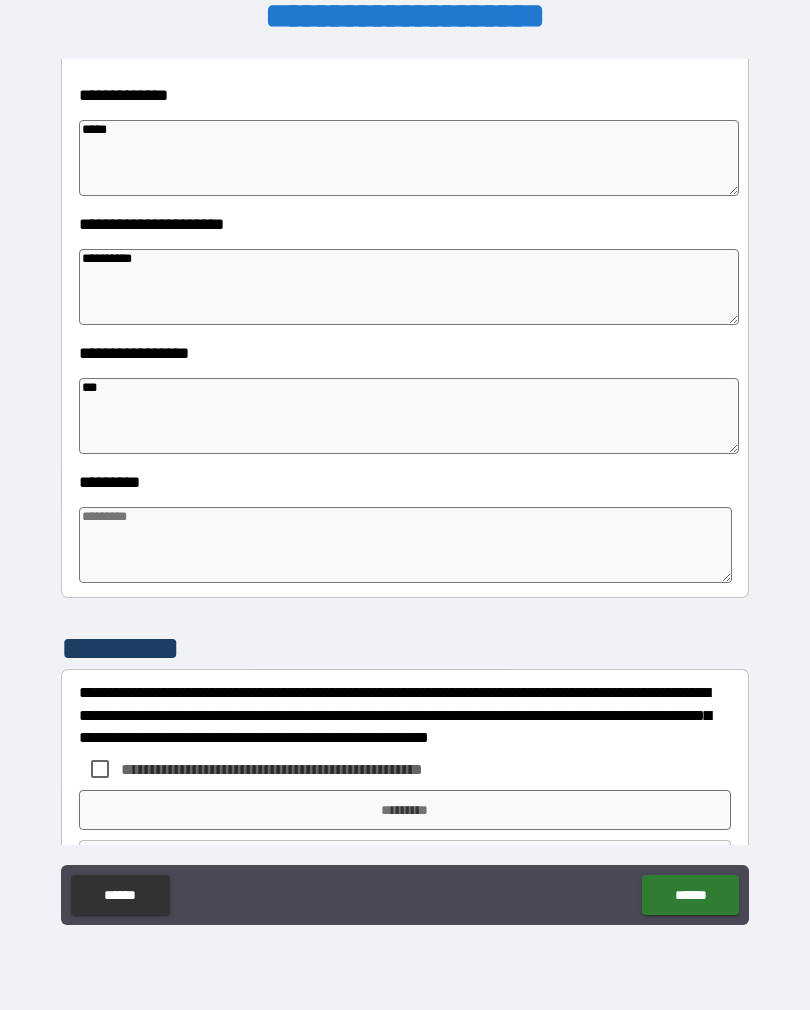 type on "****" 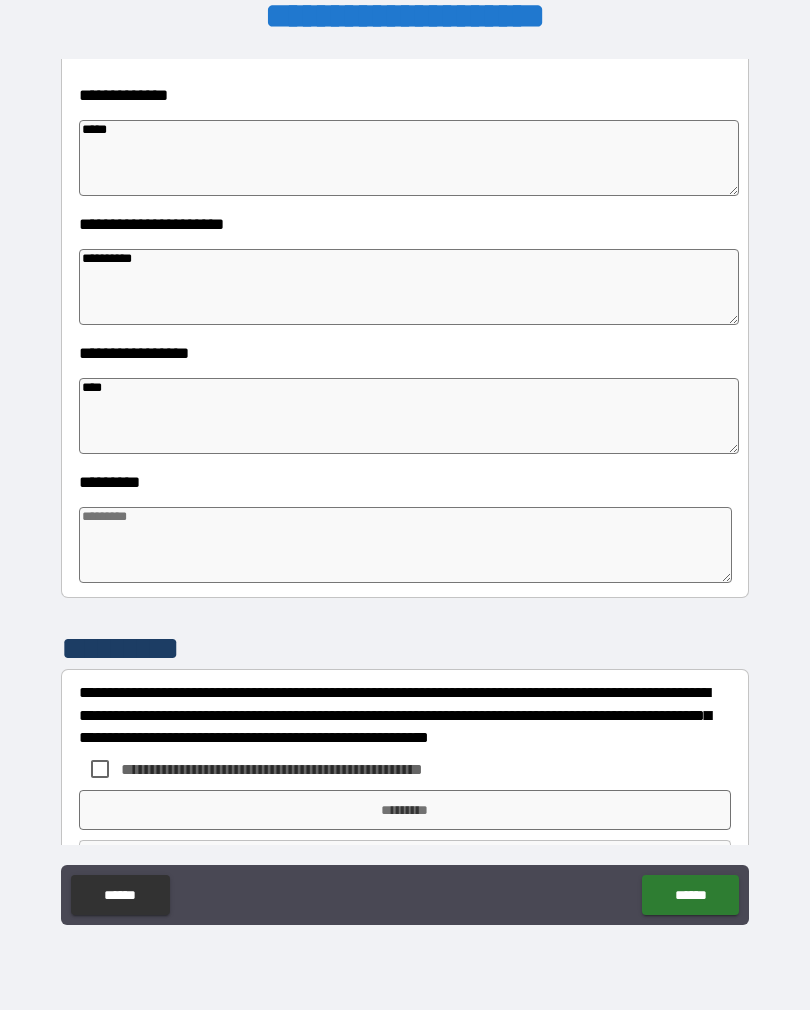 type on "*" 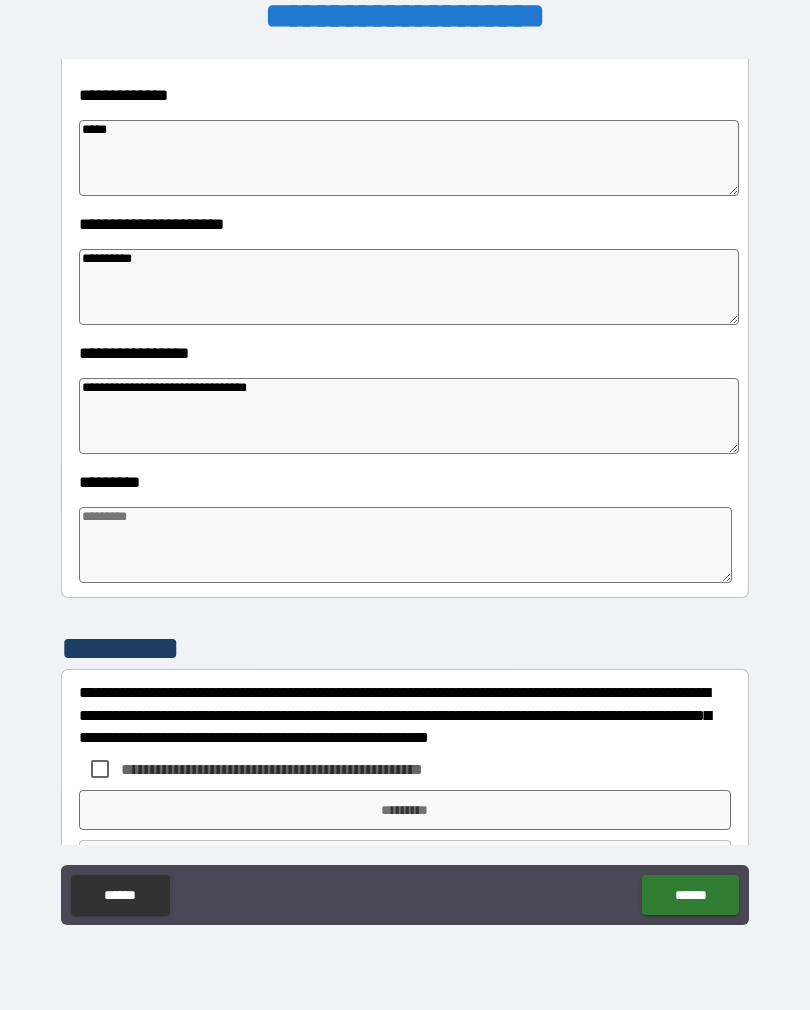 click at bounding box center [405, 545] 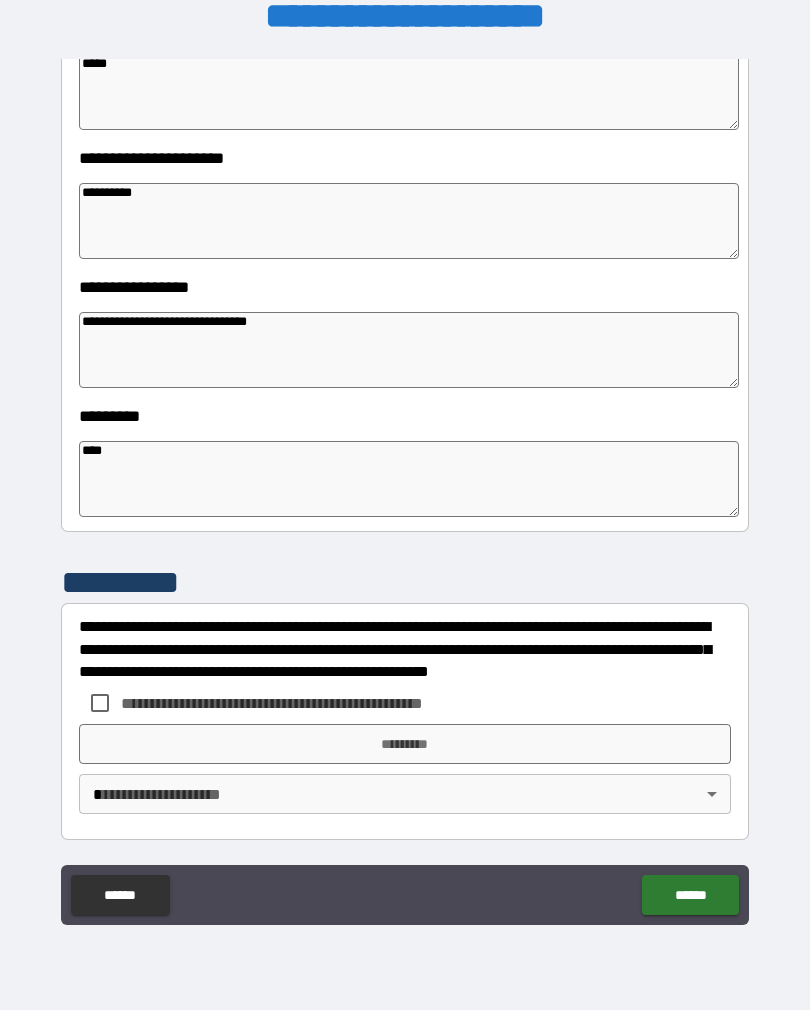 scroll, scrollTop: 392, scrollLeft: 0, axis: vertical 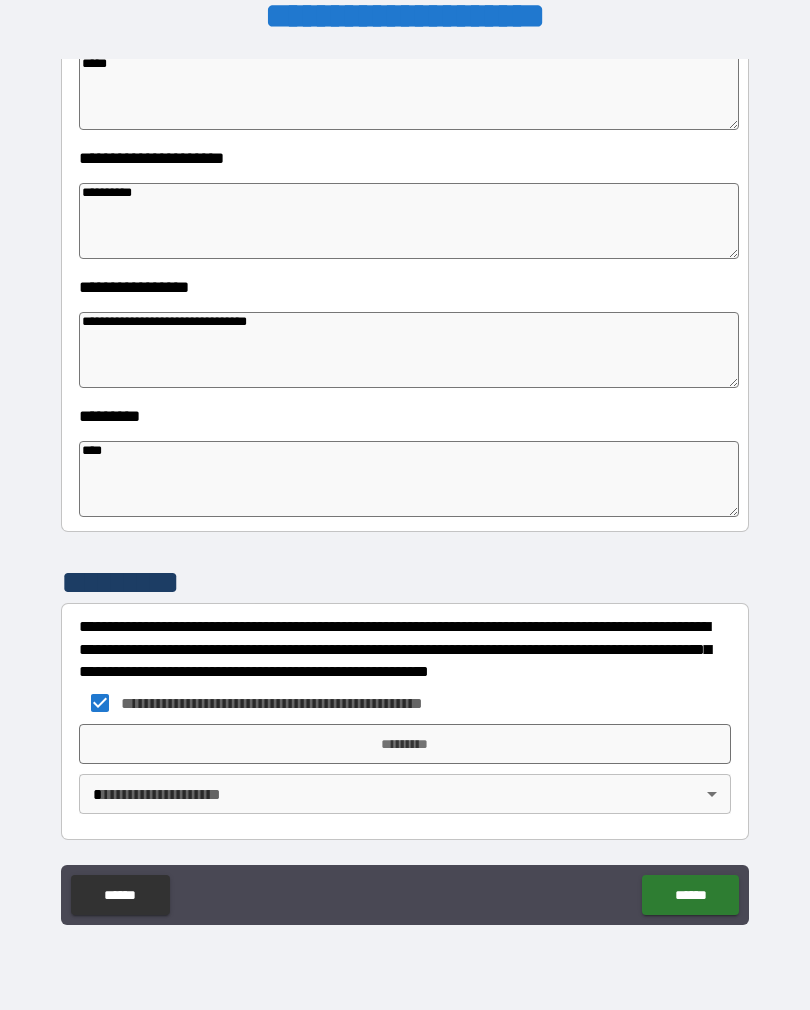 click on "**********" at bounding box center [405, 489] 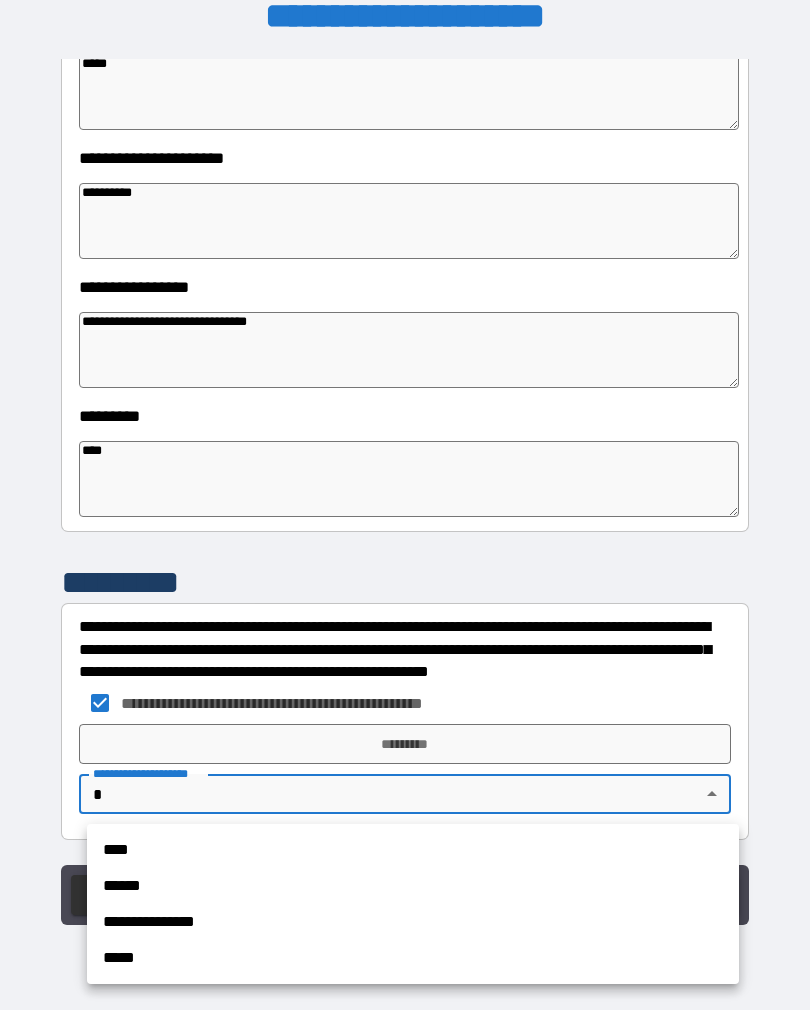 click on "****" at bounding box center [413, 850] 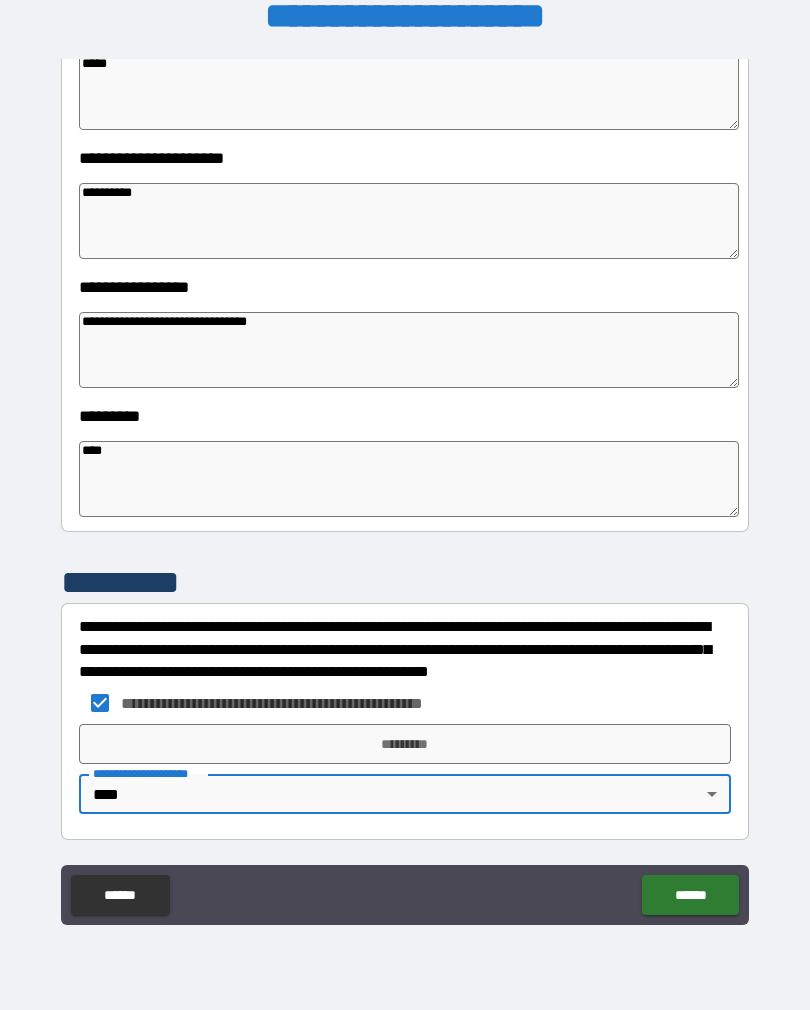 click on "*********" at bounding box center (405, 744) 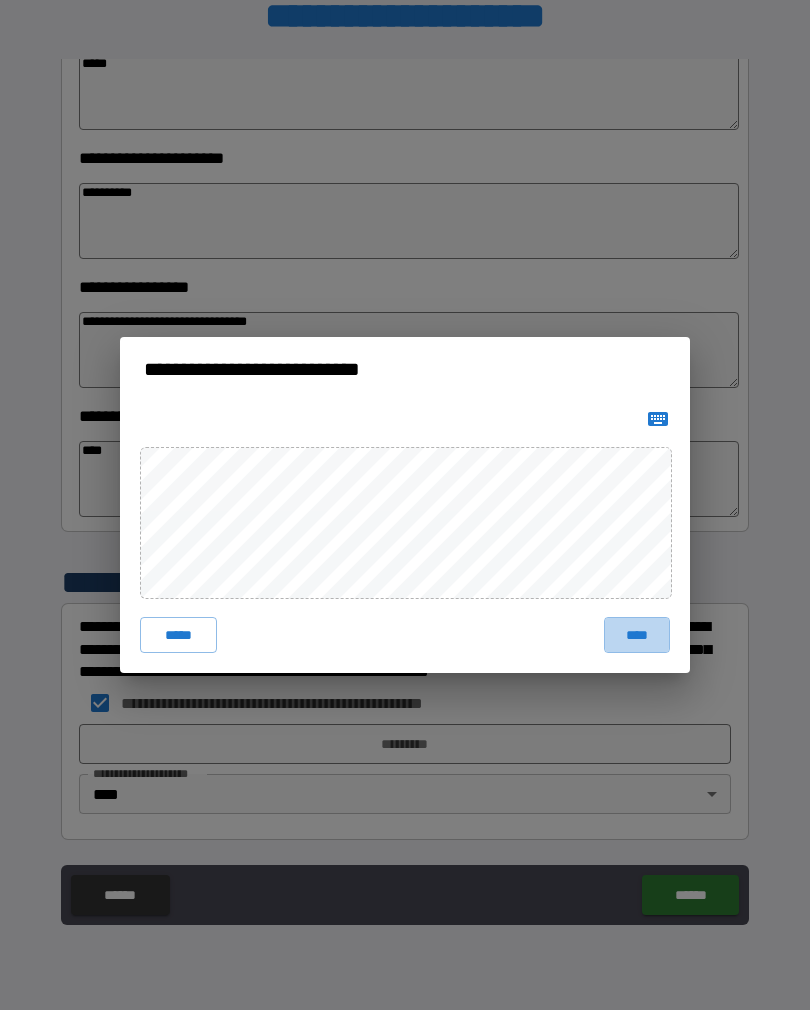 click on "****" at bounding box center [637, 635] 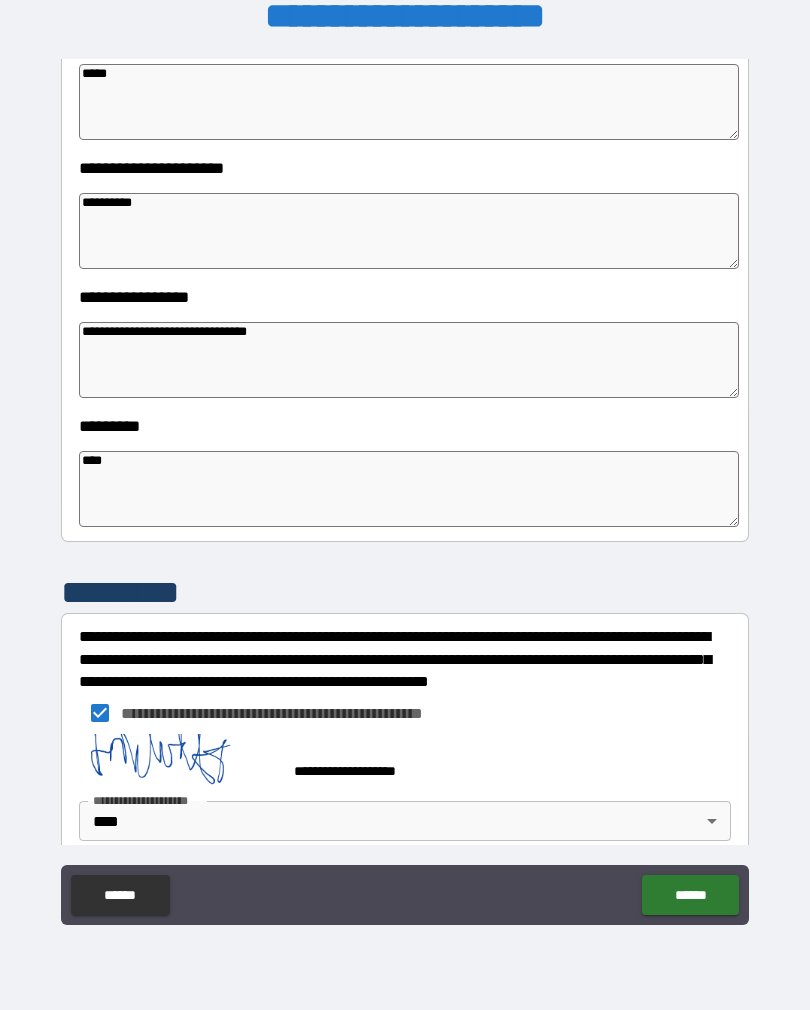 click on "******" at bounding box center [690, 895] 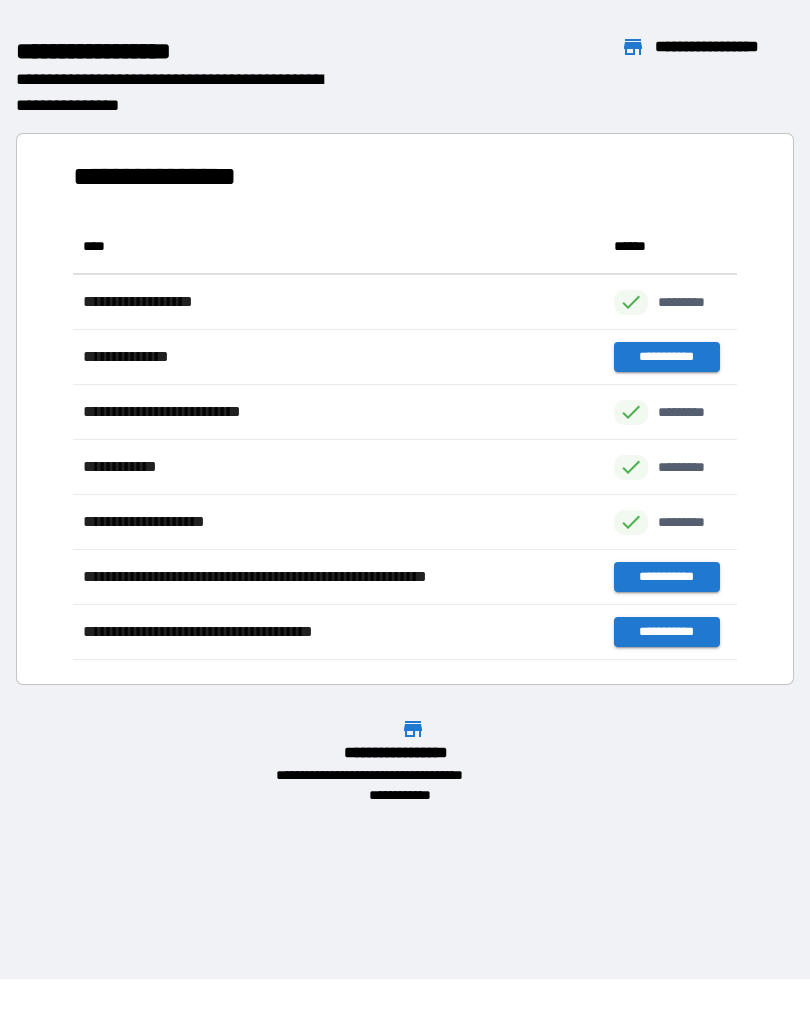 scroll, scrollTop: 1, scrollLeft: 1, axis: both 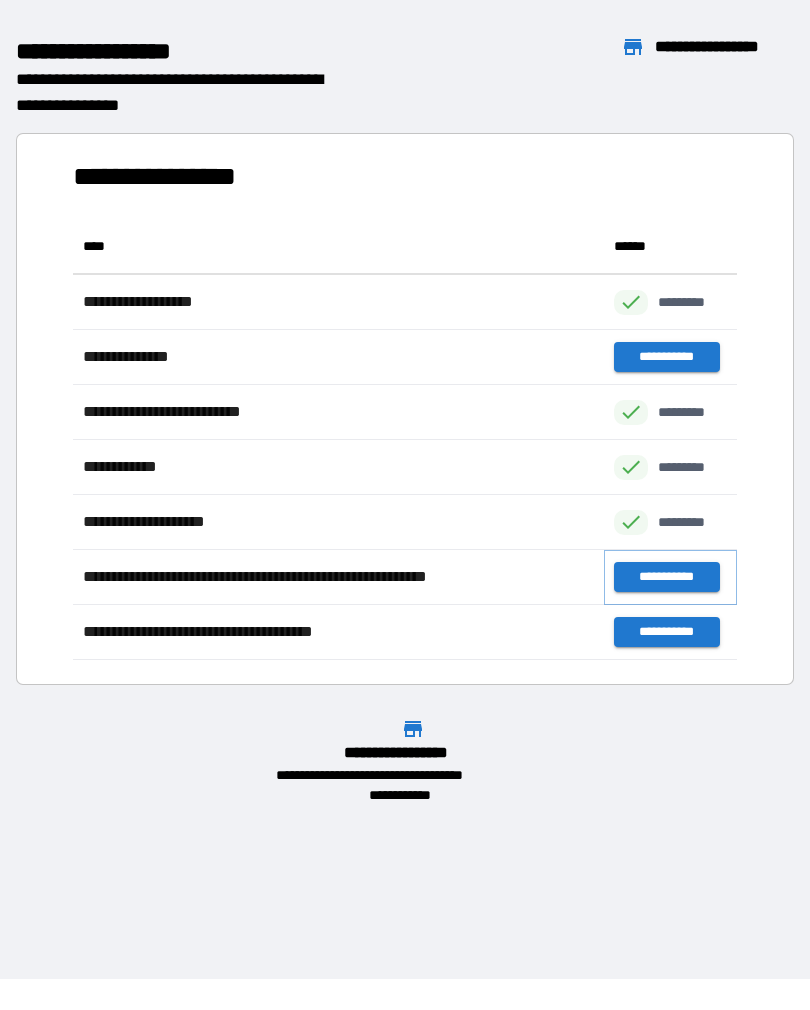 click on "**********" at bounding box center (666, 577) 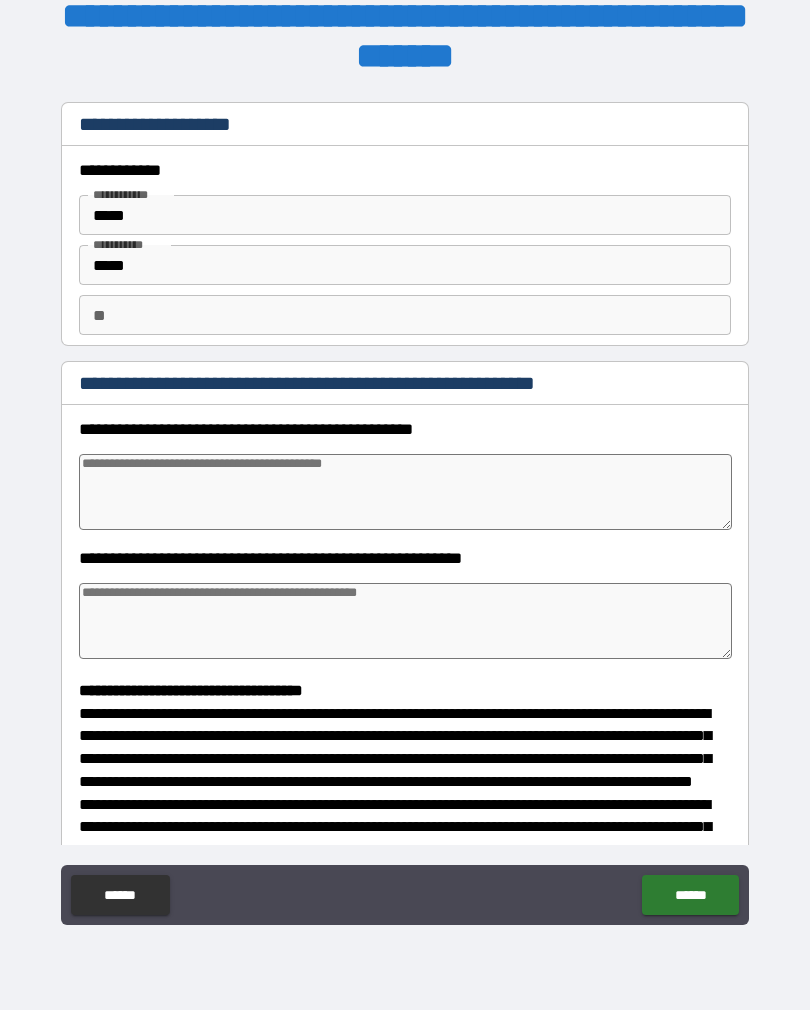 scroll, scrollTop: 0, scrollLeft: 0, axis: both 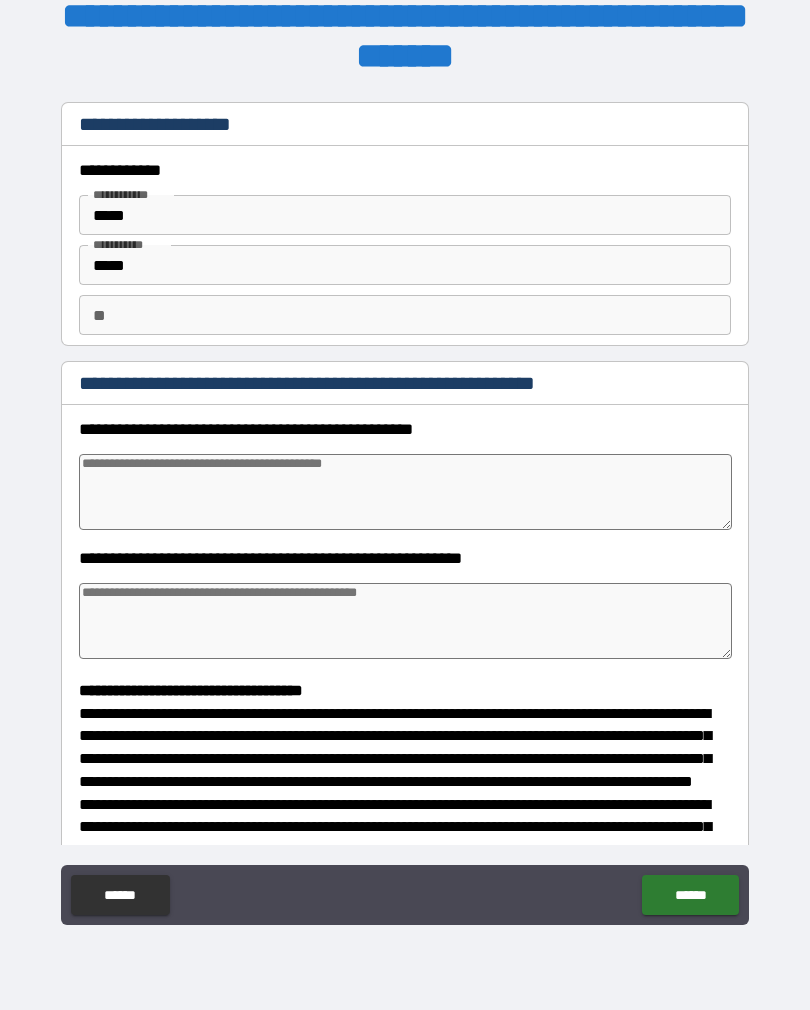 click at bounding box center (405, 492) 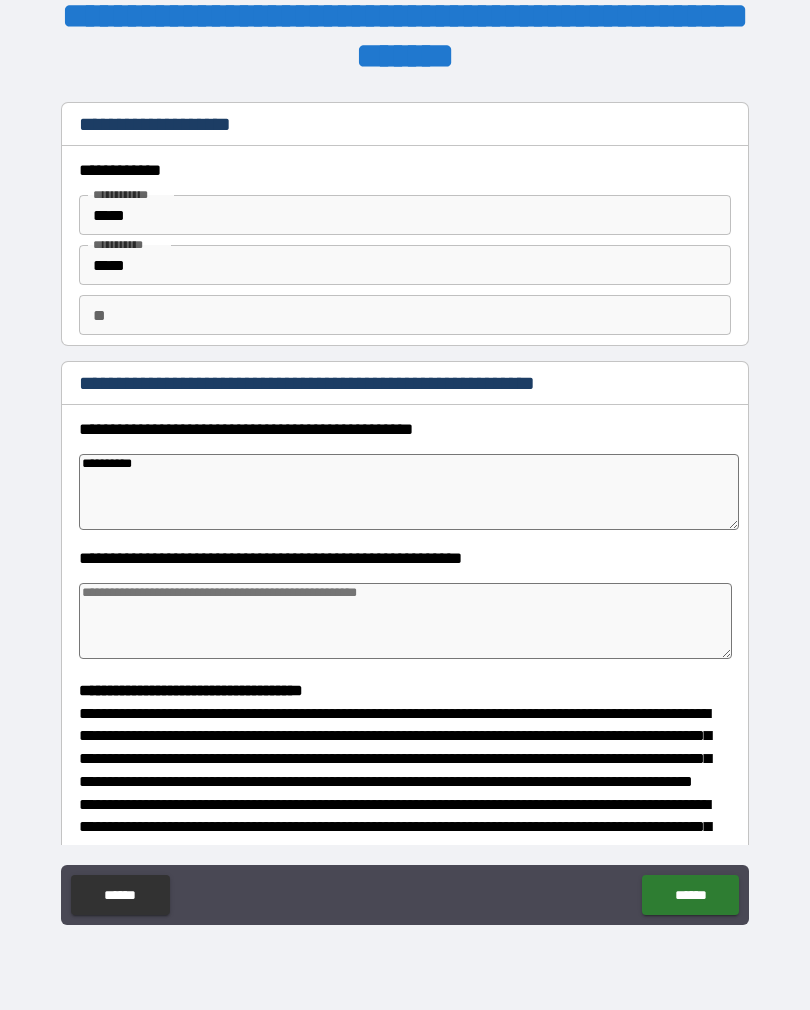 click on "**********" at bounding box center [411, 479] 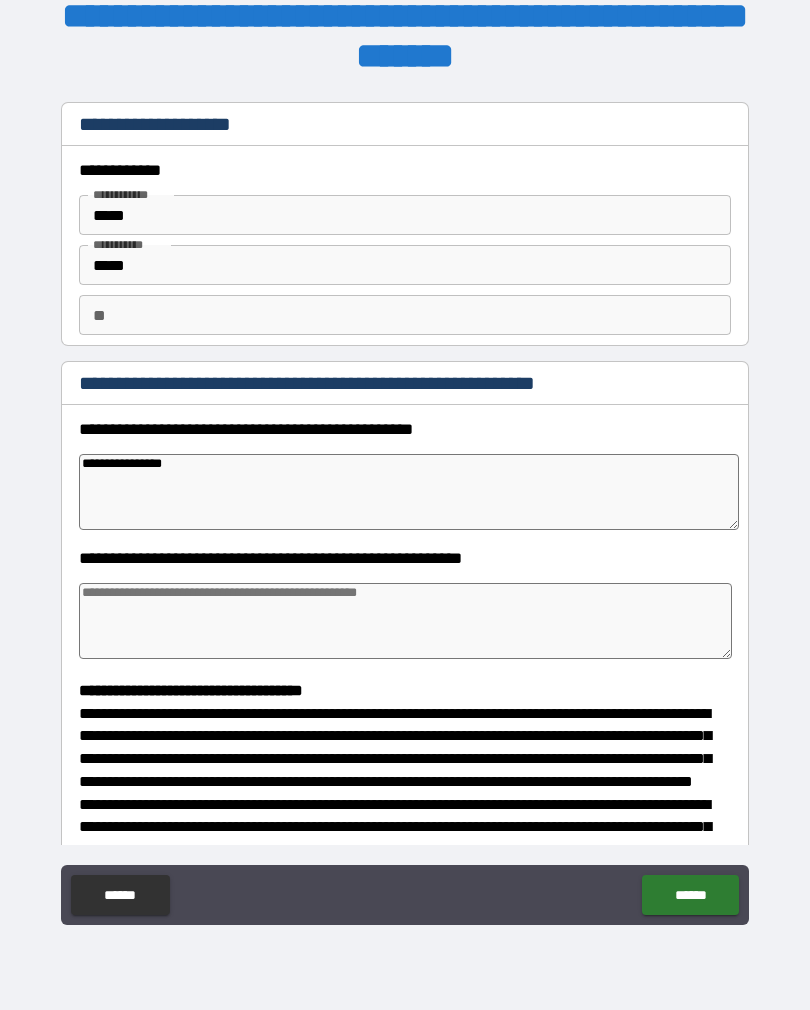 click on "**********" at bounding box center [409, 492] 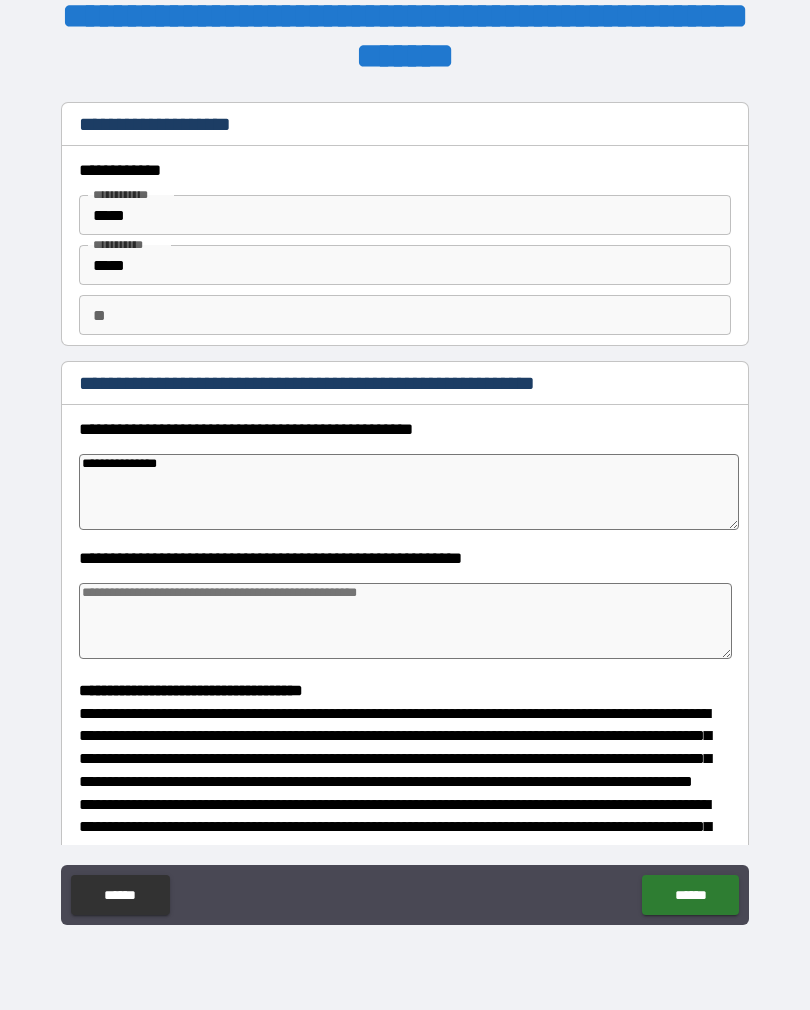click on "**********" at bounding box center [411, 479] 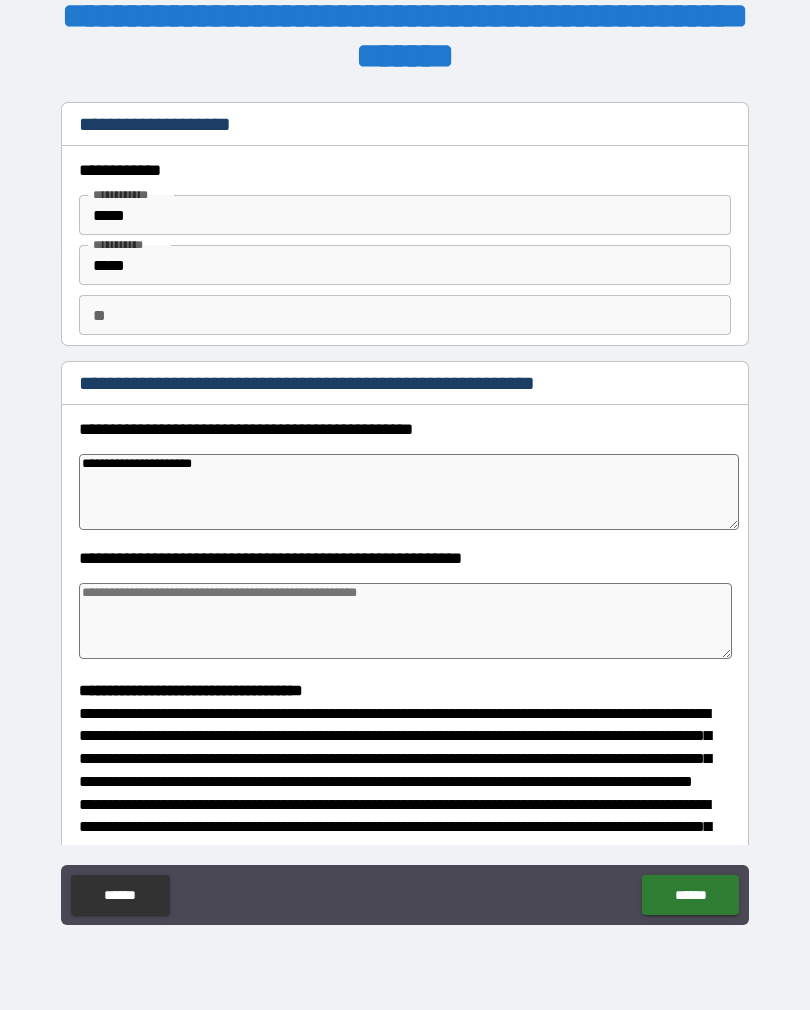 click on "**********" at bounding box center (409, 492) 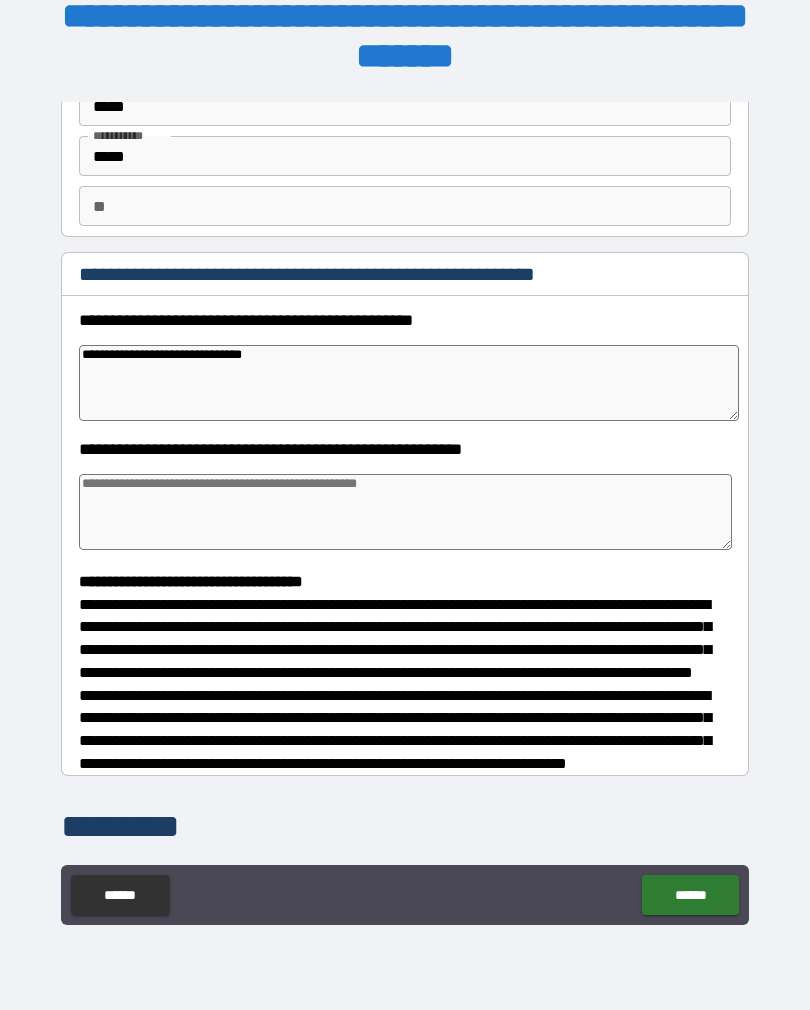 scroll, scrollTop: 112, scrollLeft: 0, axis: vertical 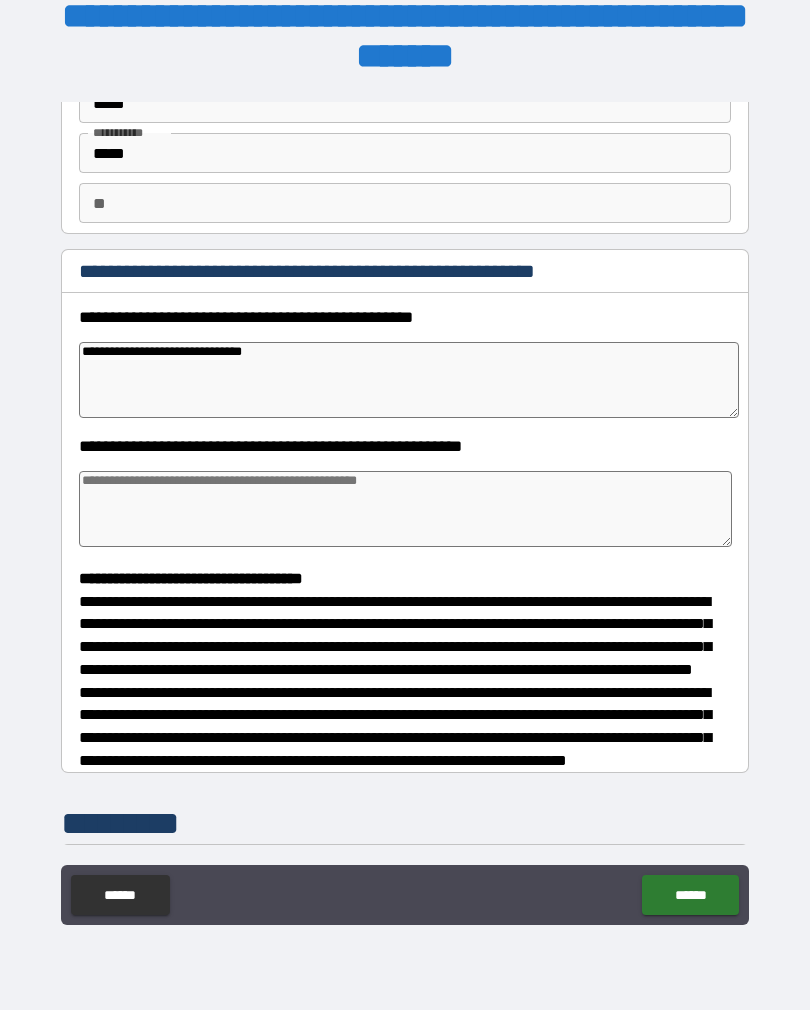 click at bounding box center [405, 509] 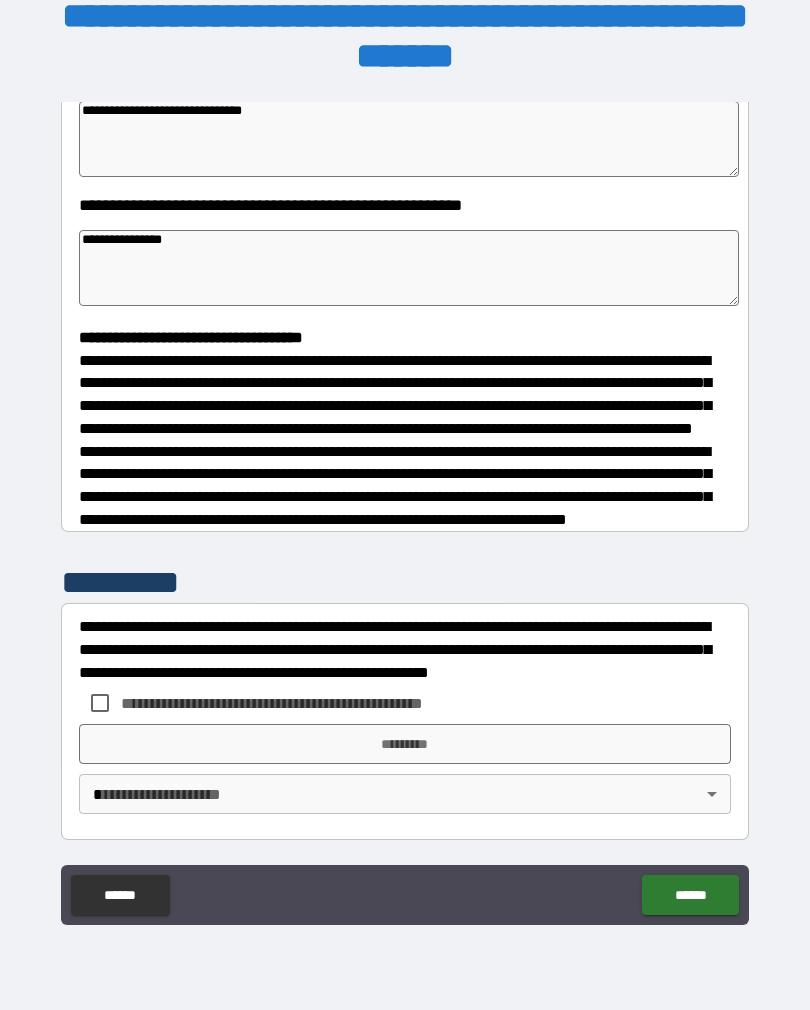 scroll, scrollTop: 391, scrollLeft: 0, axis: vertical 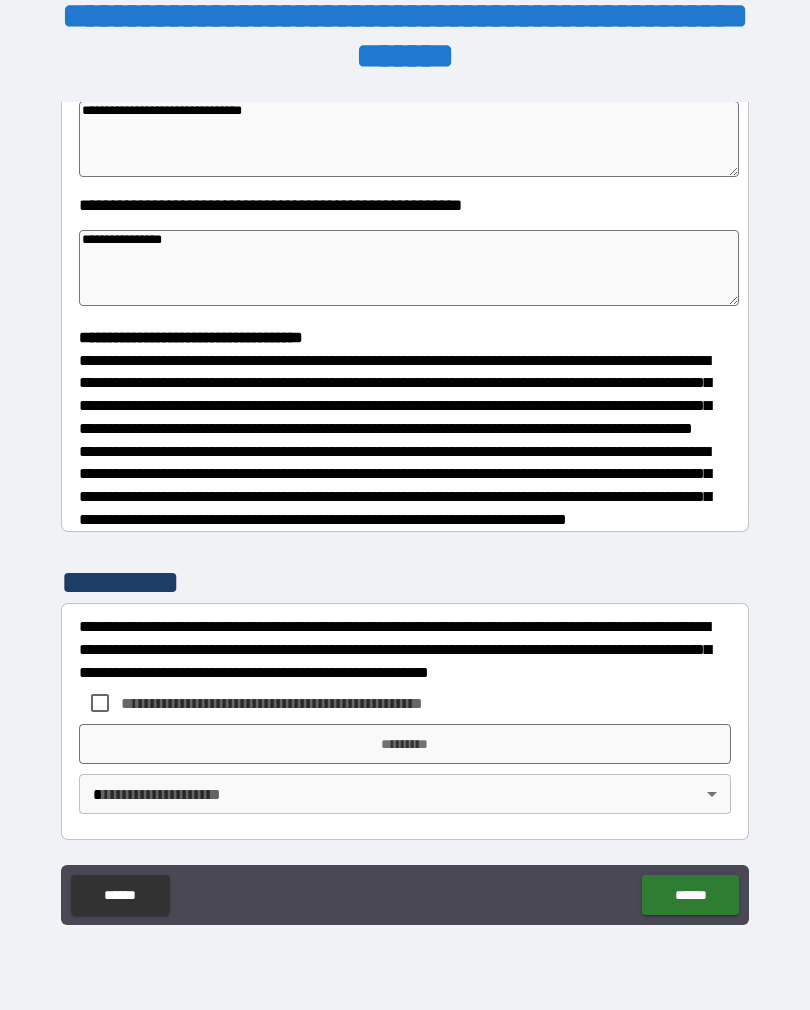click on "**********" at bounding box center (405, 473) 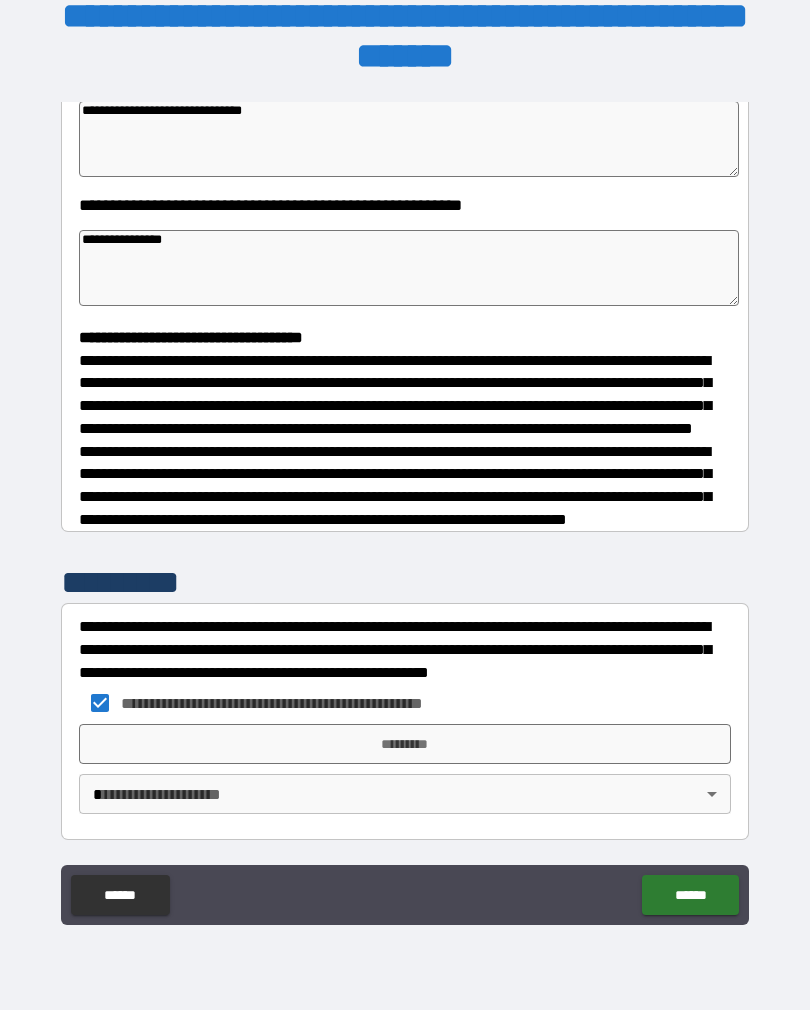 click on "*********" at bounding box center (405, 744) 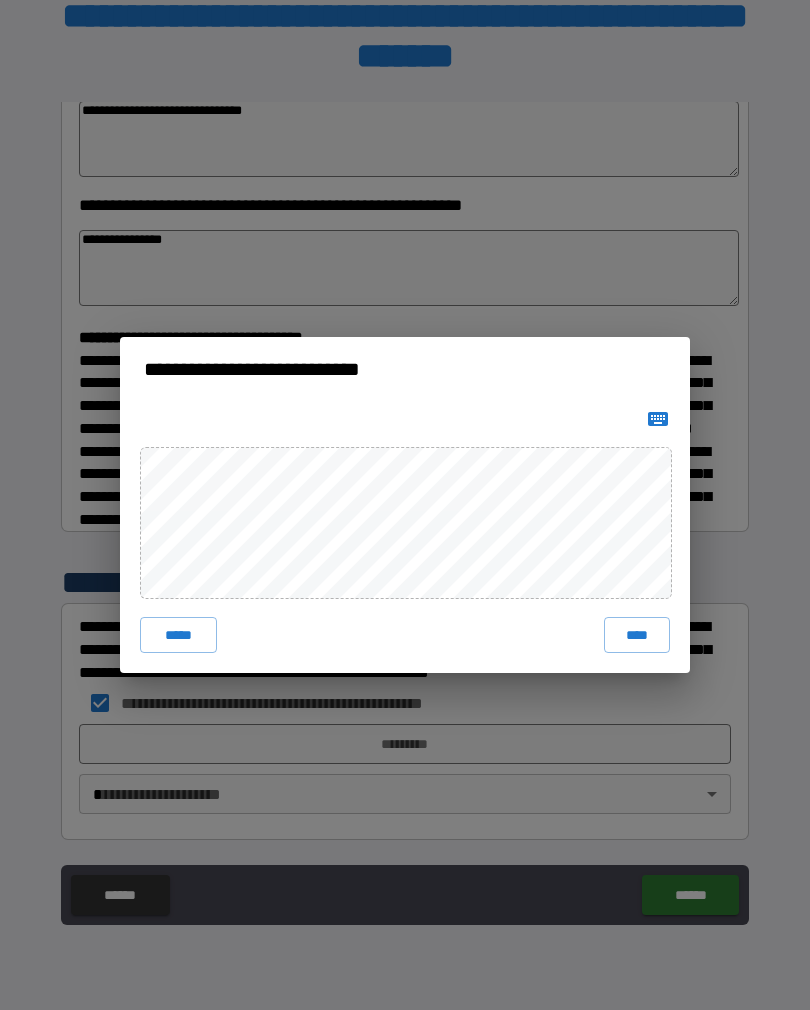 click on "****" at bounding box center [637, 635] 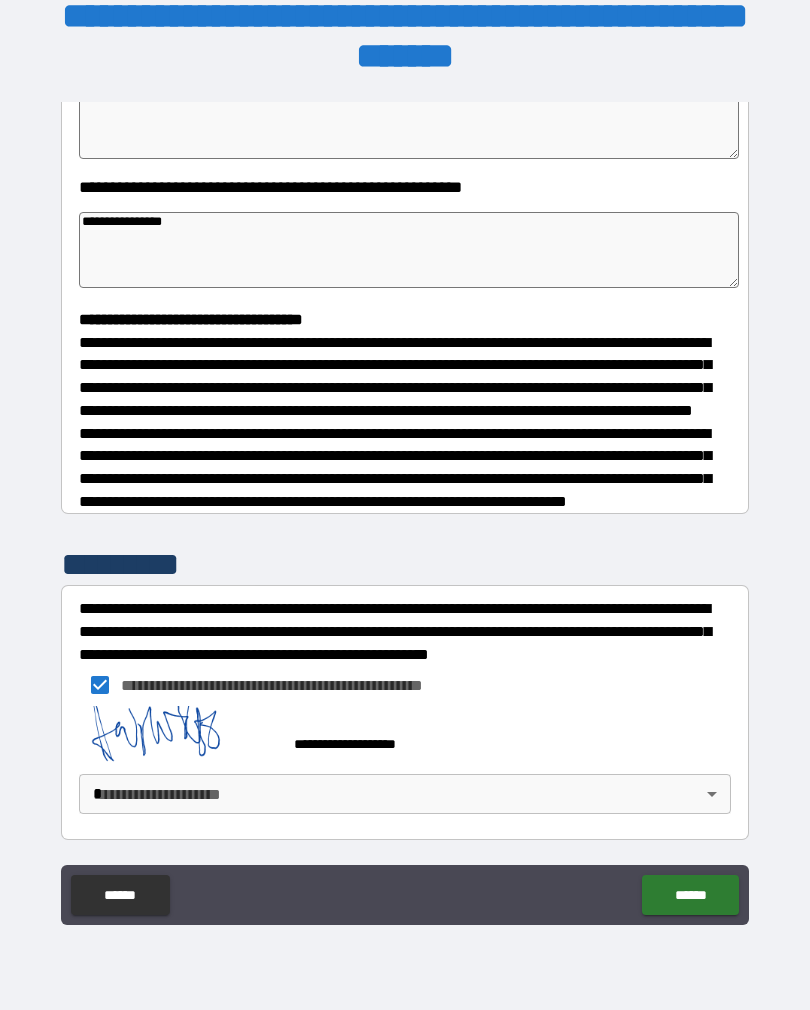scroll, scrollTop: 381, scrollLeft: 0, axis: vertical 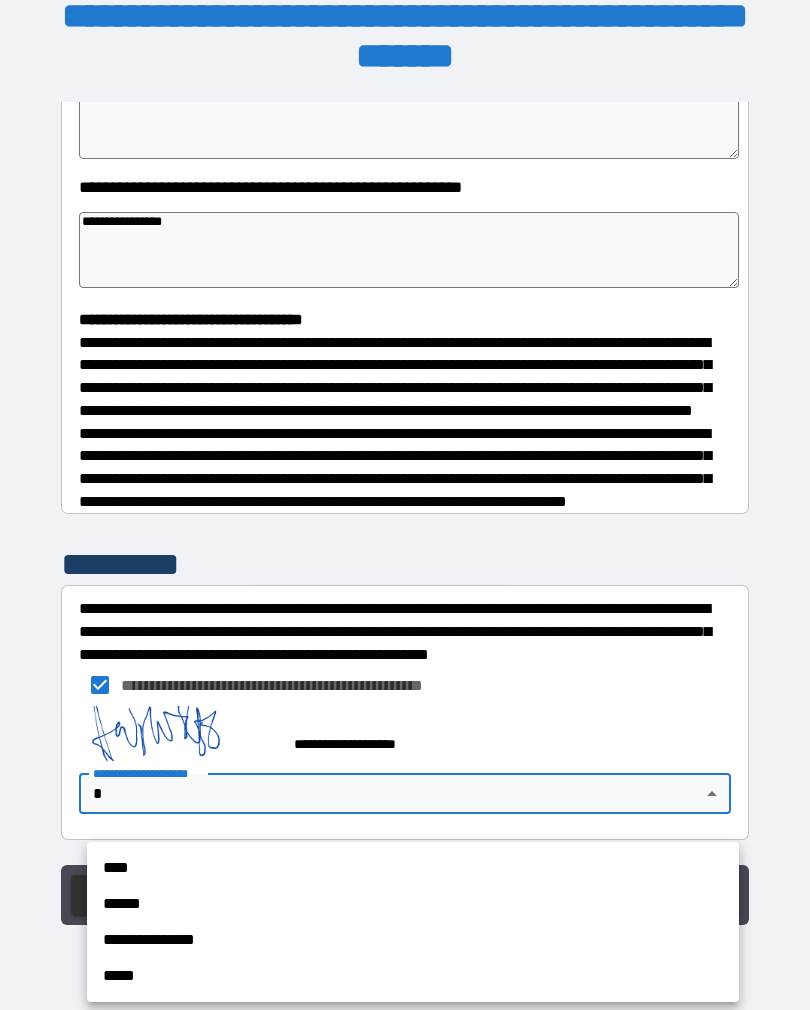 click on "****" at bounding box center (413, 868) 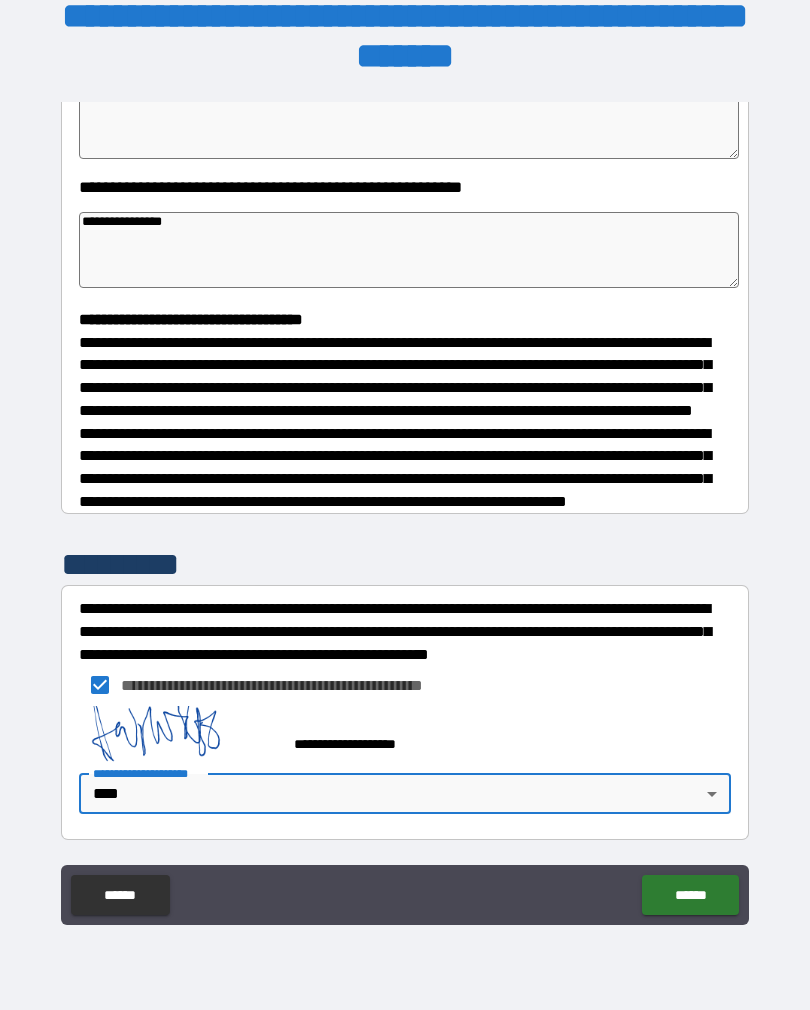 click on "******" at bounding box center (690, 895) 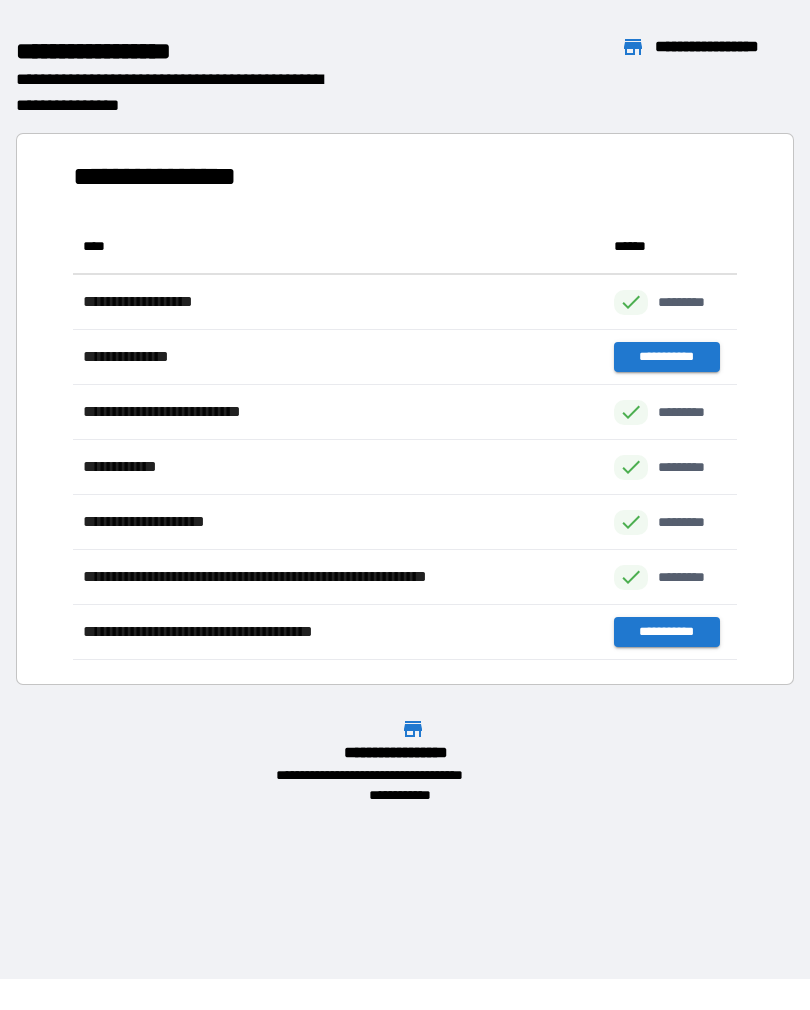 scroll, scrollTop: 1, scrollLeft: 1, axis: both 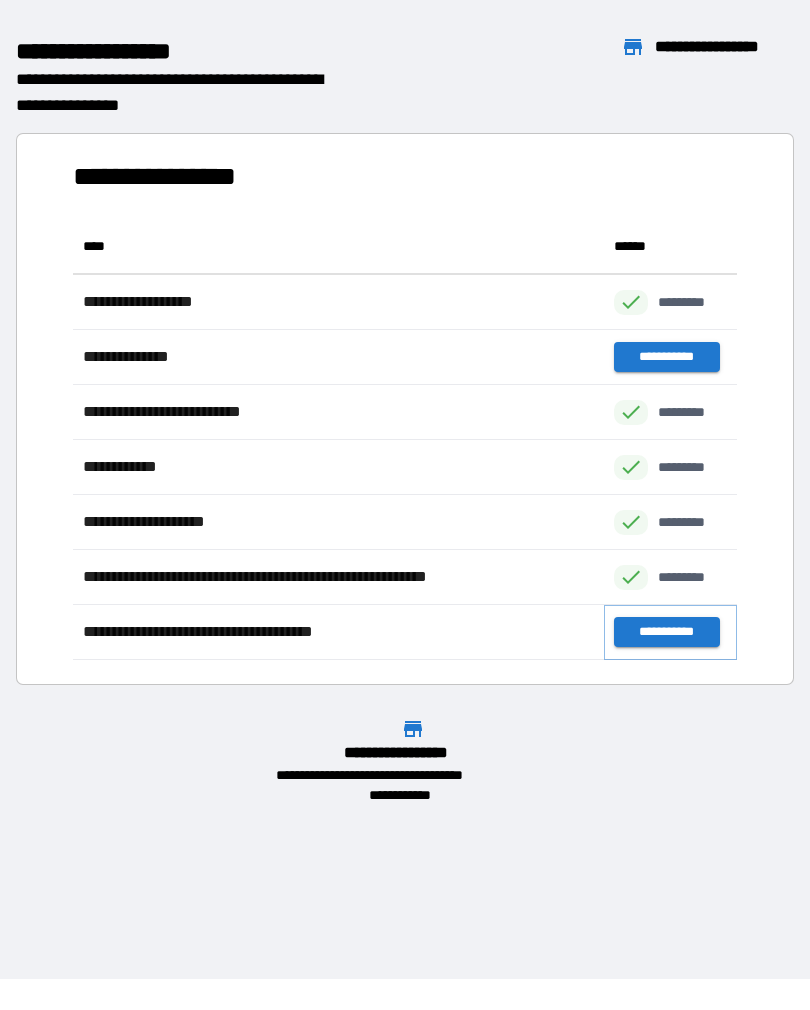 click on "**********" at bounding box center (666, 632) 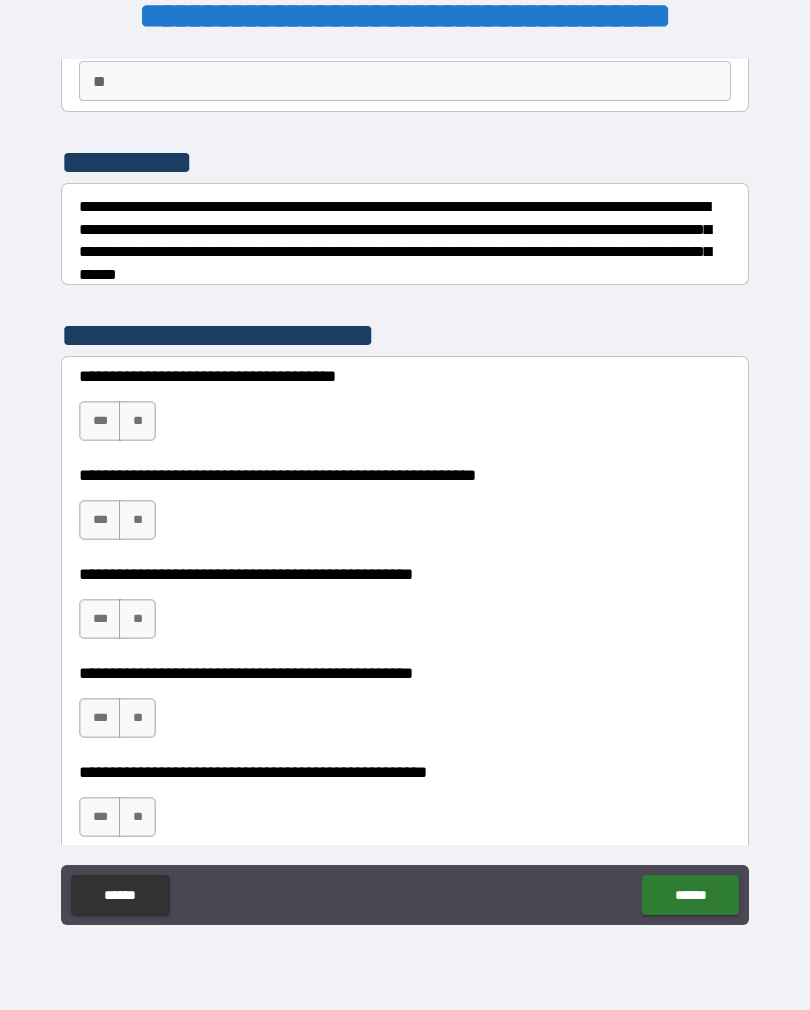 scroll, scrollTop: 195, scrollLeft: 0, axis: vertical 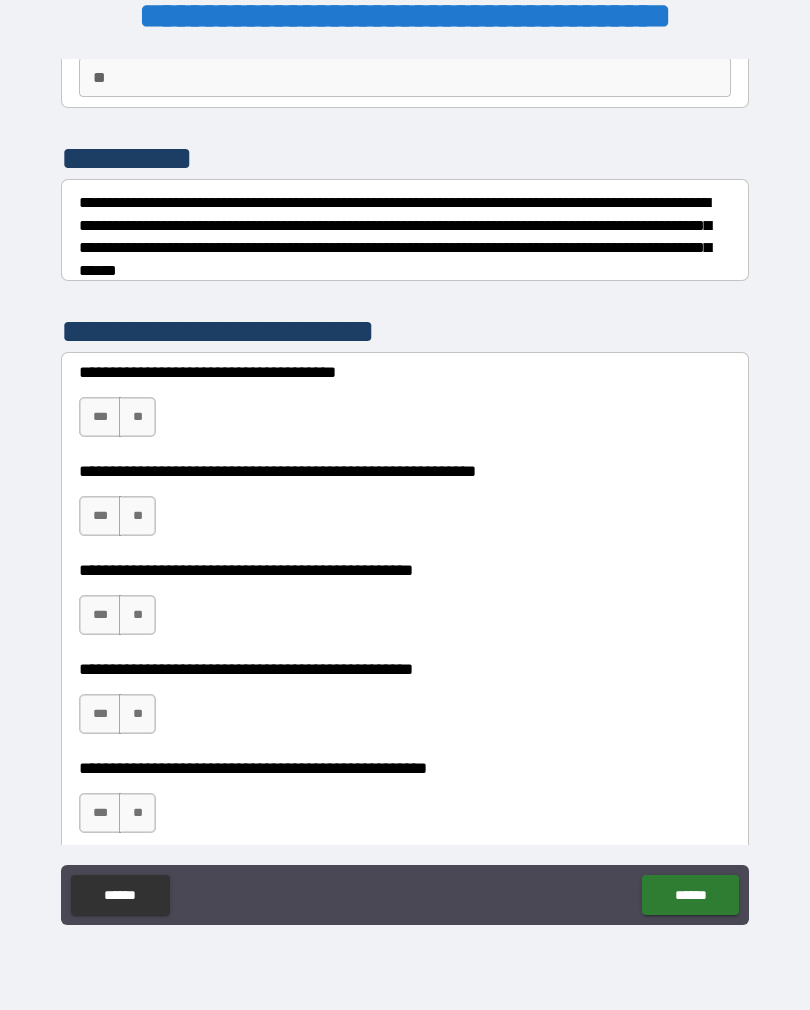 click on "***" at bounding box center [100, 417] 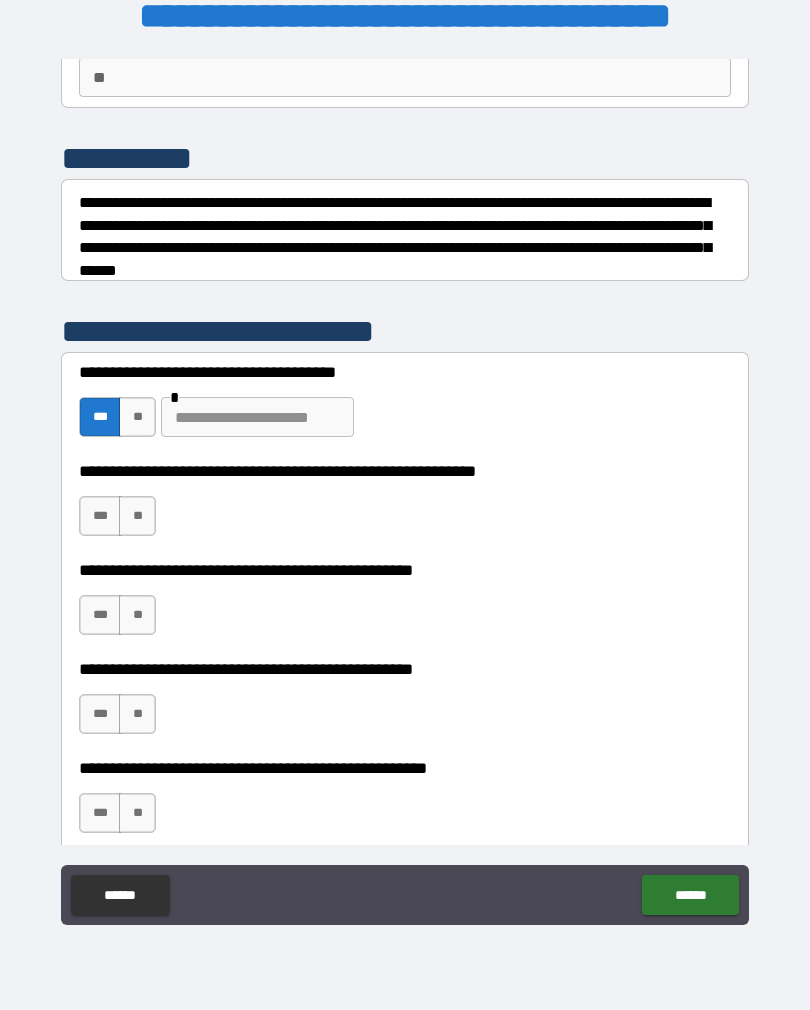 click at bounding box center (257, 417) 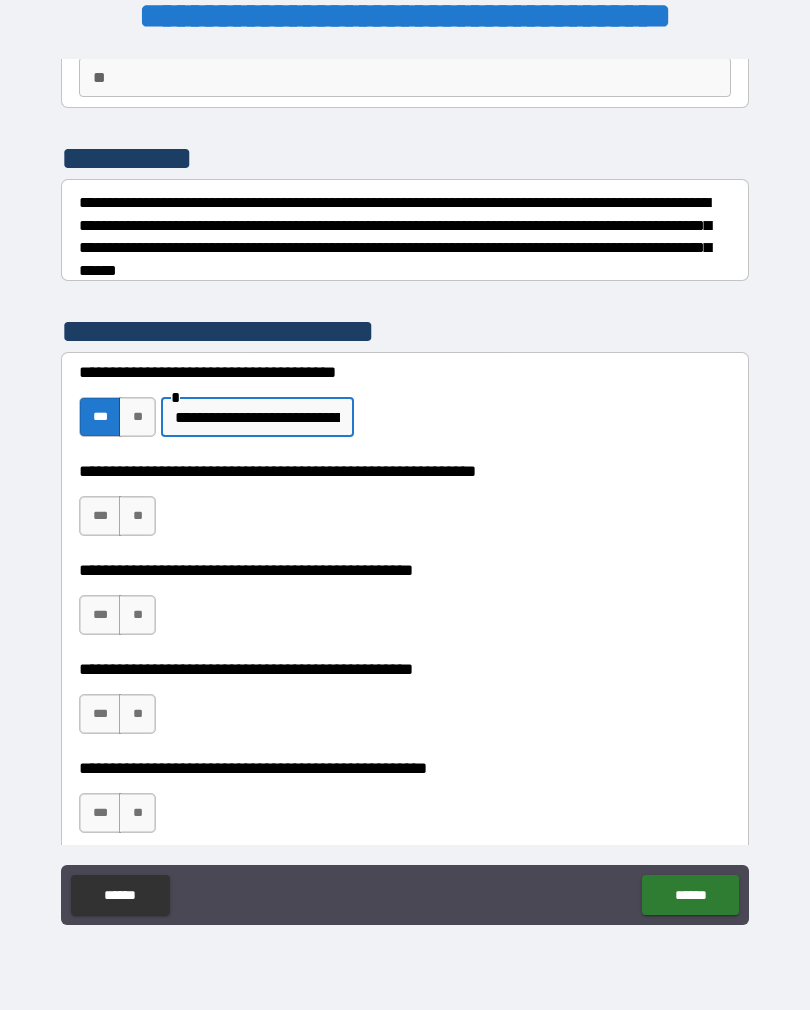 click on "**********" at bounding box center [405, 492] 